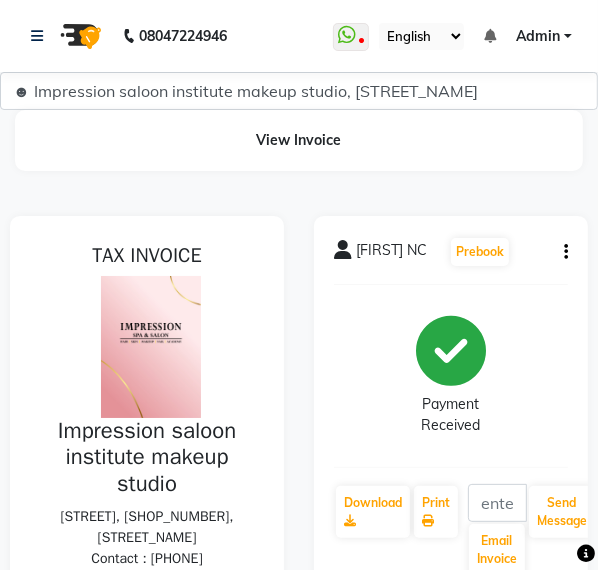 scroll, scrollTop: 0, scrollLeft: 0, axis: both 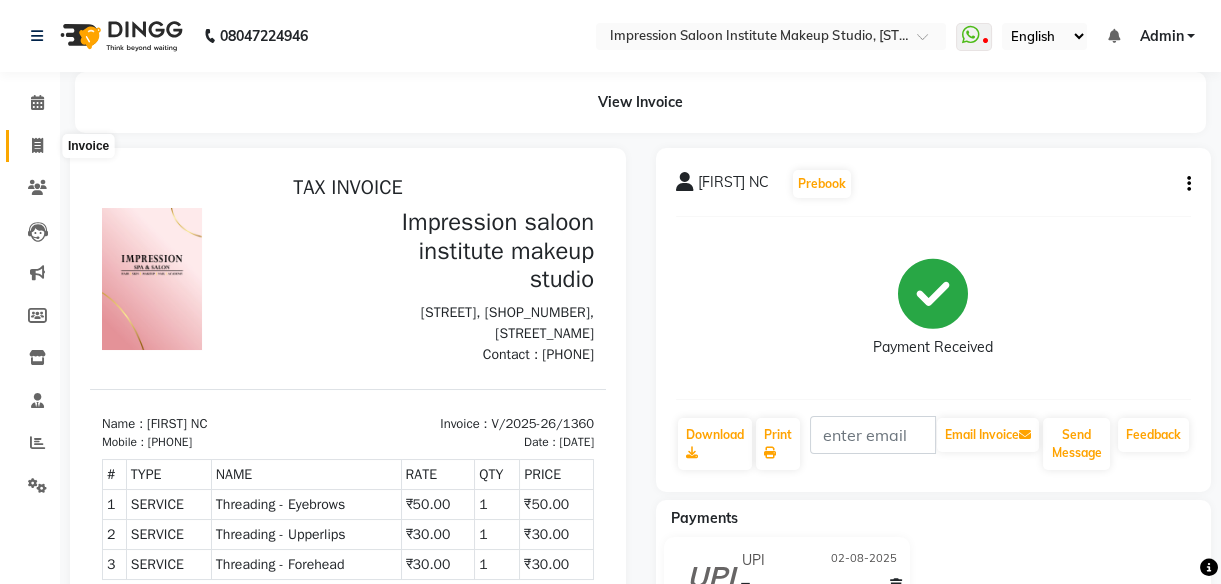 click 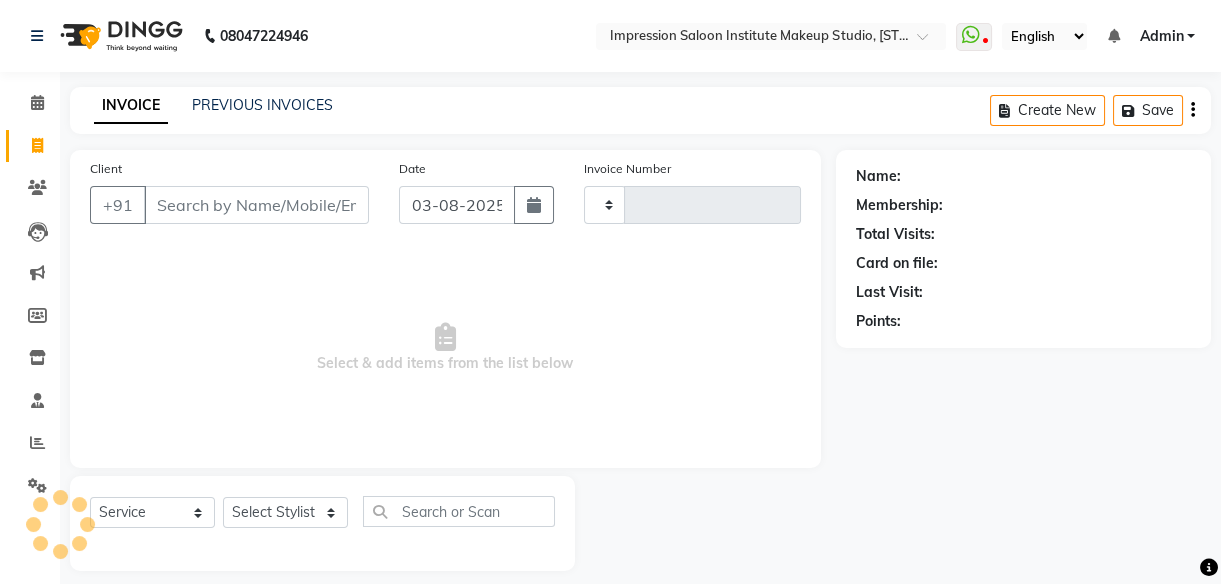 type on "1361" 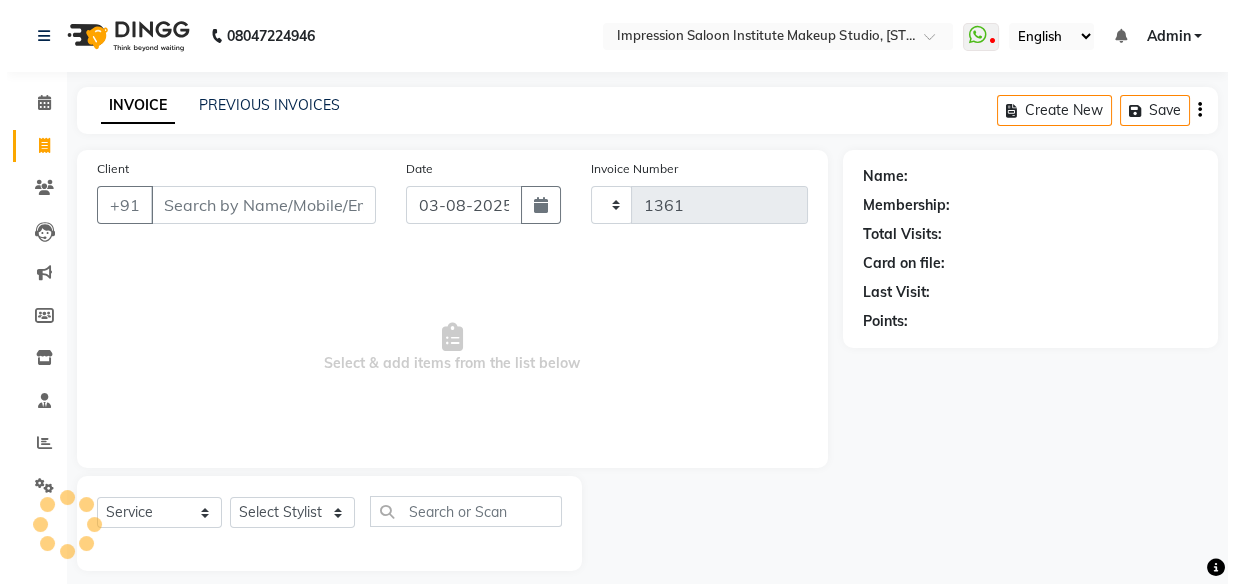 scroll, scrollTop: 18, scrollLeft: 0, axis: vertical 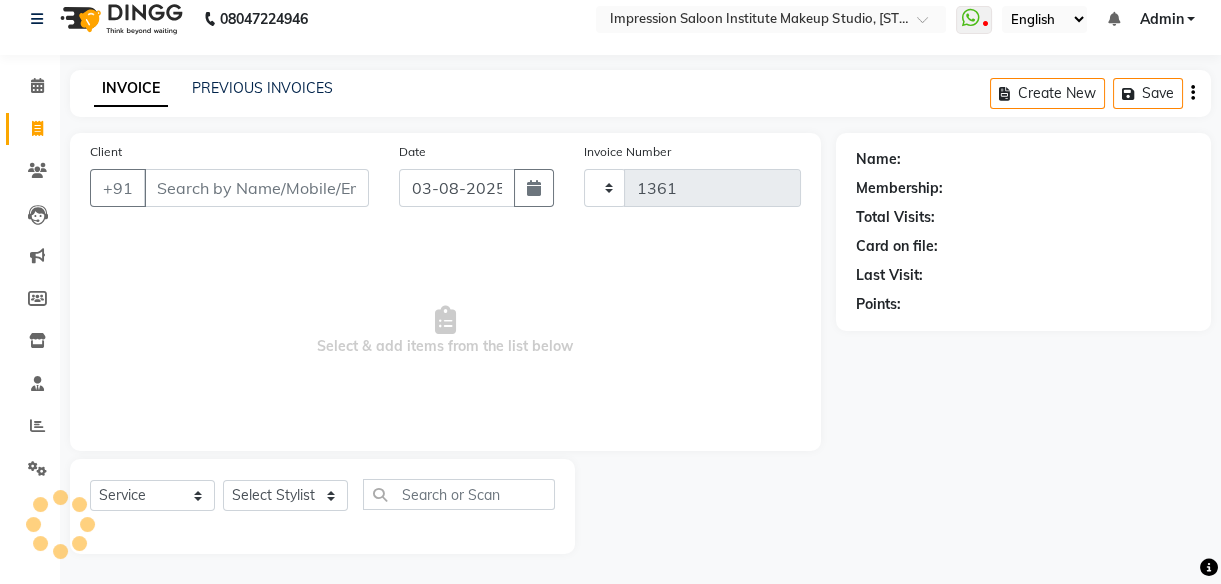 select on "437" 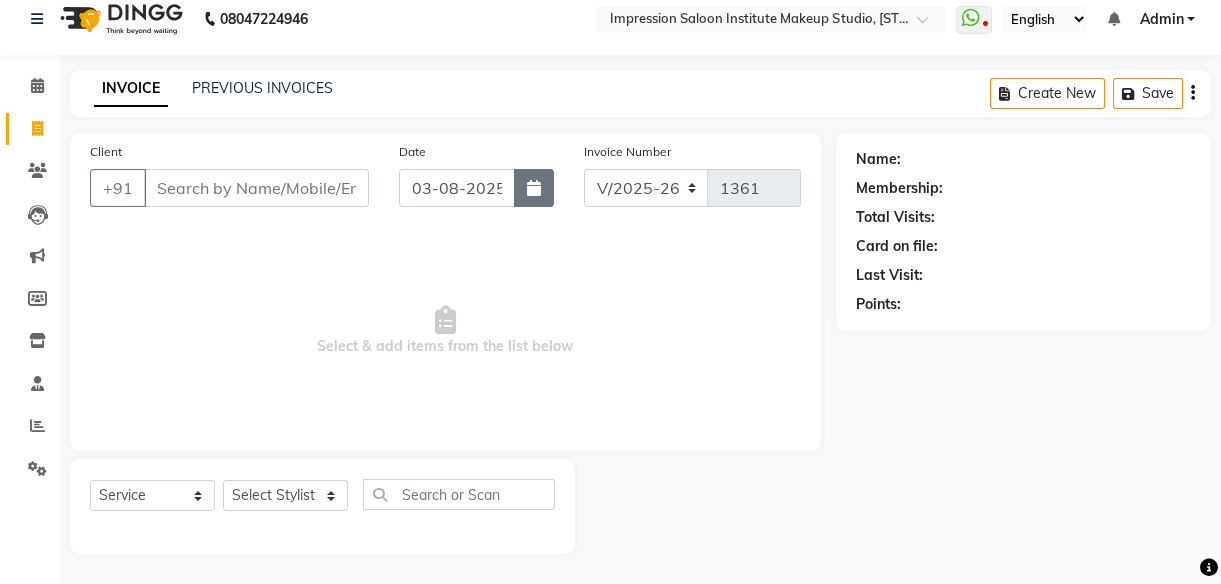 select on "product" 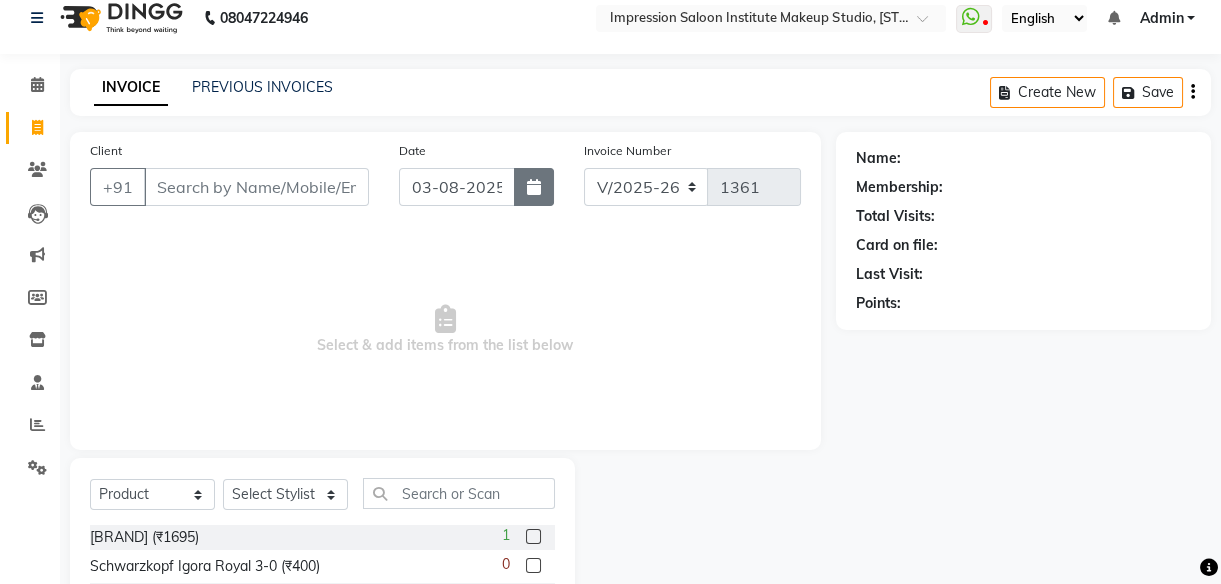 click 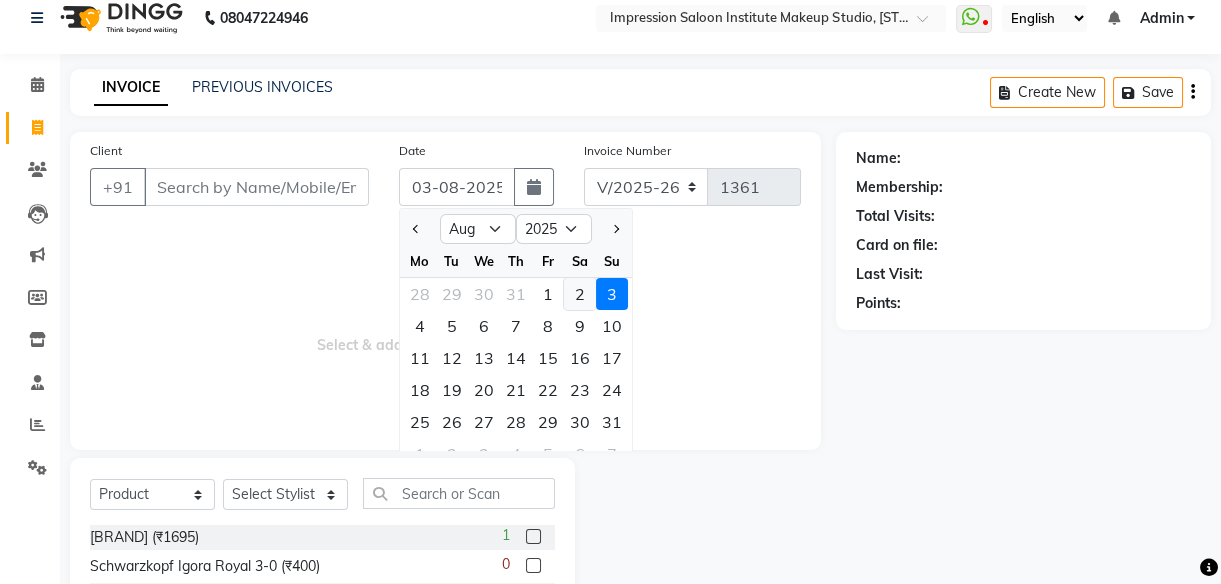 click on "2" 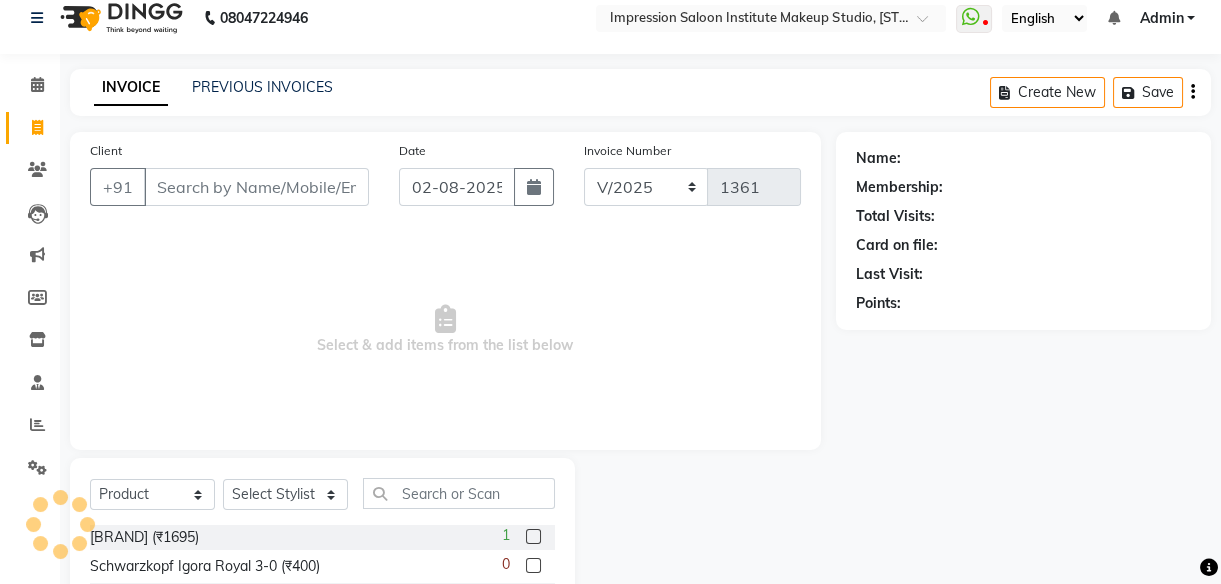 click on "Select & add items from the list below" at bounding box center [445, 330] 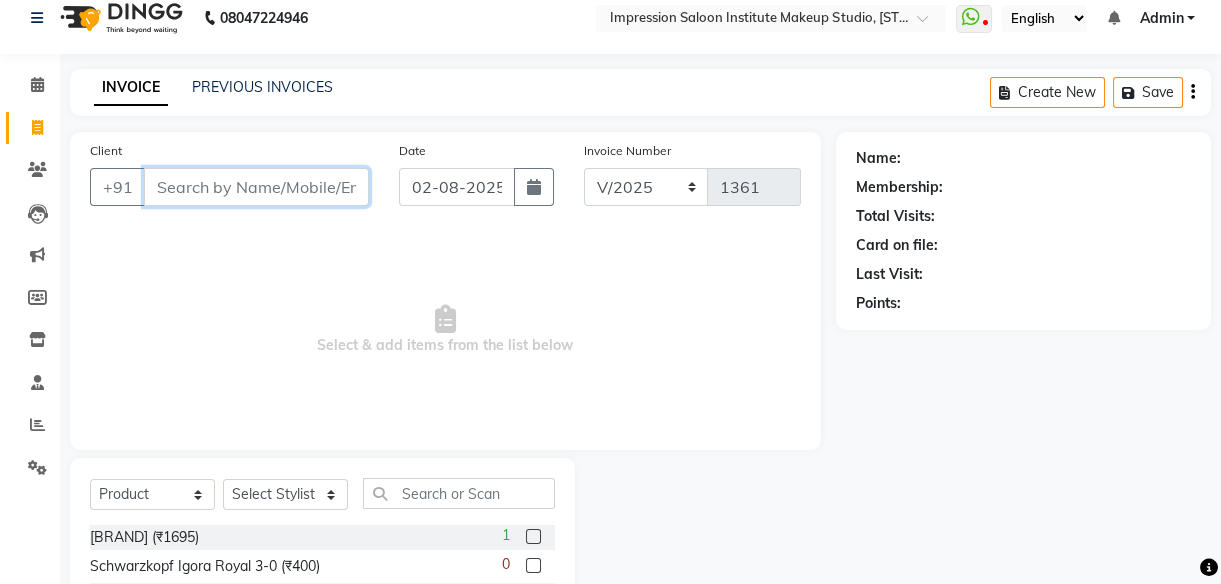 click on "Client" at bounding box center [256, 187] 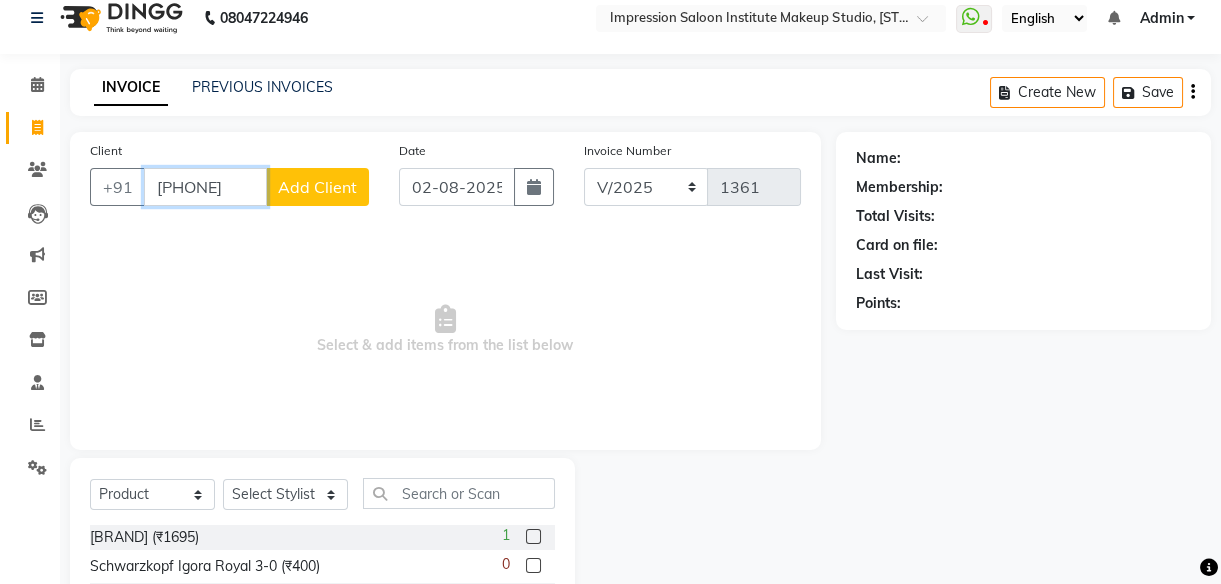 type on "[PHONE]" 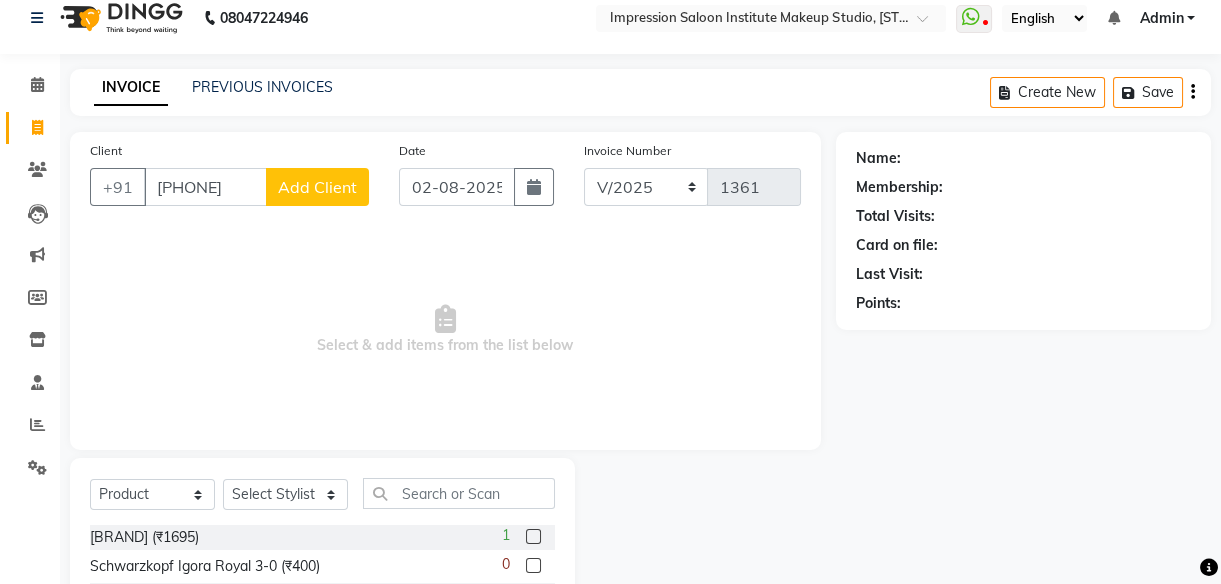 click on "Add Client" 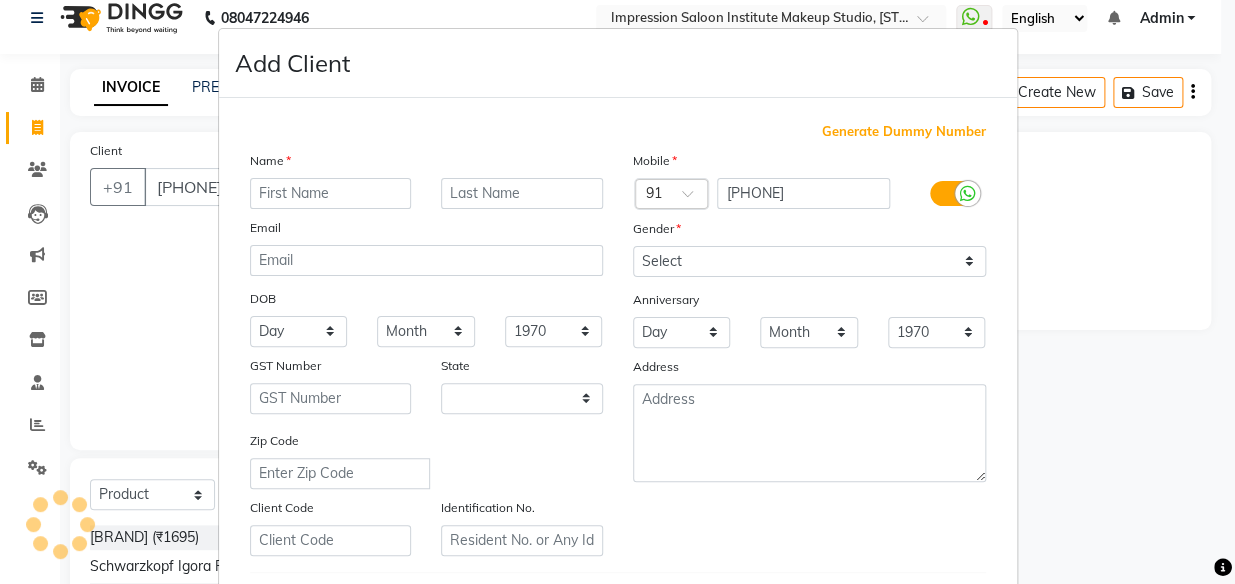 select on "22" 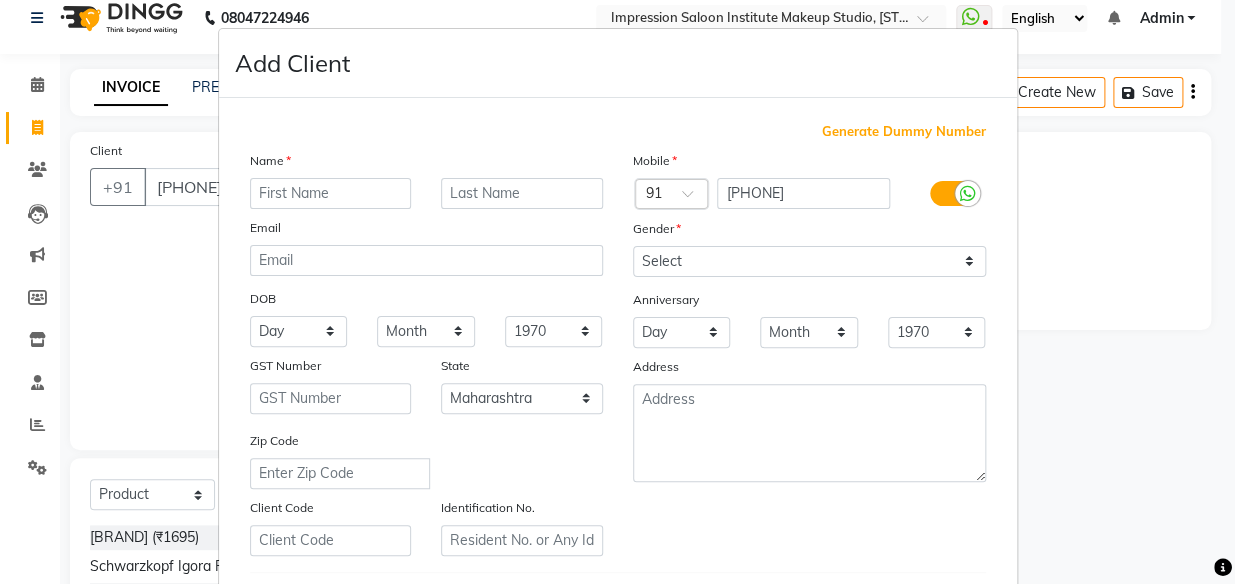 click at bounding box center (331, 193) 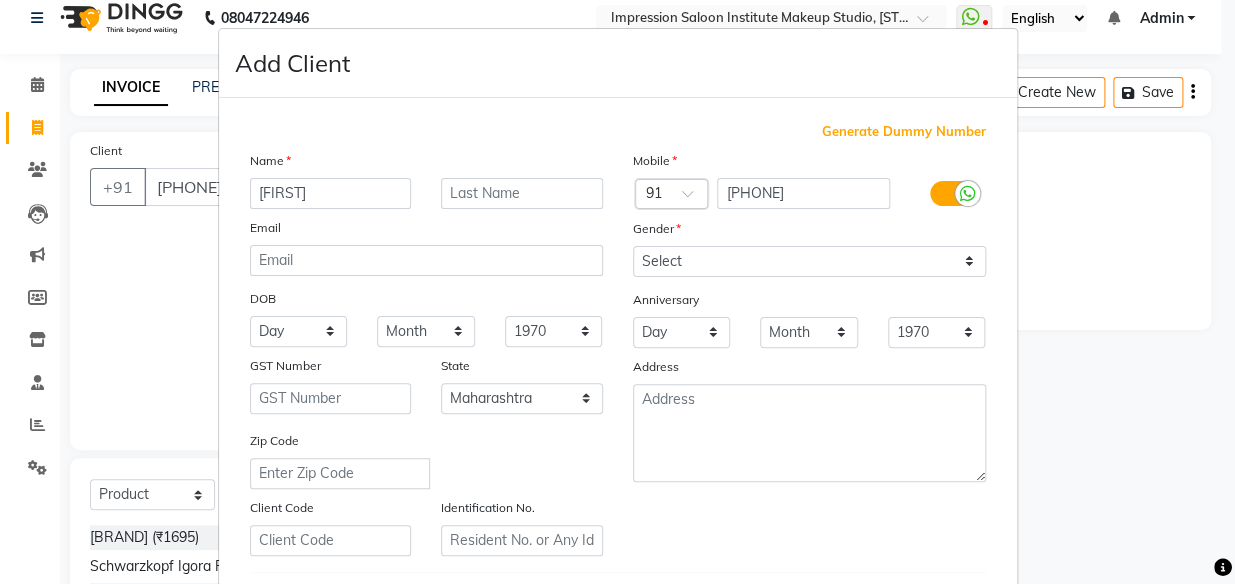 type on "[FIRST]" 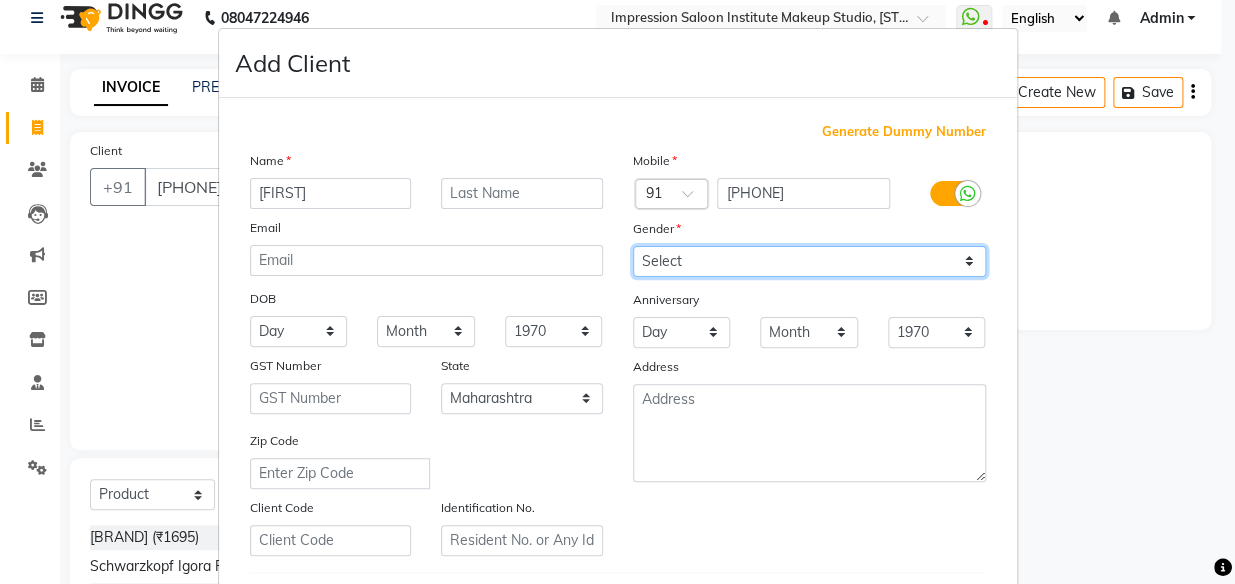click on "Select Male Female Other Prefer Not To Say" at bounding box center (809, 261) 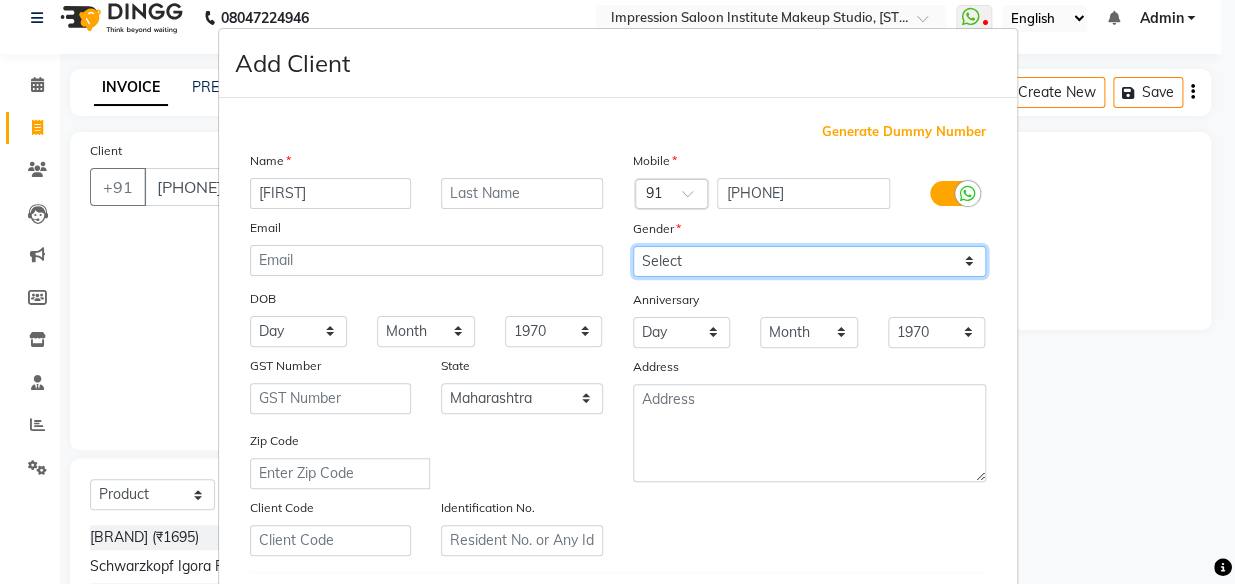 select on "female" 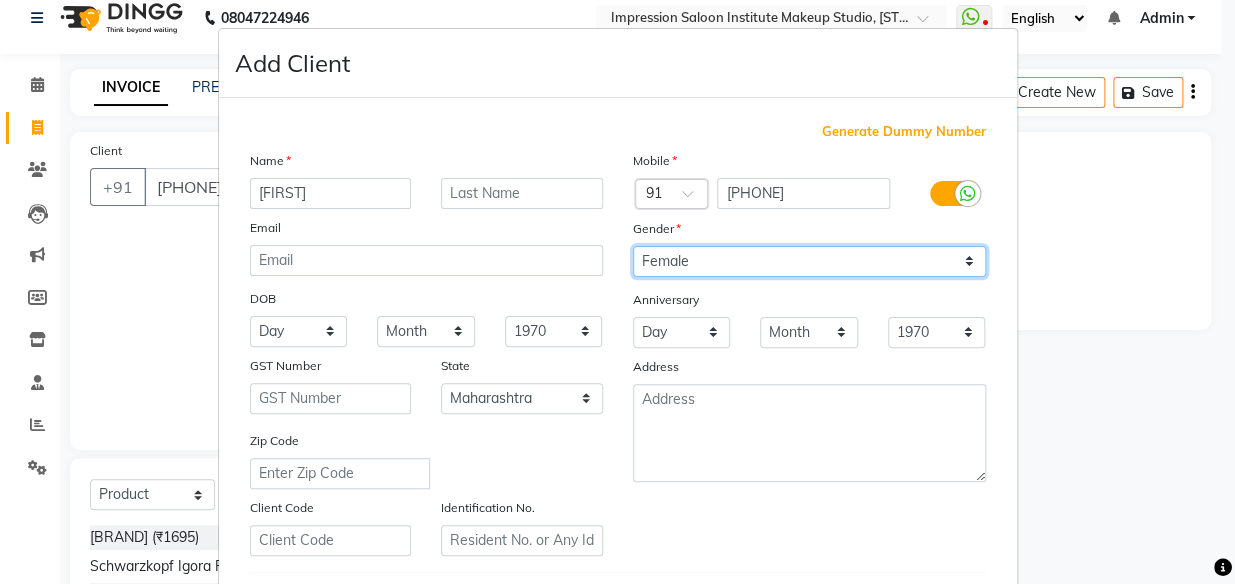 click on "Select Male Female Other Prefer Not To Say" at bounding box center [809, 261] 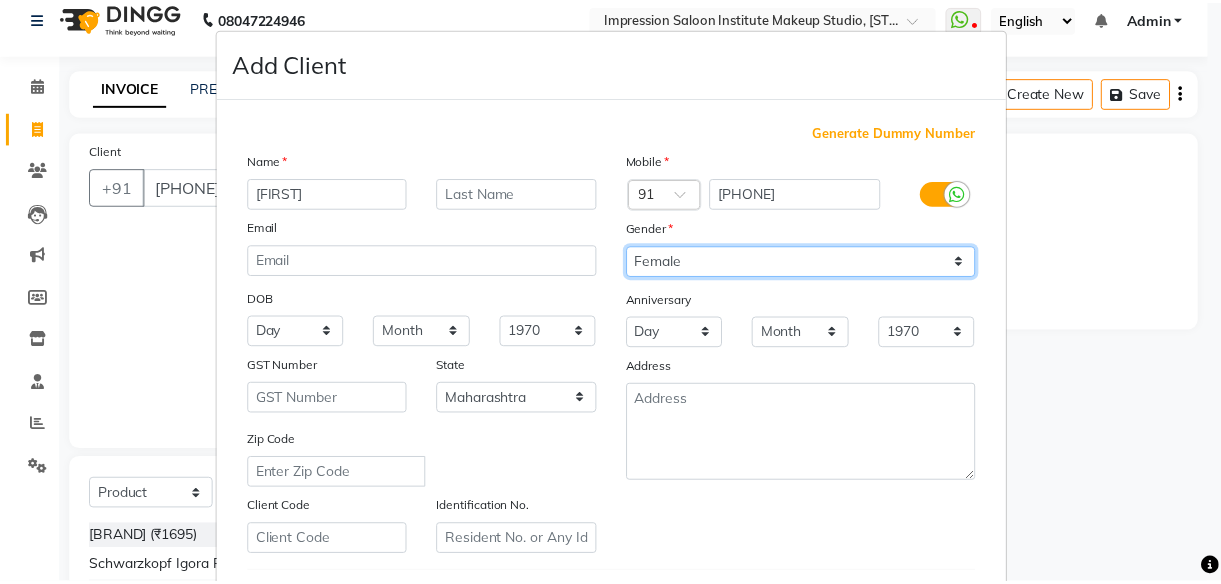 scroll, scrollTop: 345, scrollLeft: 0, axis: vertical 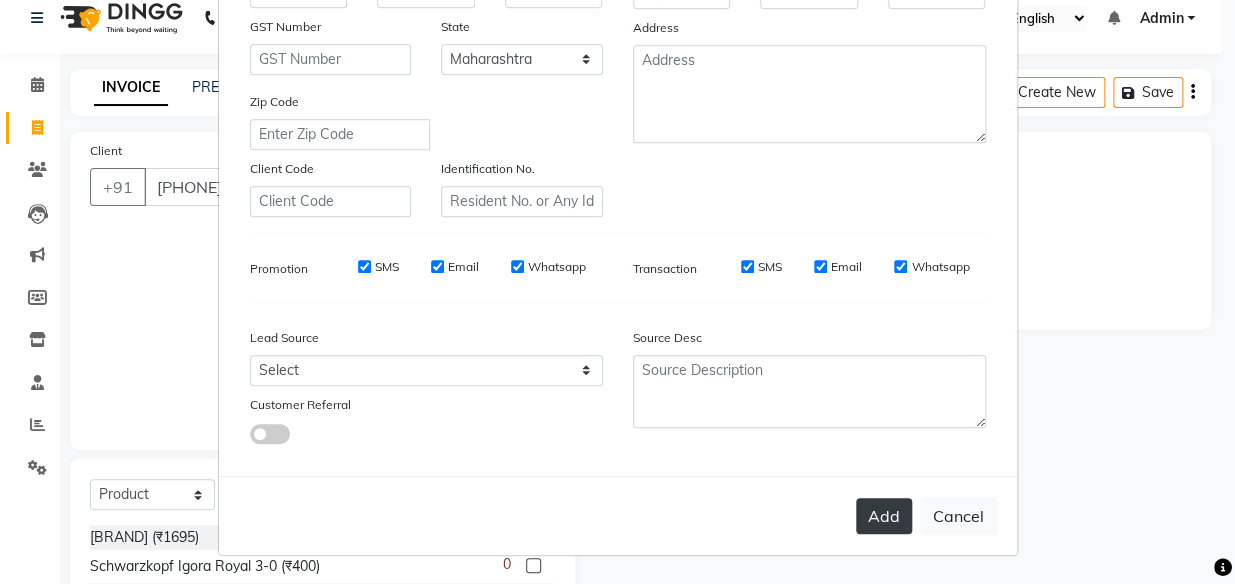 click on "Add" at bounding box center (884, 516) 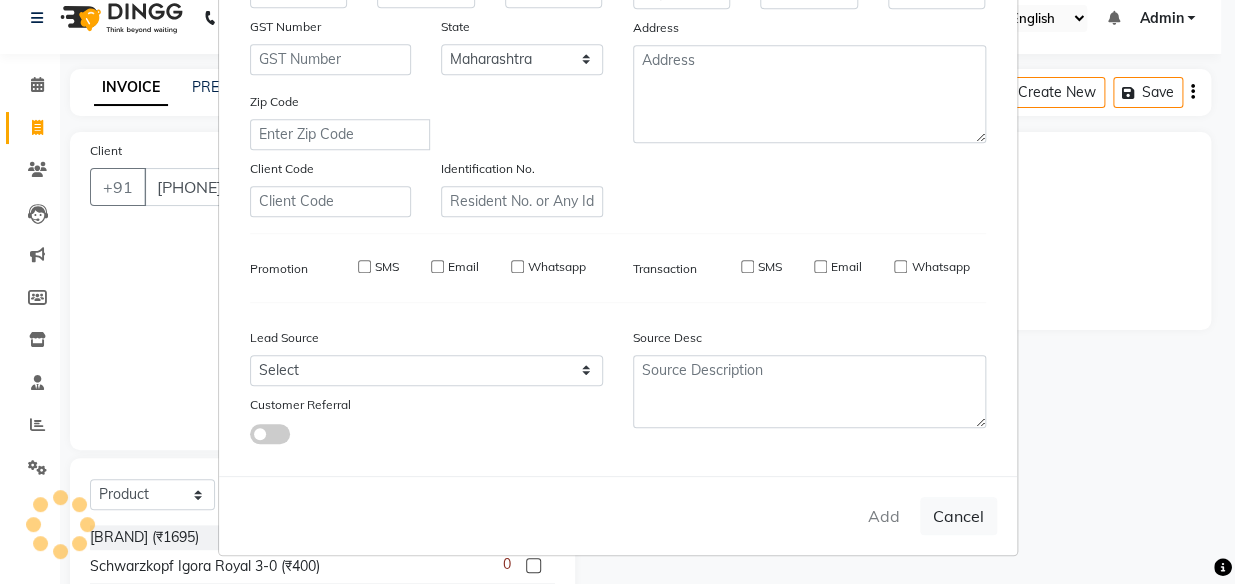 type 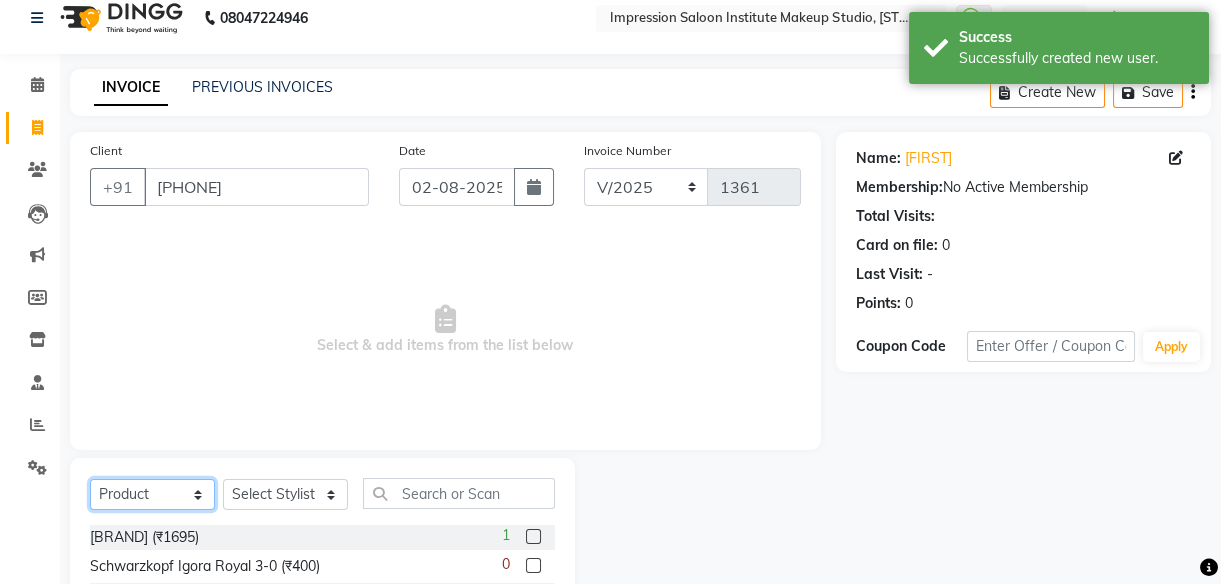click on "Select  Service  Product  Membership  Package Voucher Prepaid Gift Card" 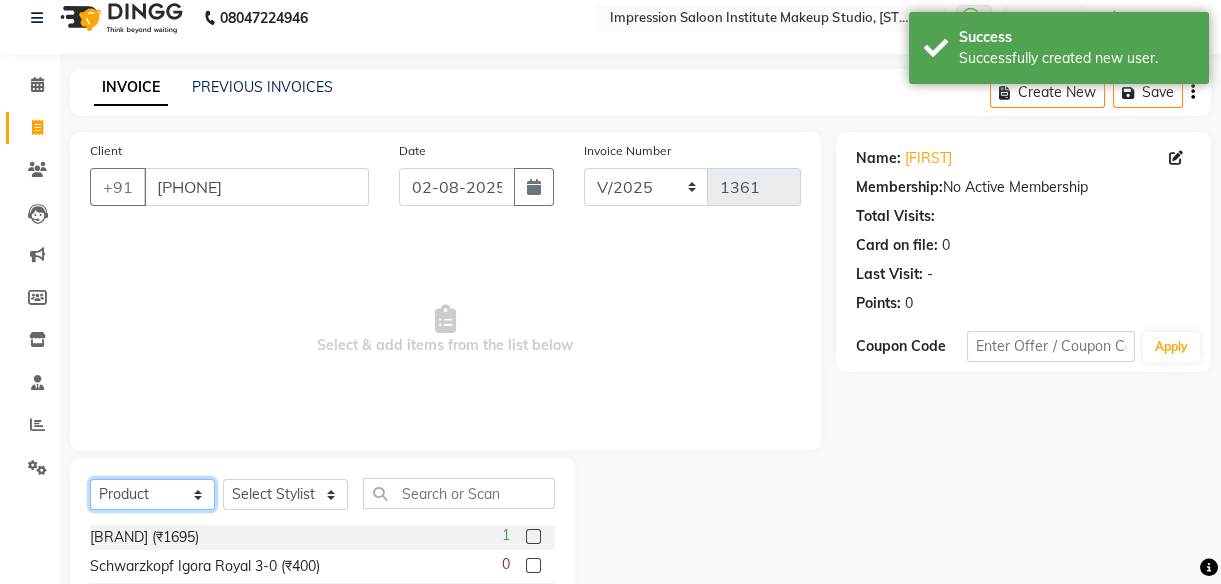 select on "service" 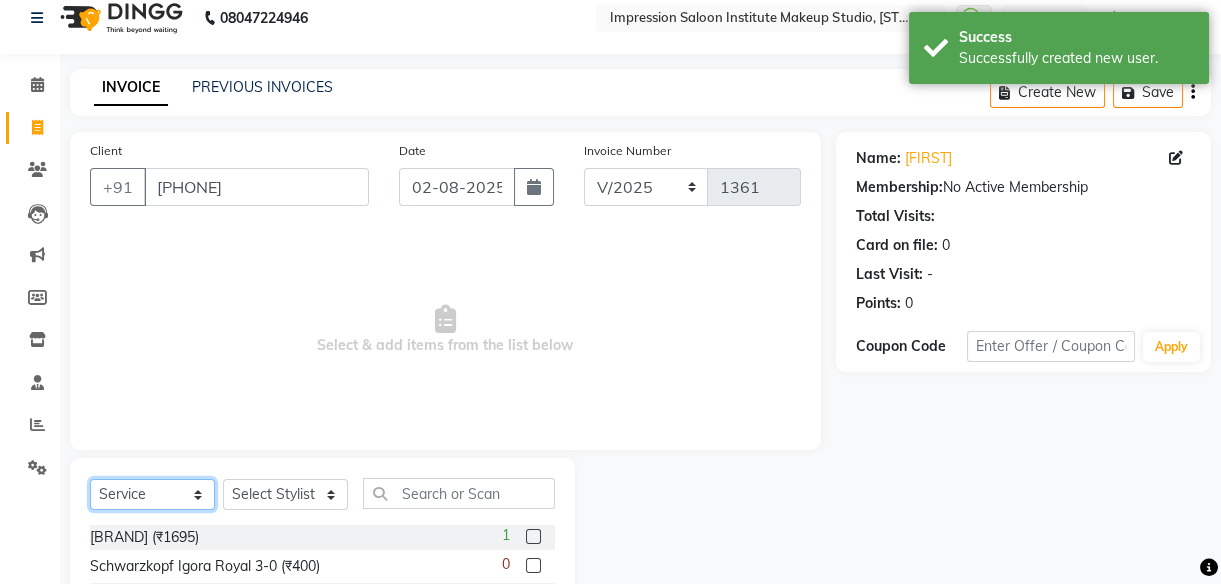 click on "Select  Service  Product  Membership  Package Voucher Prepaid Gift Card" 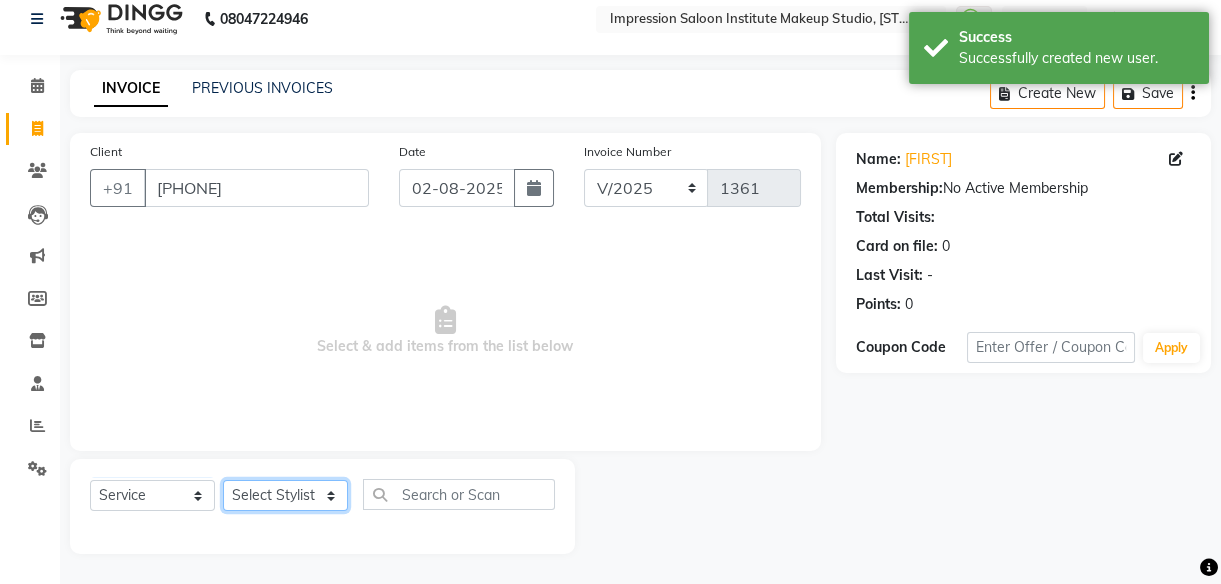 click on "Select Stylist Arjun Front Desk Jyoti Pallavi rushi Samarh sandesh Sunita Trupati Trupti 2" 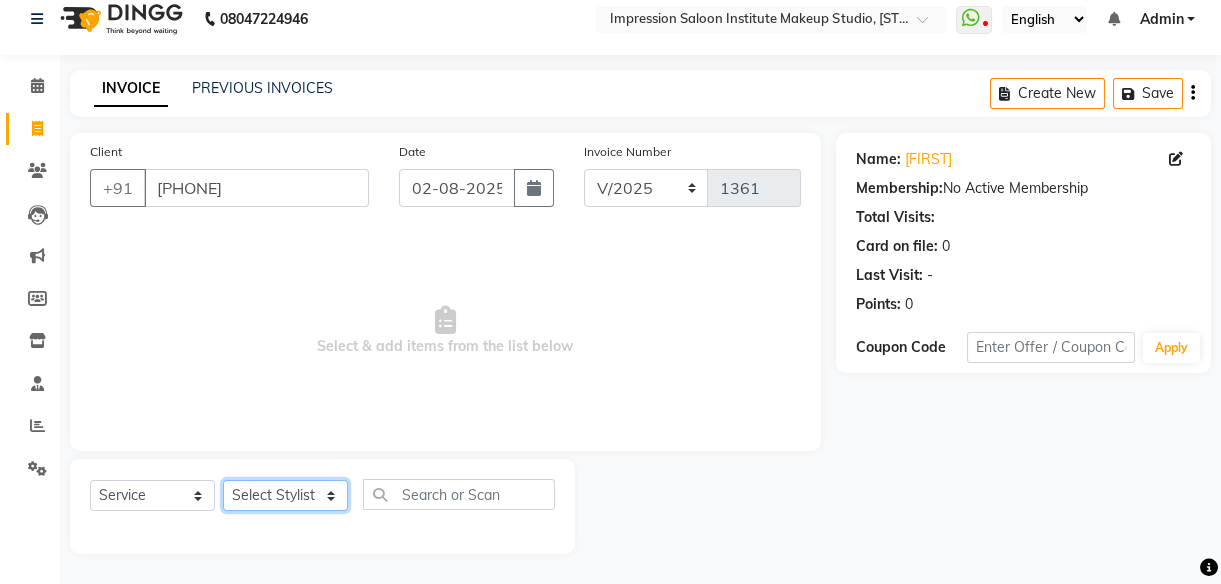 select on "85426" 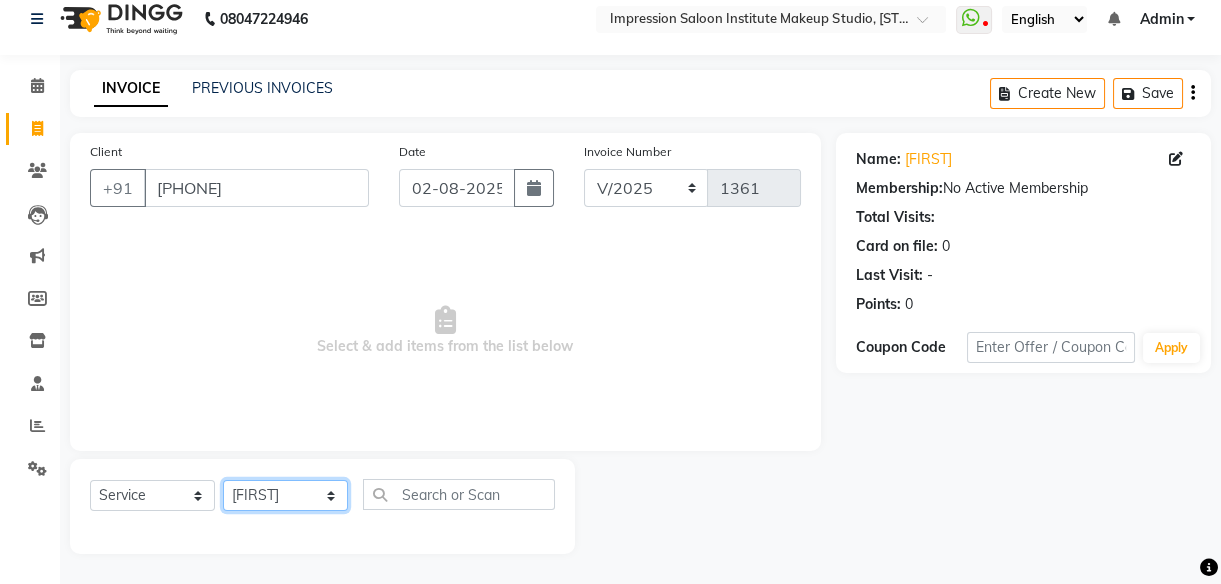 click on "Select Stylist Arjun Front Desk Jyoti Pallavi rushi Samarh sandesh Sunita Trupati Trupti 2" 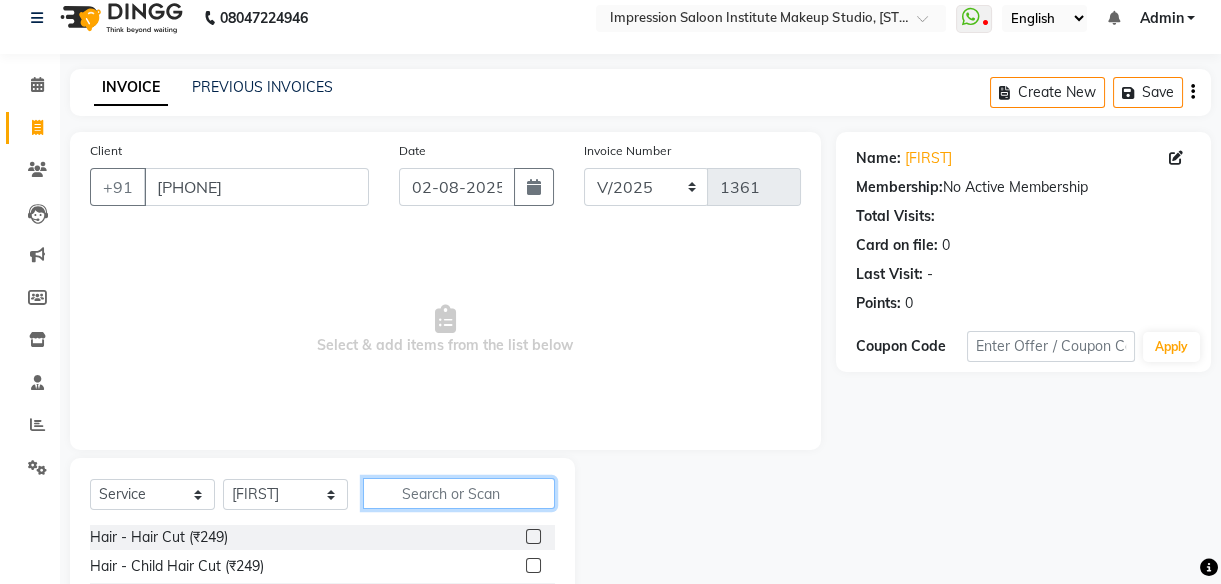 click 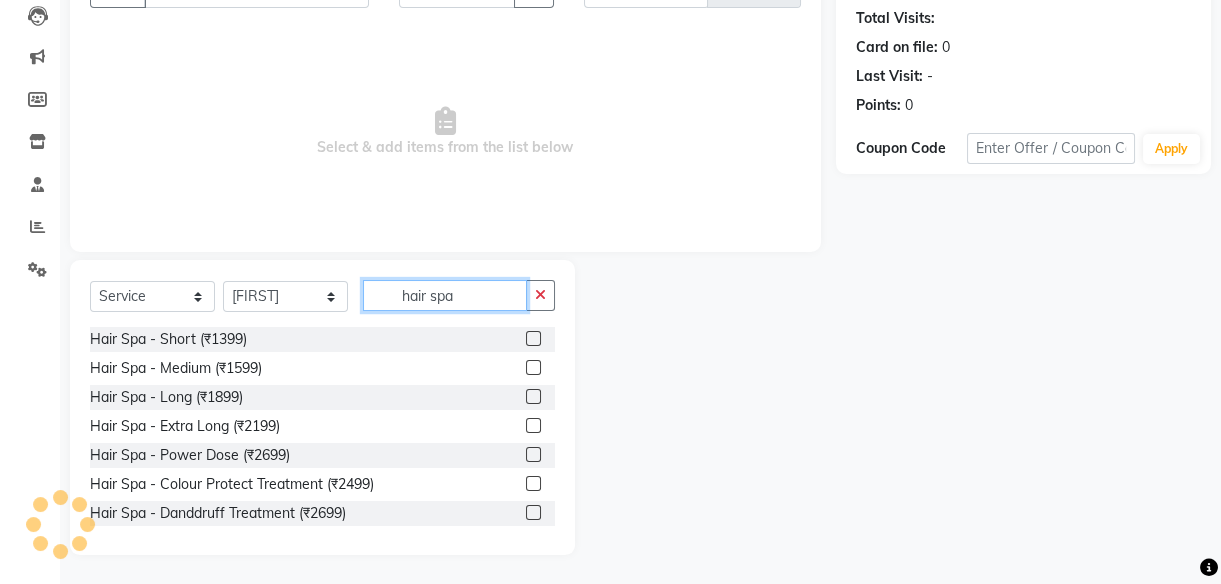 scroll, scrollTop: 217, scrollLeft: 0, axis: vertical 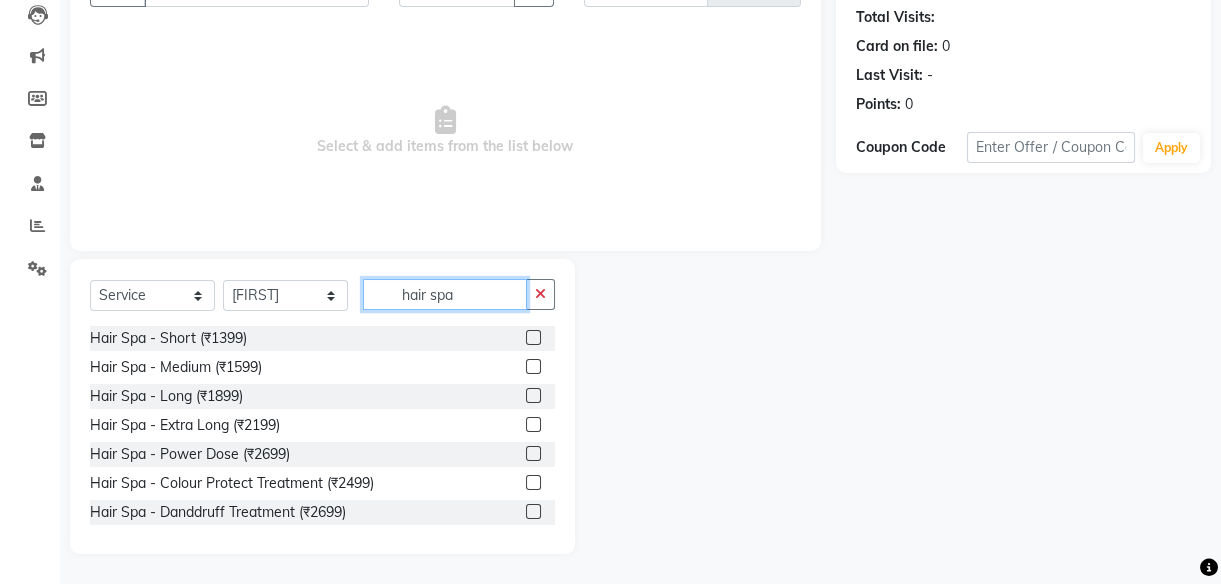 type on "hair spa" 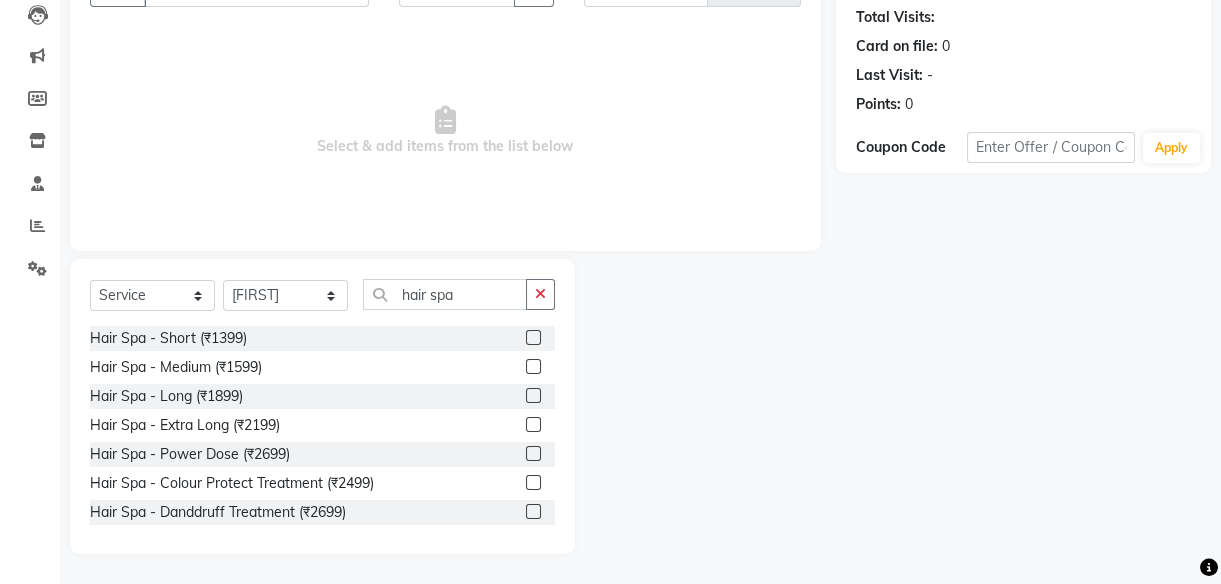 click 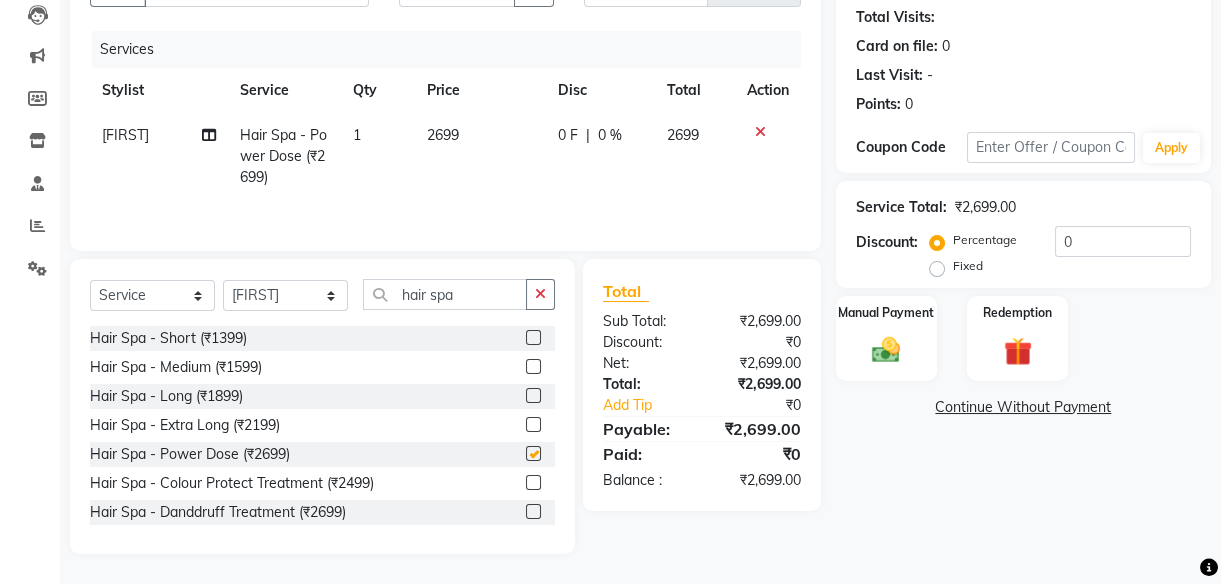 checkbox on "false" 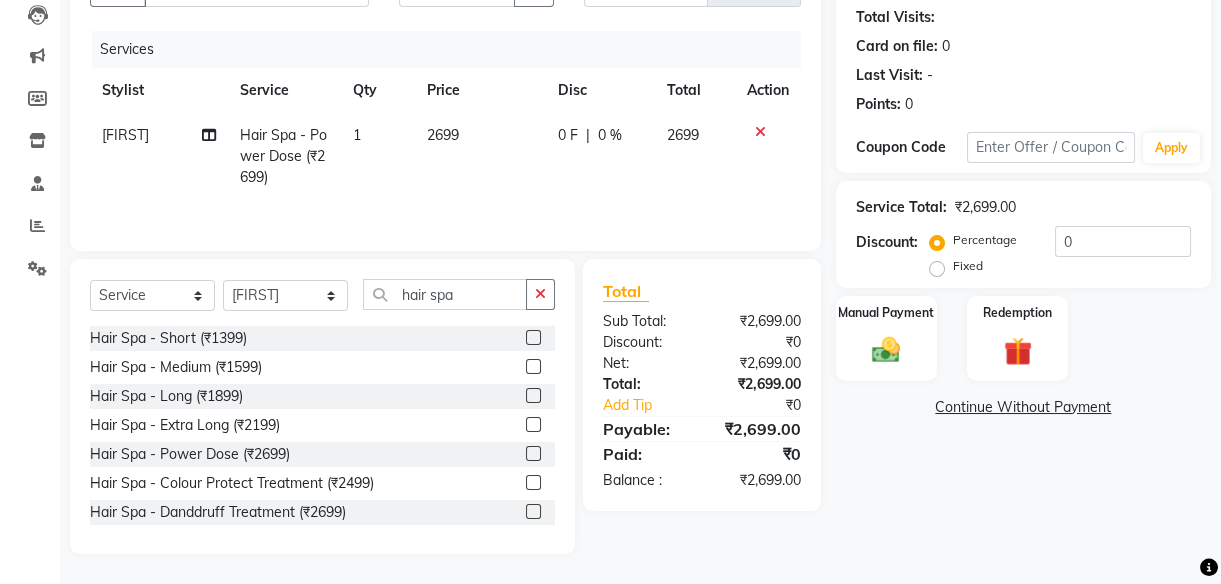 click on "2699" 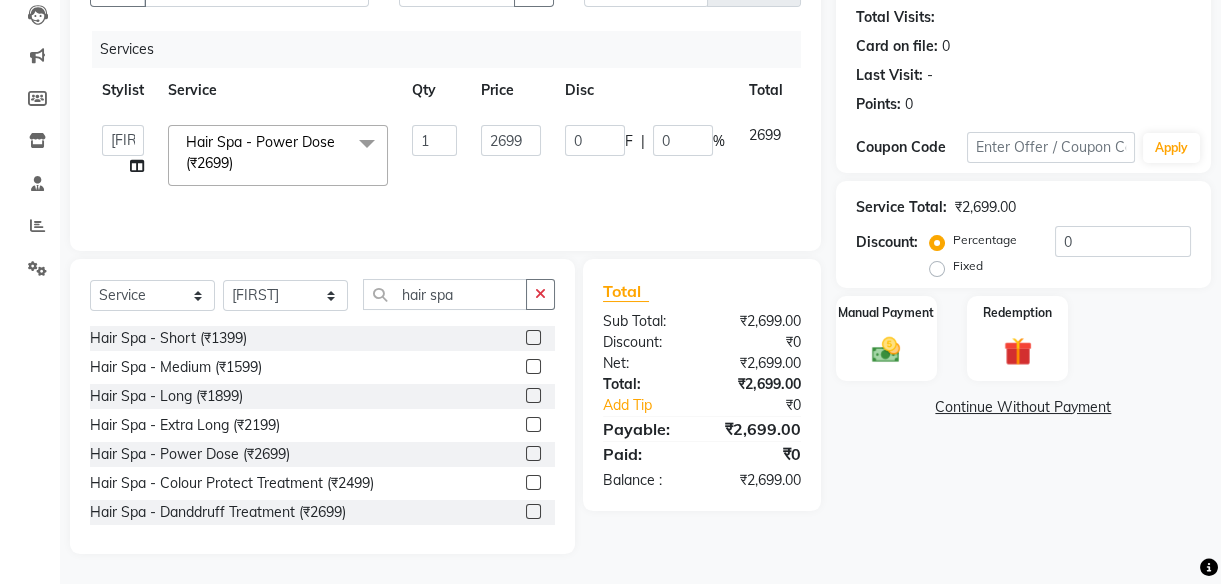 click 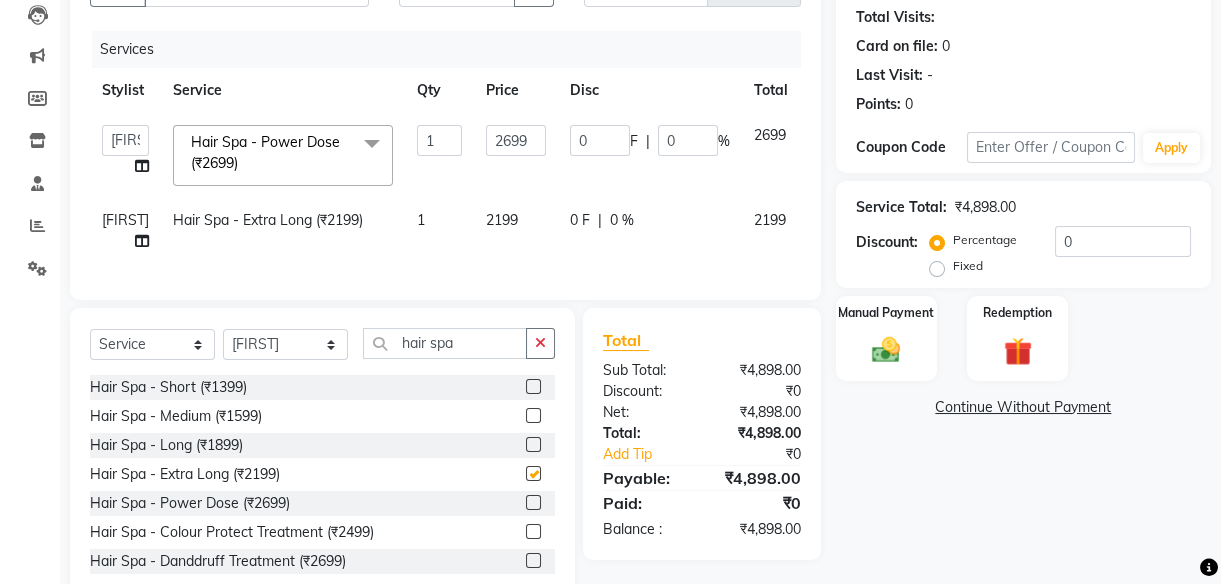 checkbox on "false" 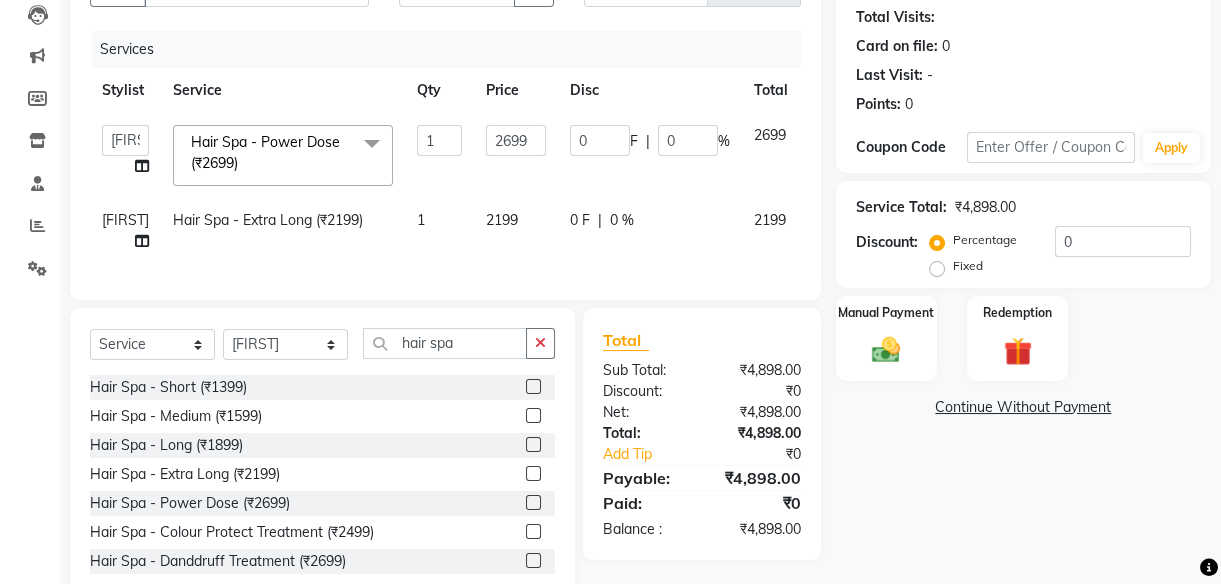scroll, scrollTop: 0, scrollLeft: 69, axis: horizontal 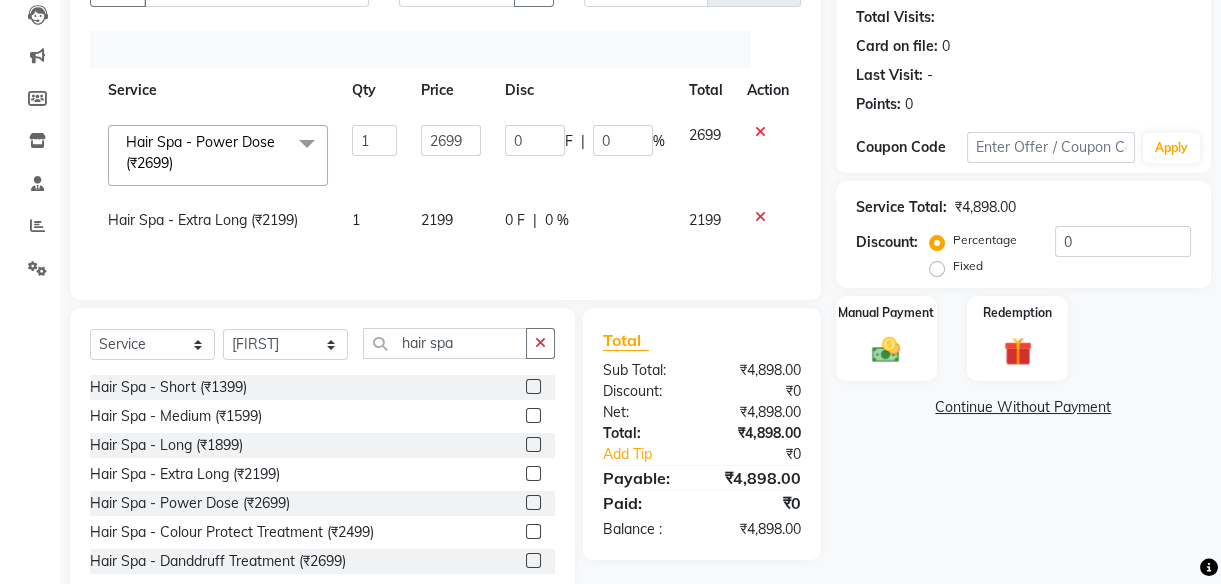 click 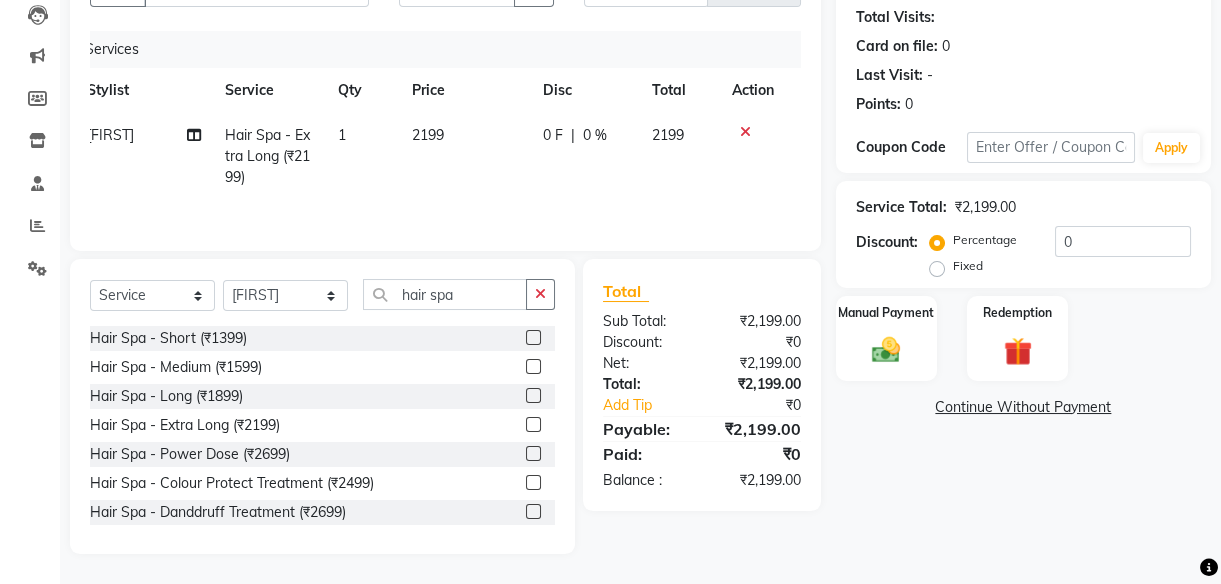 scroll, scrollTop: 0, scrollLeft: 14, axis: horizontal 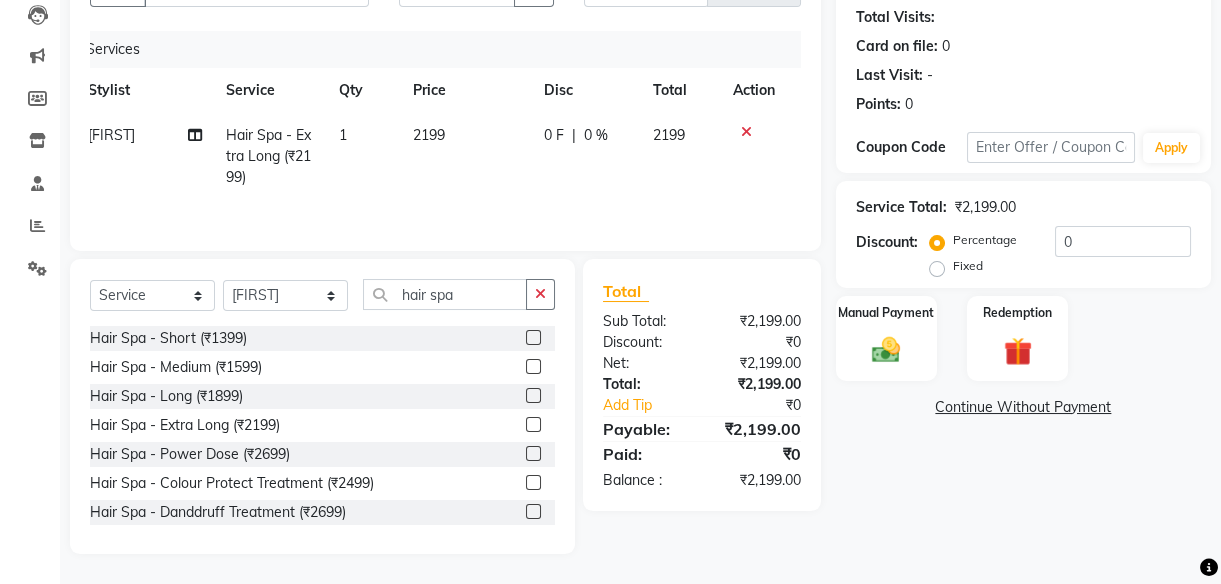 click on "2199" 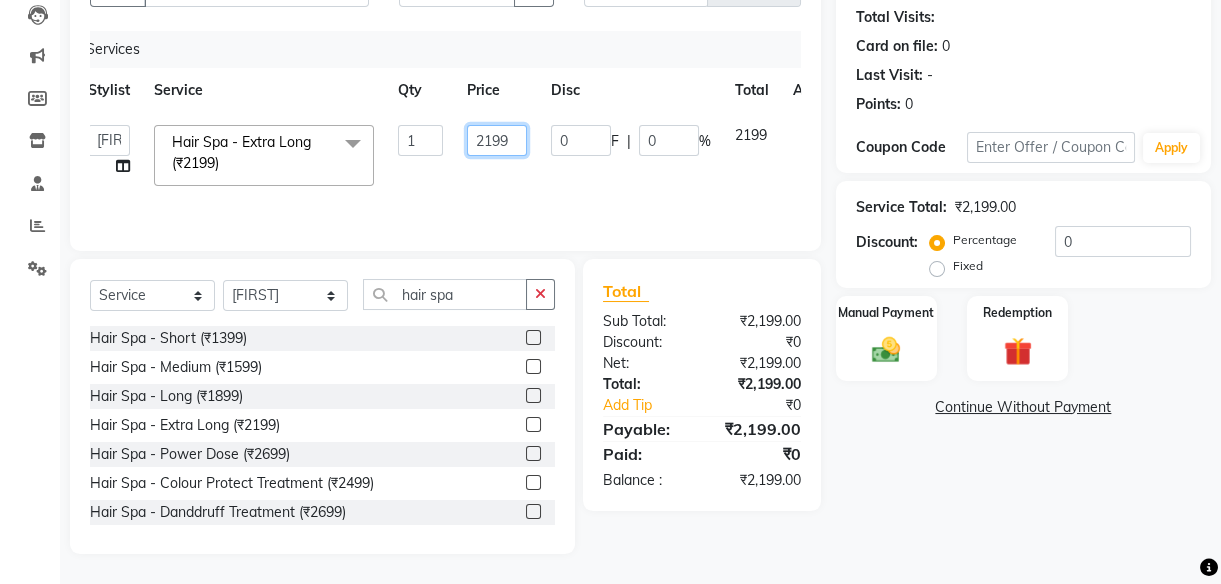 click on "2199" 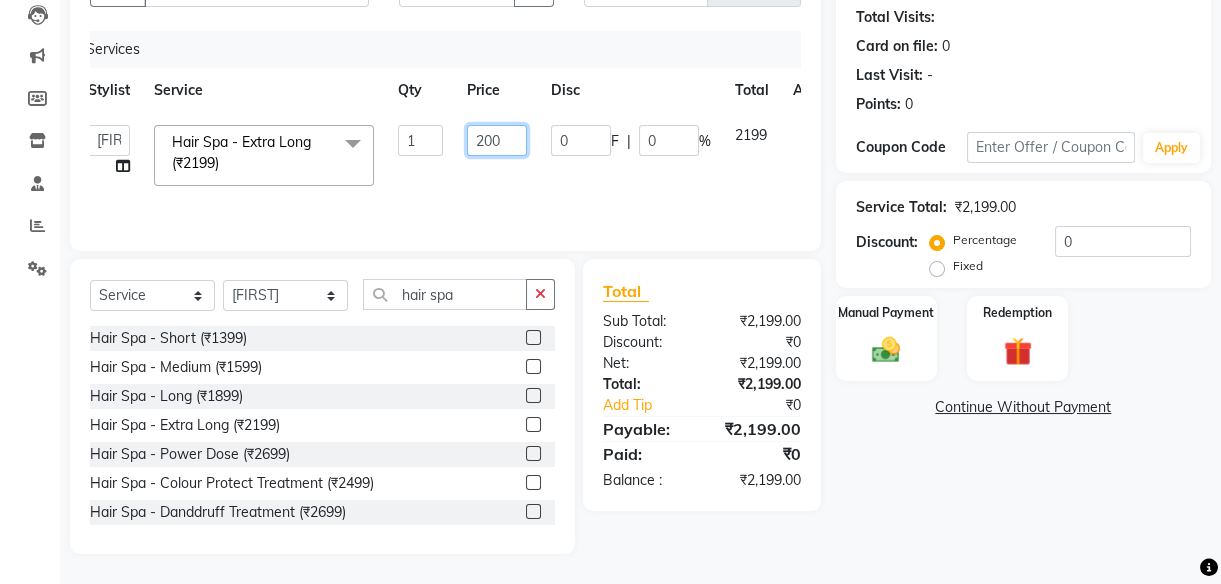 type on "2000" 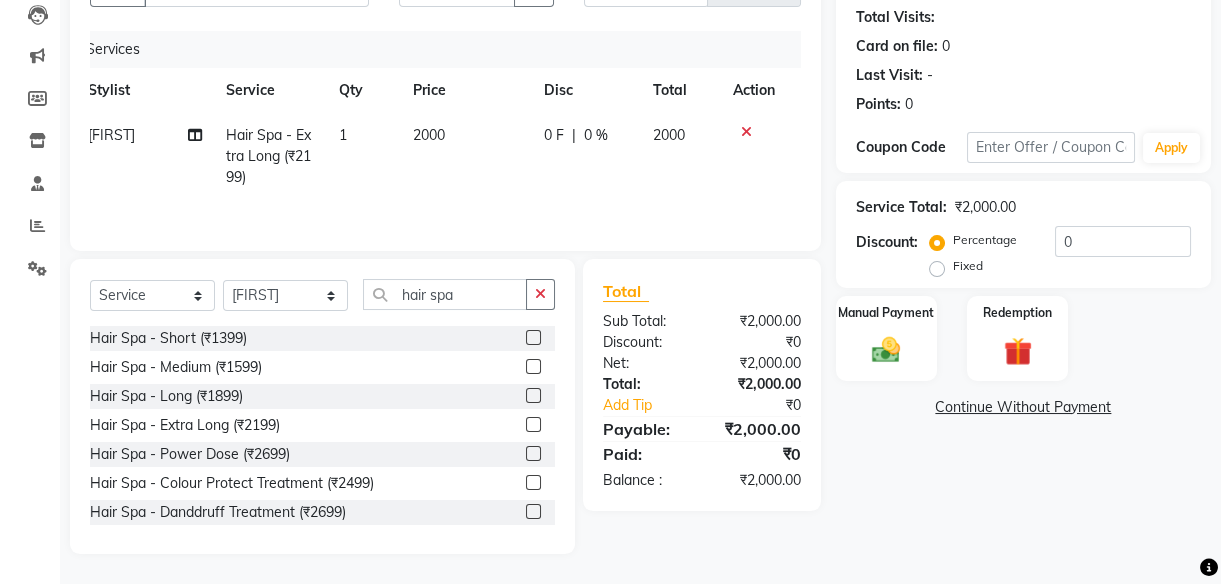 click on "Services Stylist Service Qty Price Disc Total Action Samarh Hair Spa - Extra Long (₹2199) 1 2000 0 F | 0 % 2000" 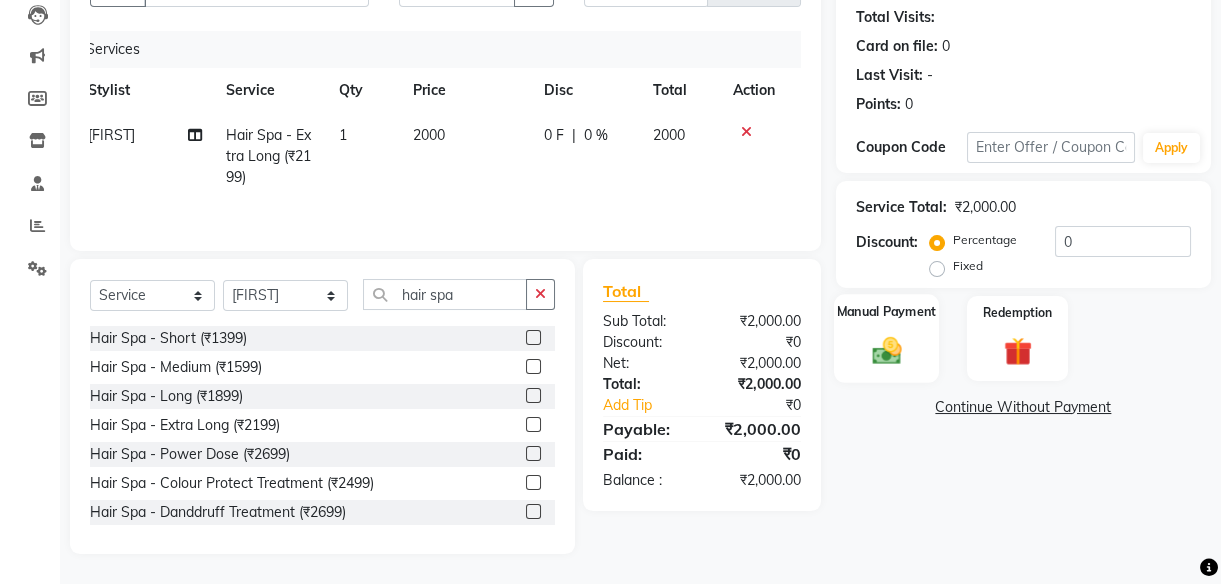 click on "Manual Payment" 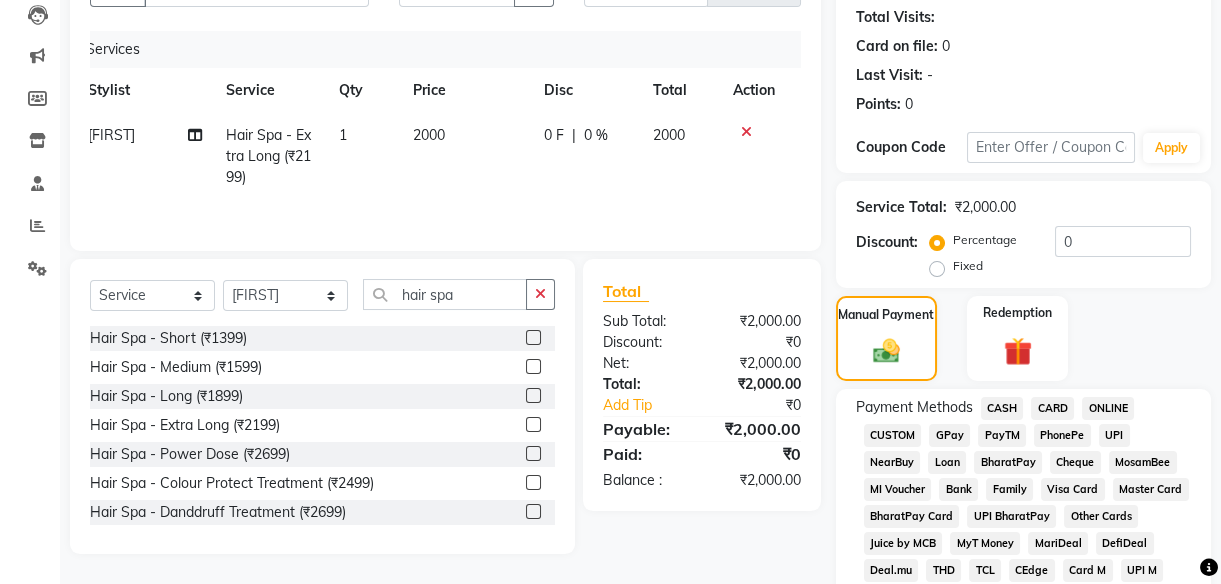 click on "UPI" 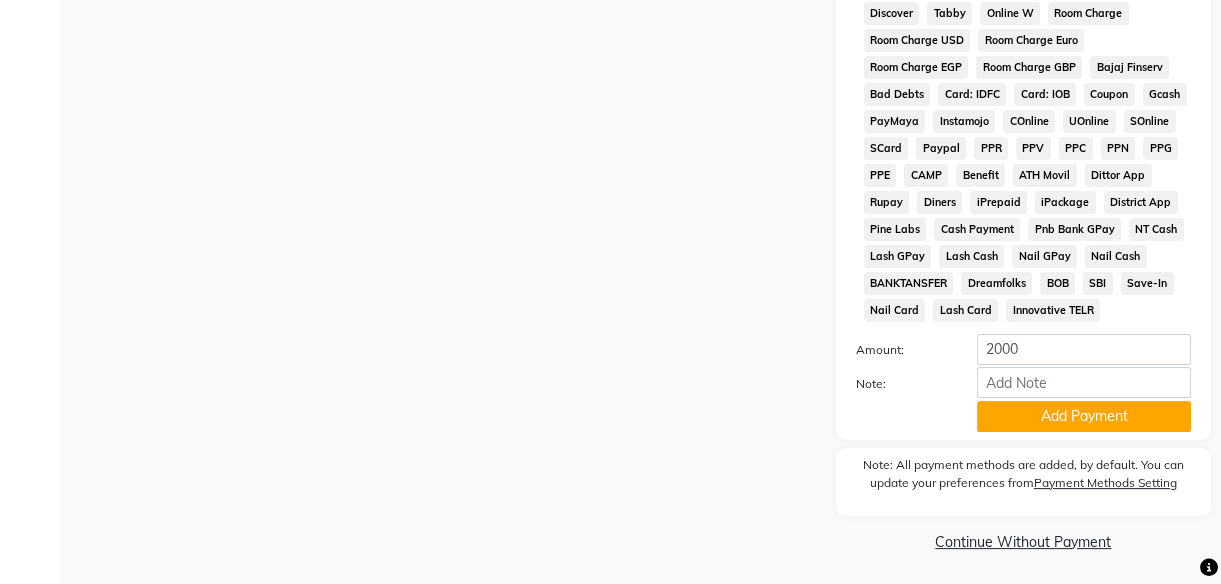 scroll, scrollTop: 1020, scrollLeft: 0, axis: vertical 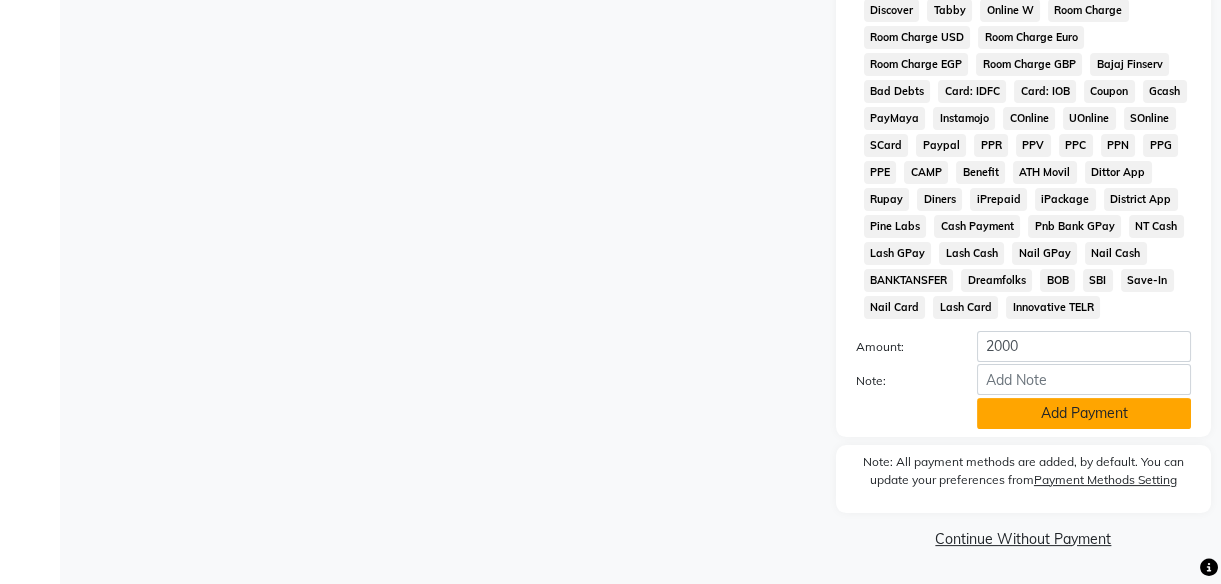 click on "Add Payment" 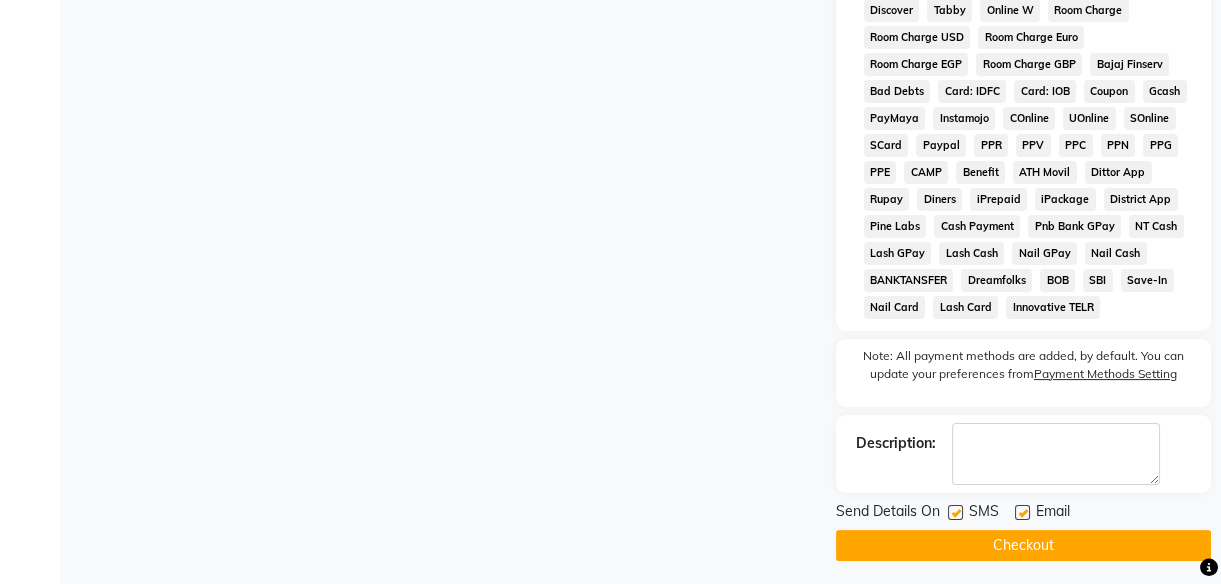 click 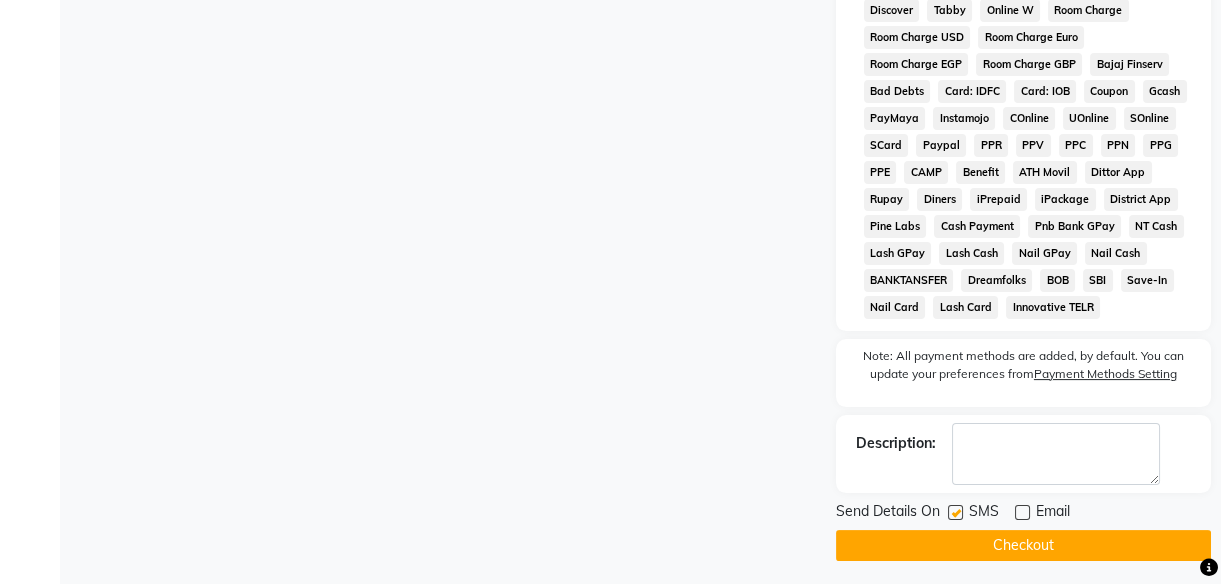 click 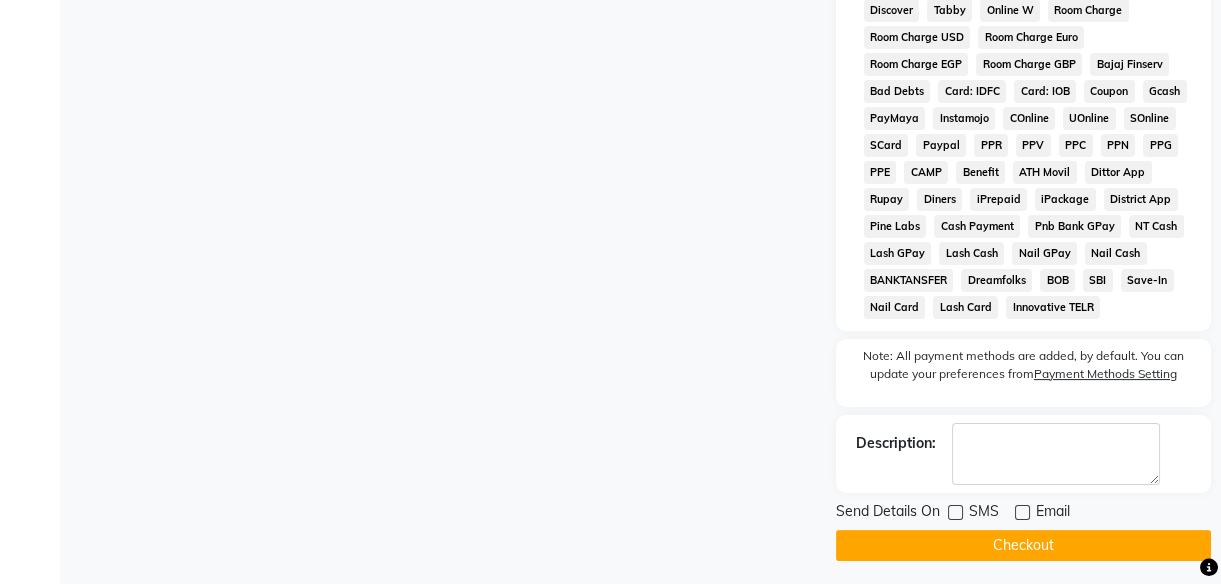click on "Checkout" 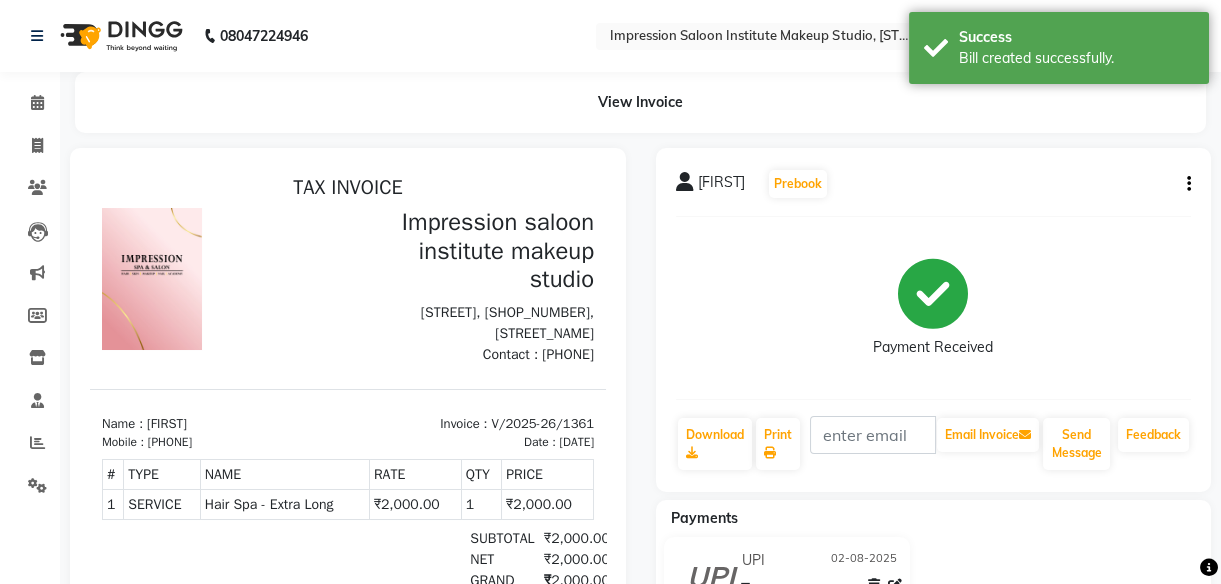 scroll, scrollTop: 0, scrollLeft: 0, axis: both 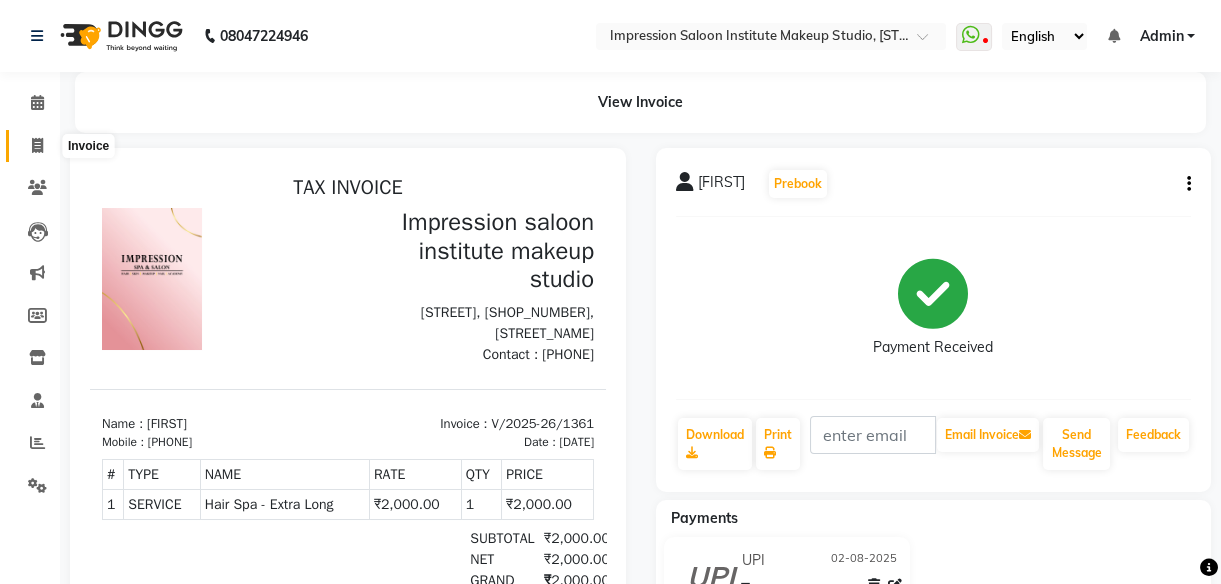 click 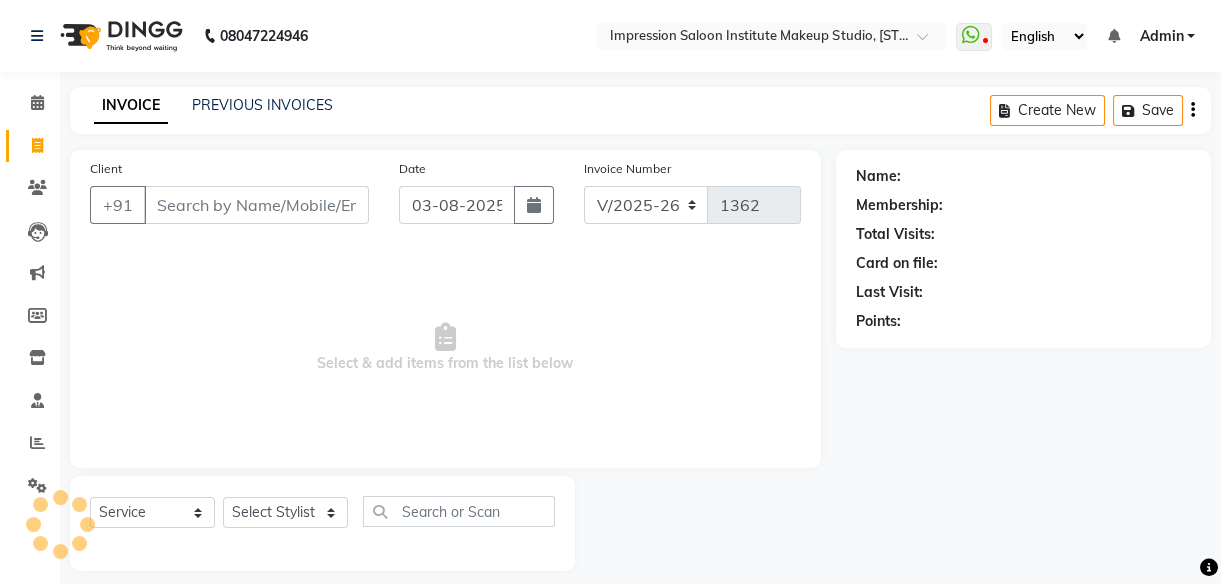 scroll, scrollTop: 18, scrollLeft: 0, axis: vertical 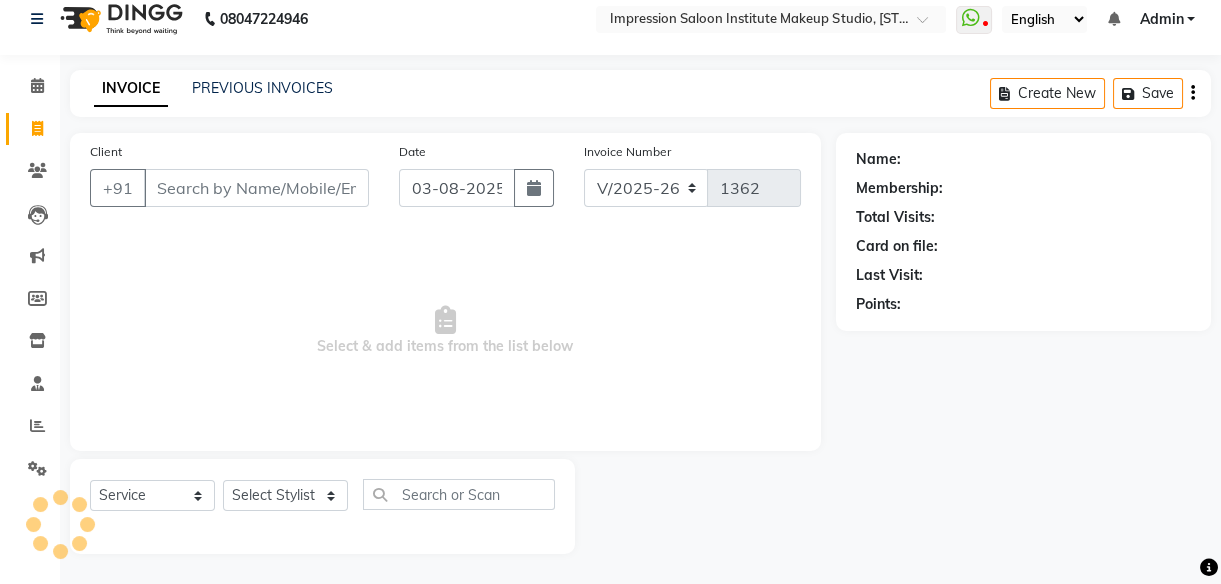 select on "product" 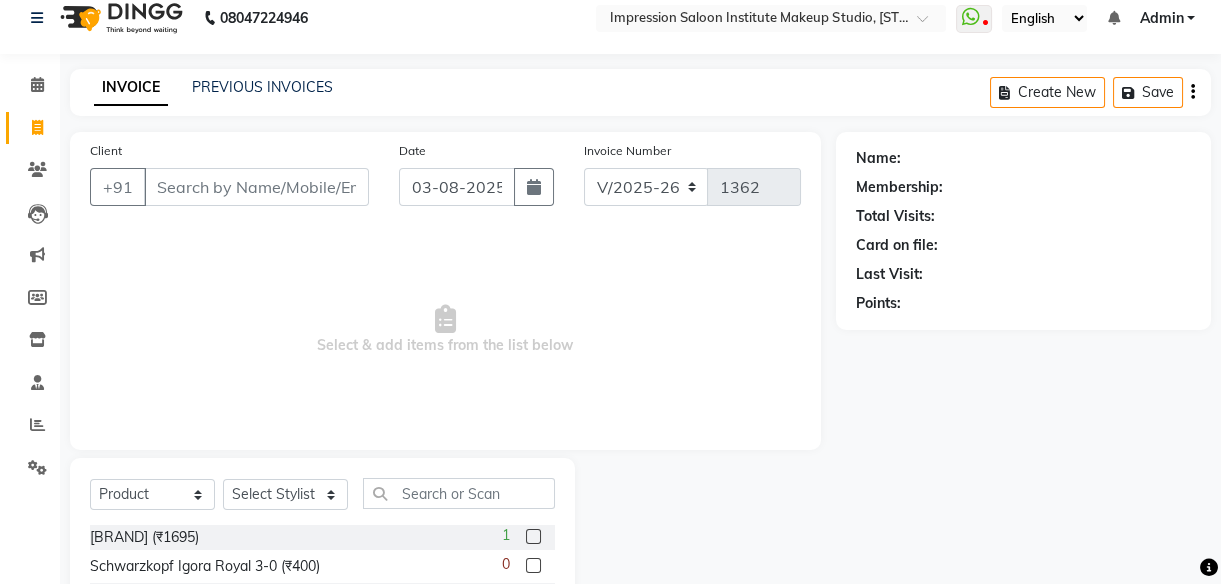 click on "Client" at bounding box center [256, 187] 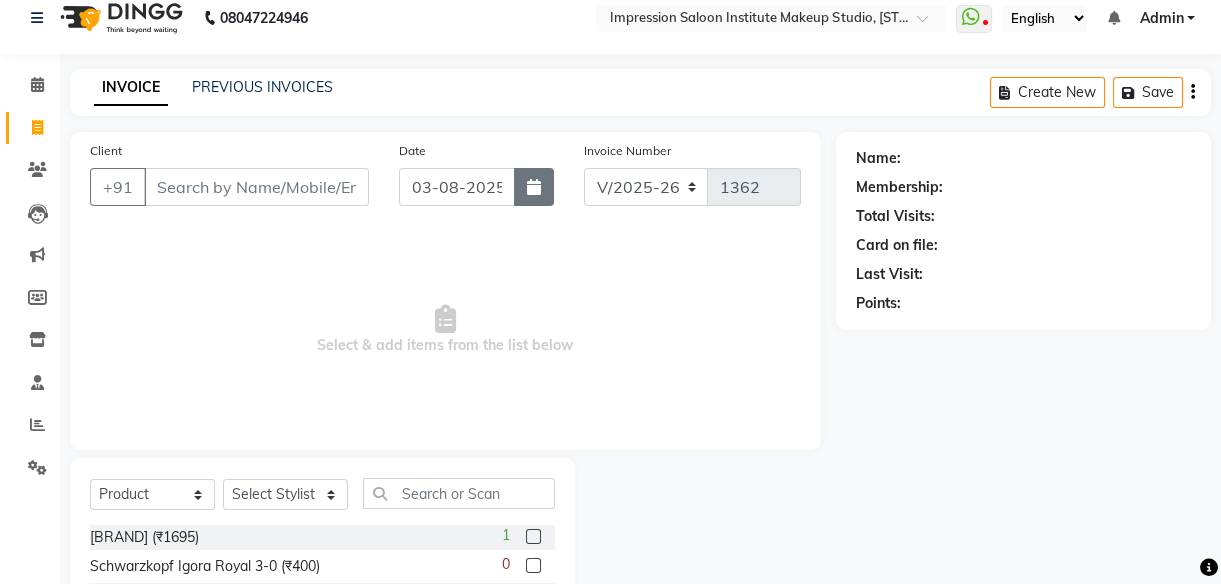 click 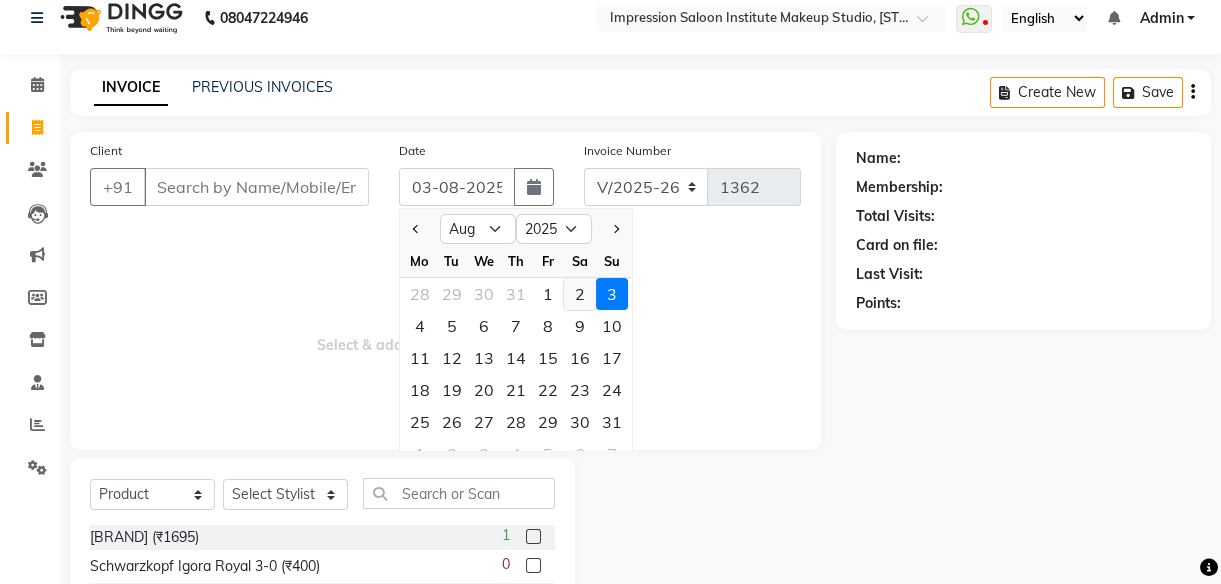 click on "2" 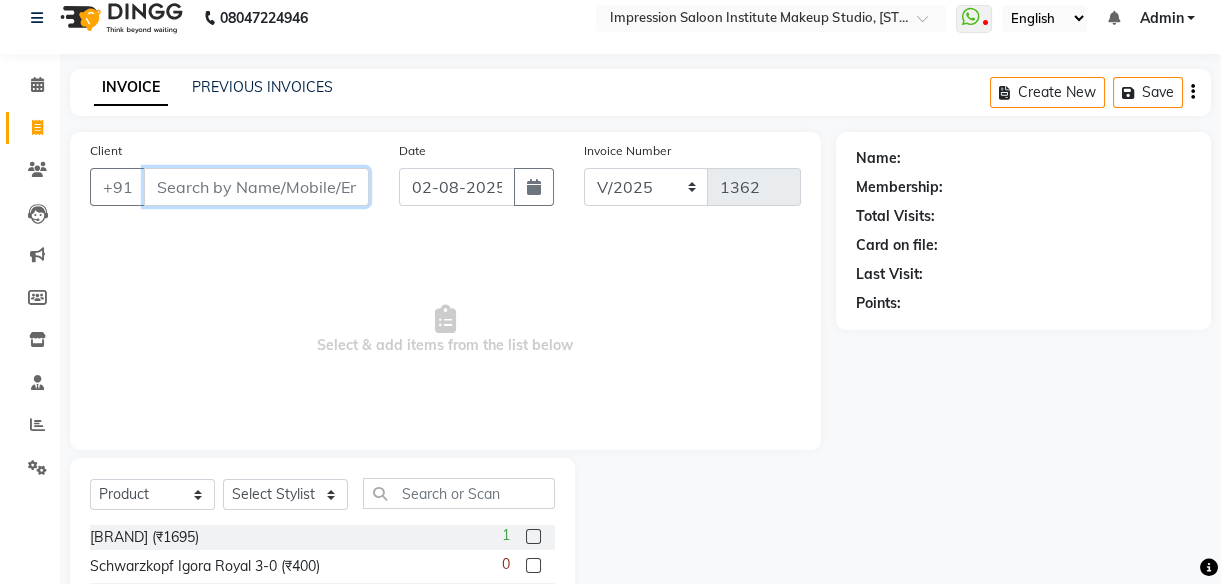 click on "Client" at bounding box center [256, 187] 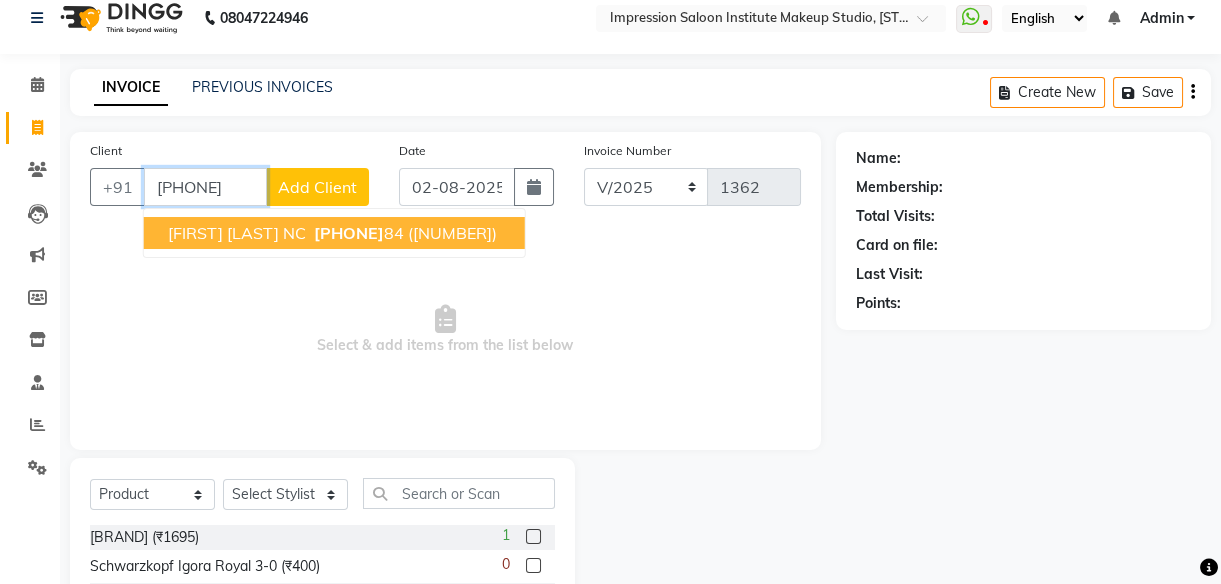 click on "[FIRST] [LAST] NC [PHONE] ([NUMBER])" at bounding box center [334, 233] 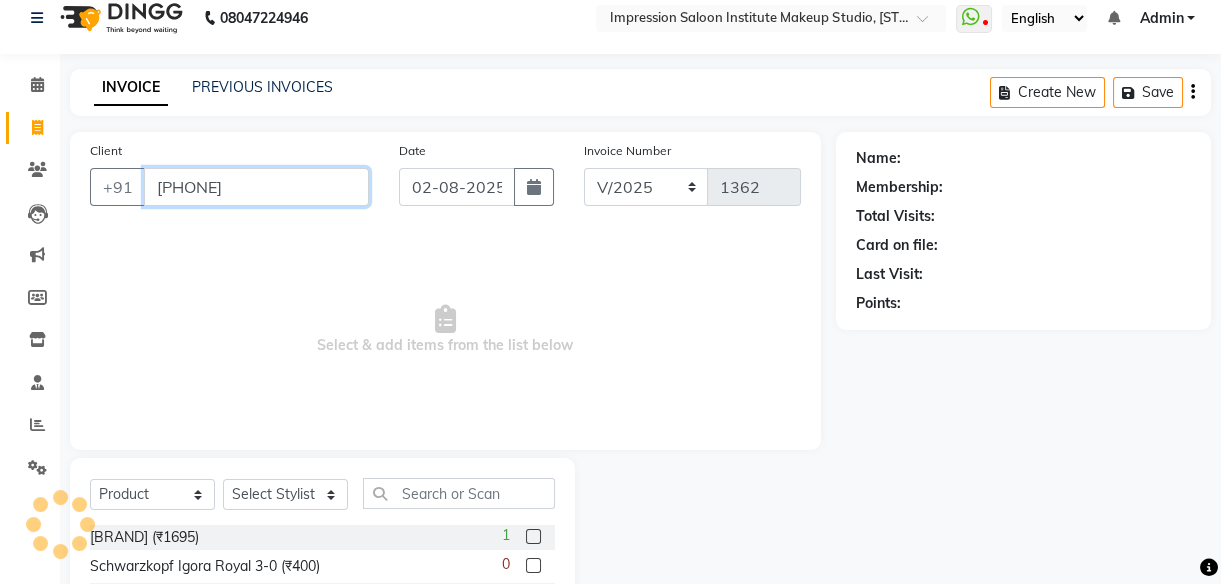 type on "[PHONE]" 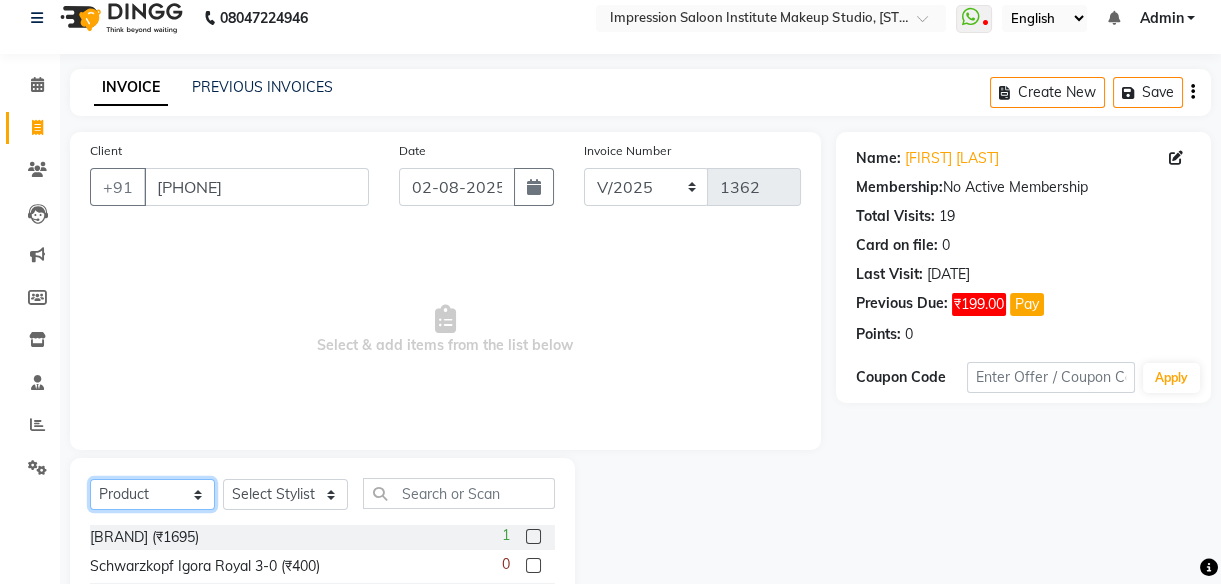 click on "Select  Service  Product  Membership  Package Voucher Prepaid Gift Card" 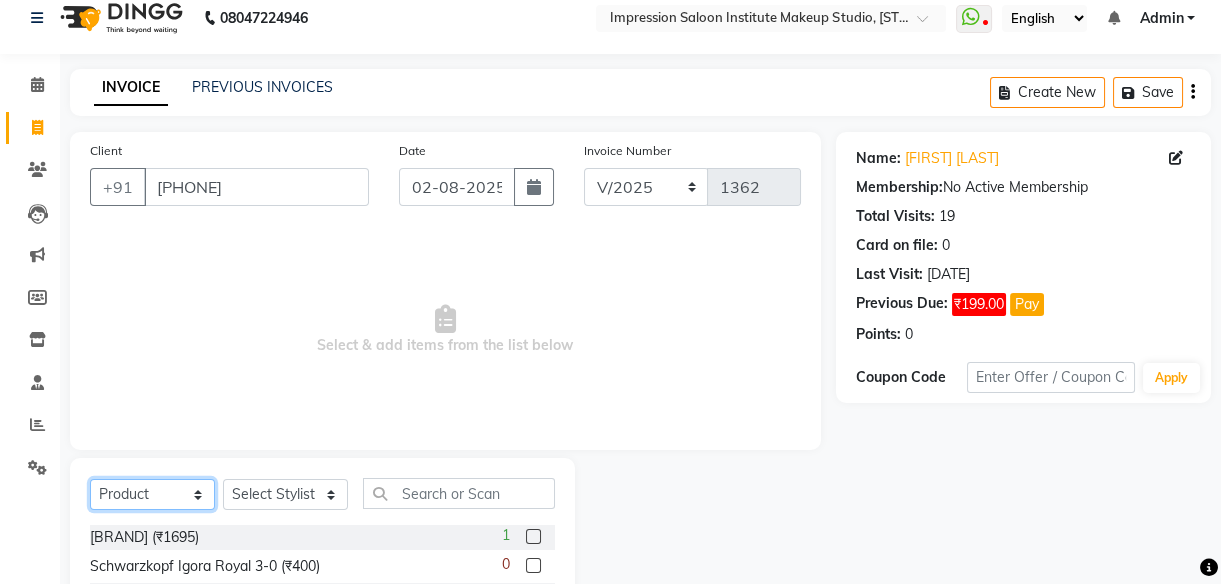 select on "service" 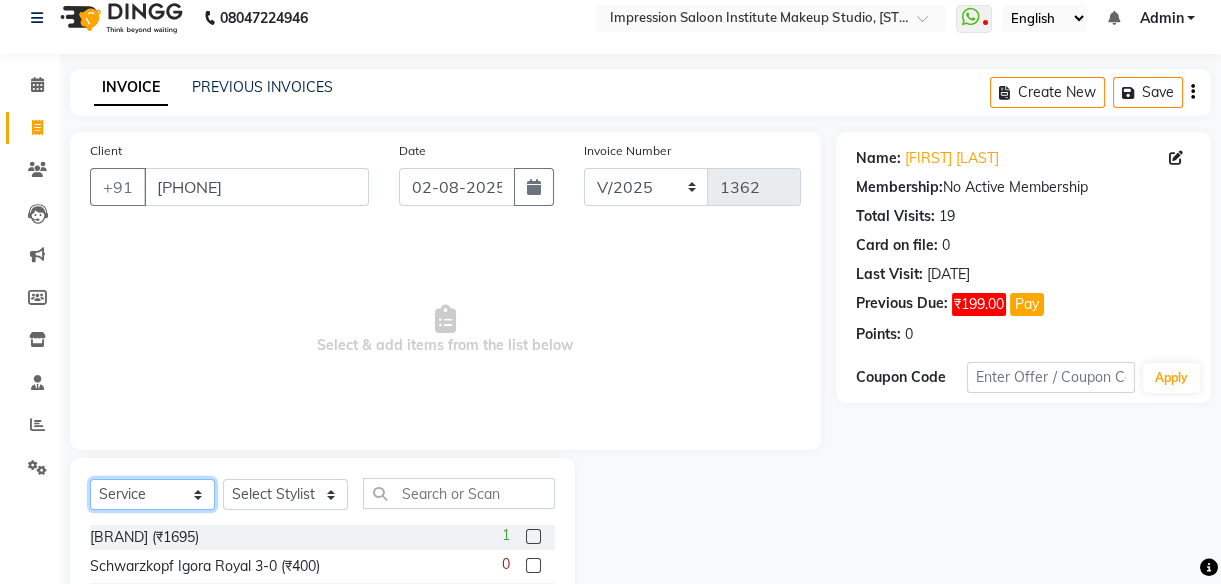 click on "Select  Service  Product  Membership  Package Voucher Prepaid Gift Card" 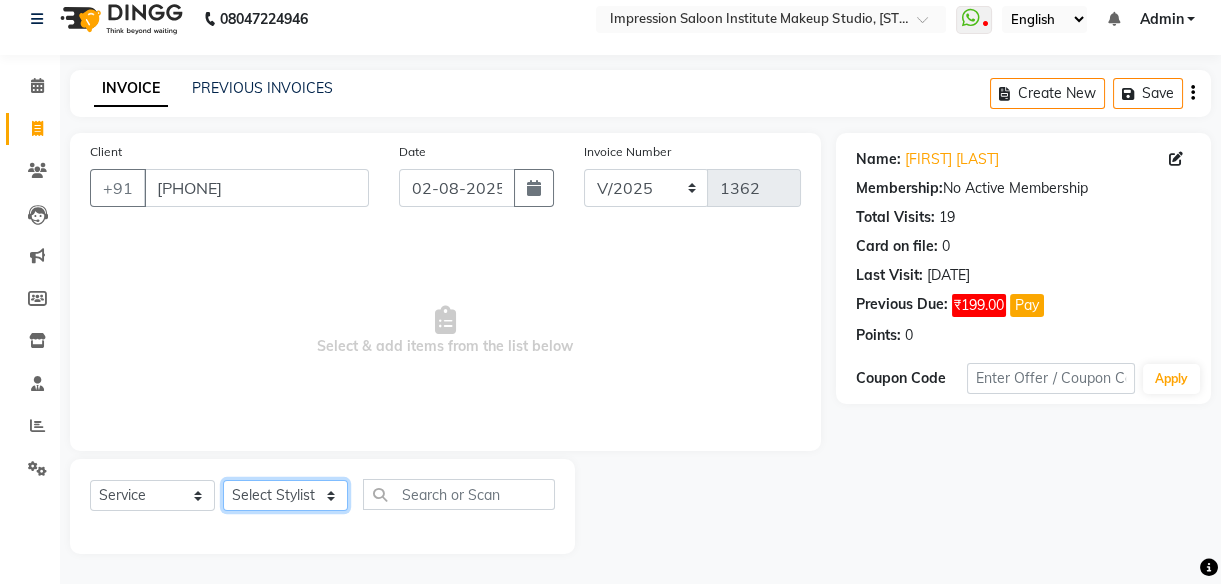 click on "Select Stylist Arjun Front Desk Jyoti Pallavi rushi Samarh sandesh Sunita Trupati Trupti 2" 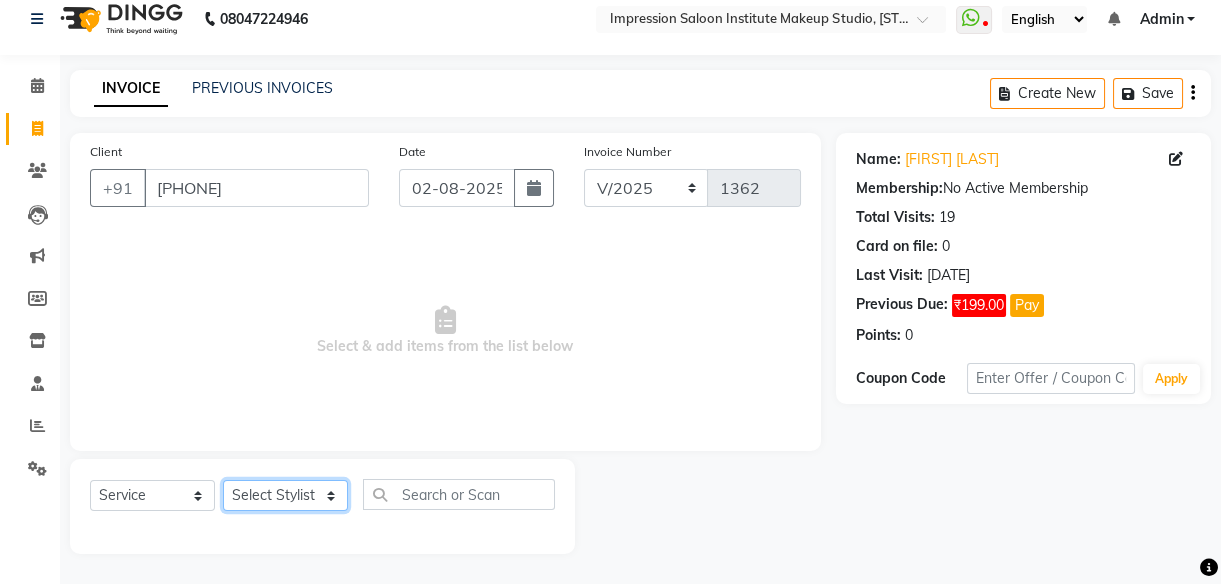 select on "85426" 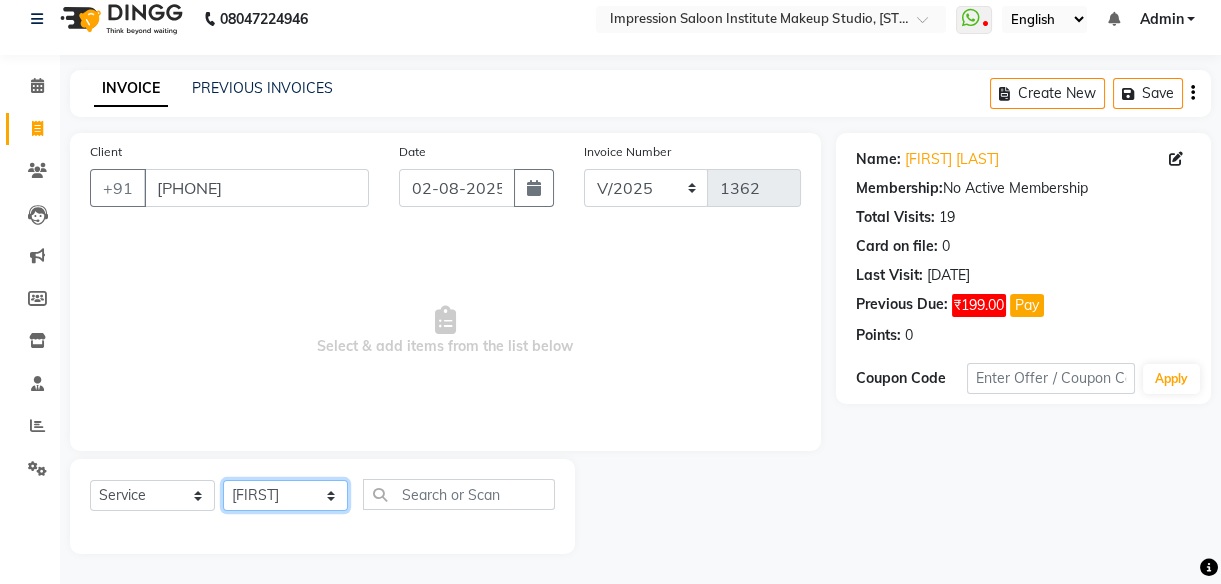 click on "Select Stylist Arjun Front Desk Jyoti Pallavi rushi Samarh sandesh Sunita Trupati Trupti 2" 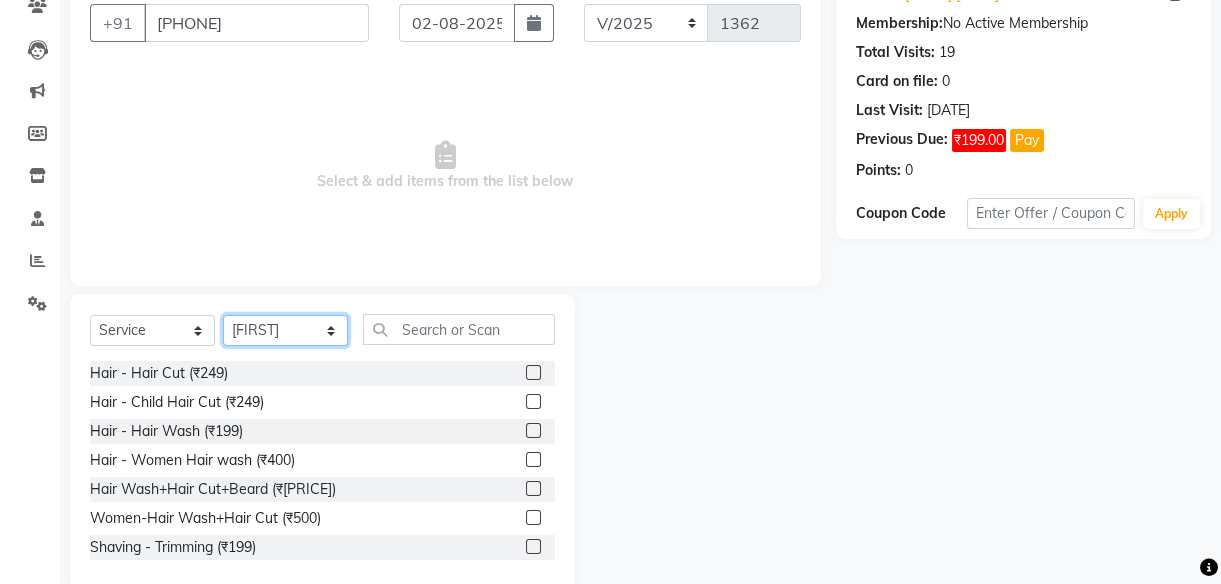 scroll, scrollTop: 184, scrollLeft: 0, axis: vertical 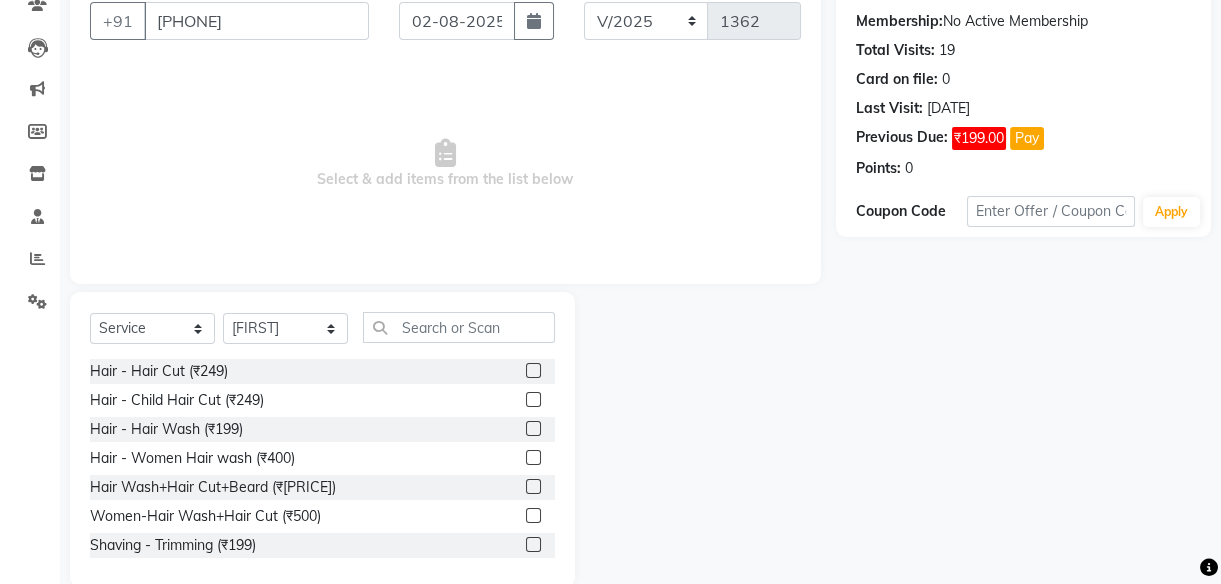 click 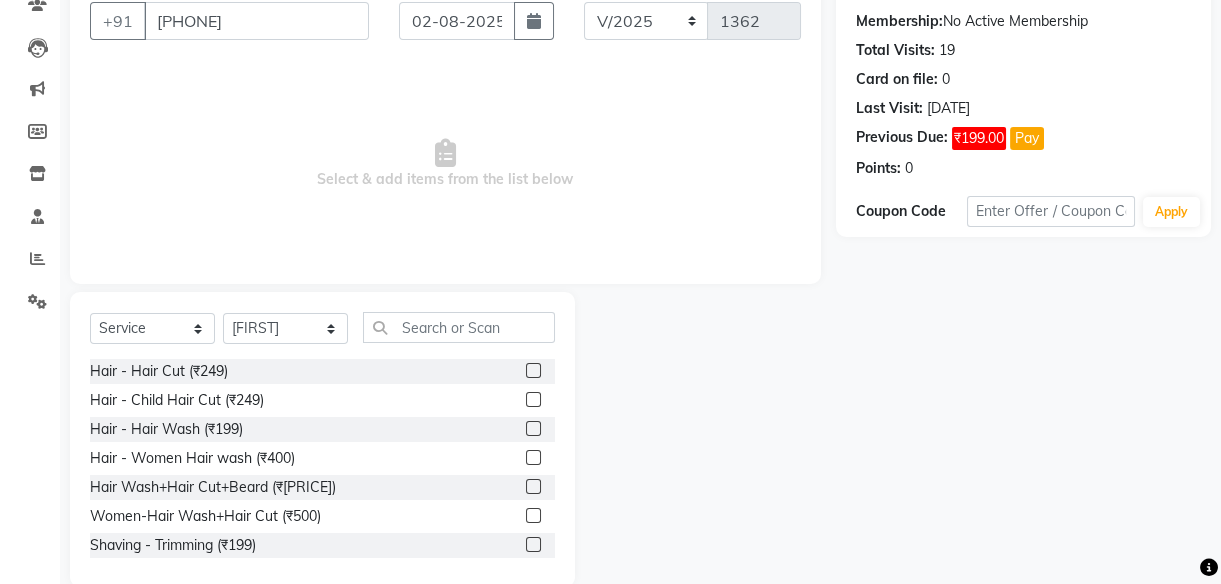 click at bounding box center (532, 516) 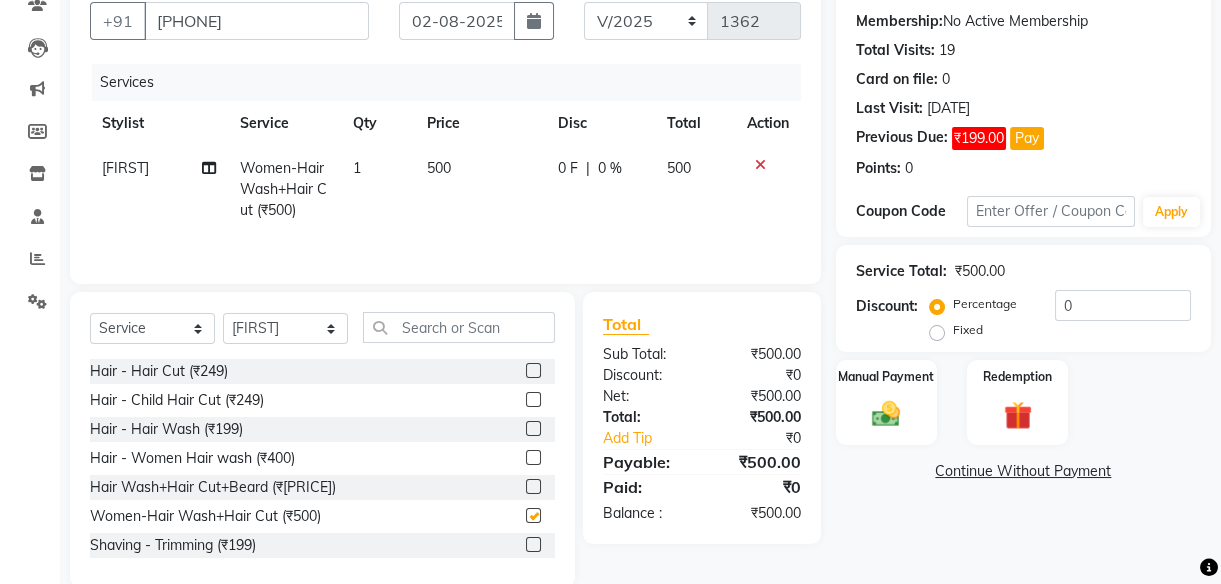checkbox on "false" 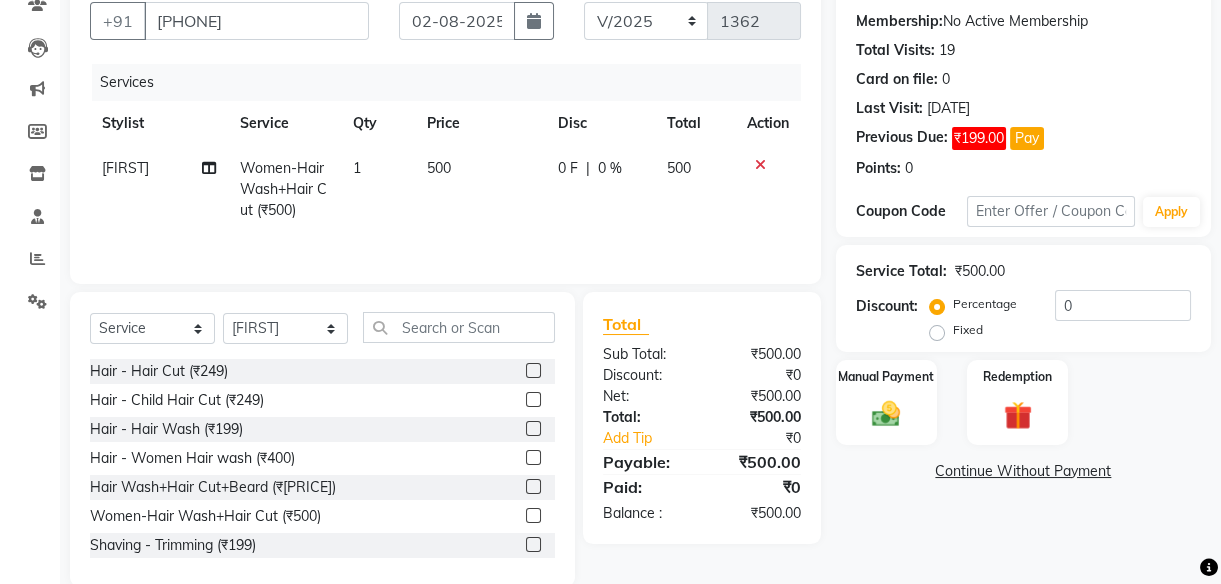 click on "500" 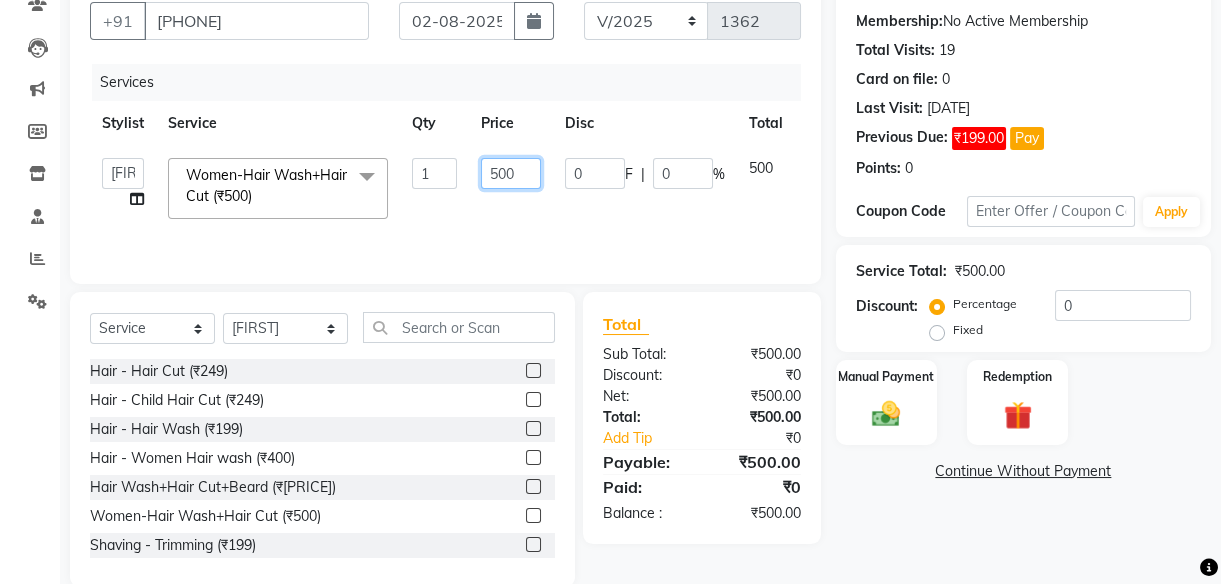 click on "500" 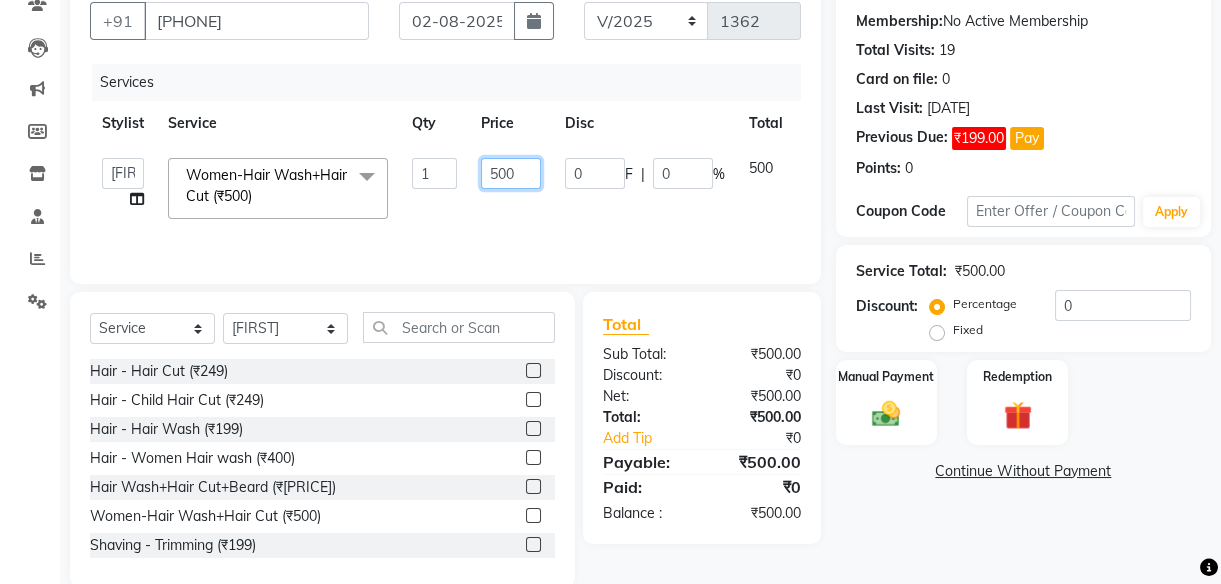 click on "500" 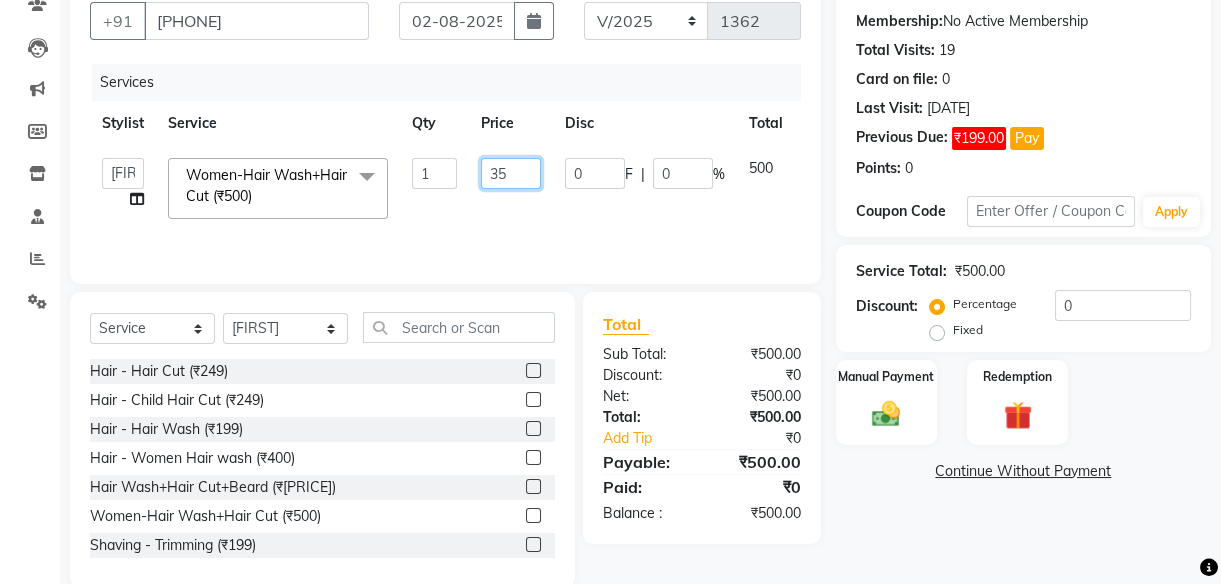 type on "350" 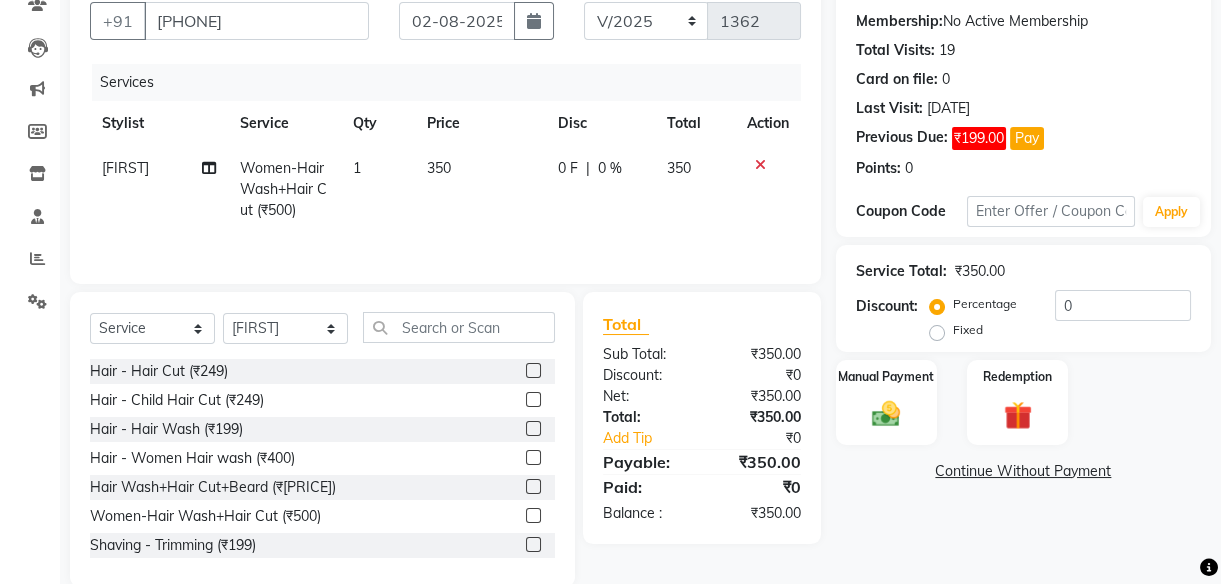 click on "Services Stylist Service Qty Price Disc Total Action  [FIRST]  Women-Hair Wash+Hair Cut  (₹[PRICE]) 1 [PRICE] 0 F | 0 % [PRICE]" 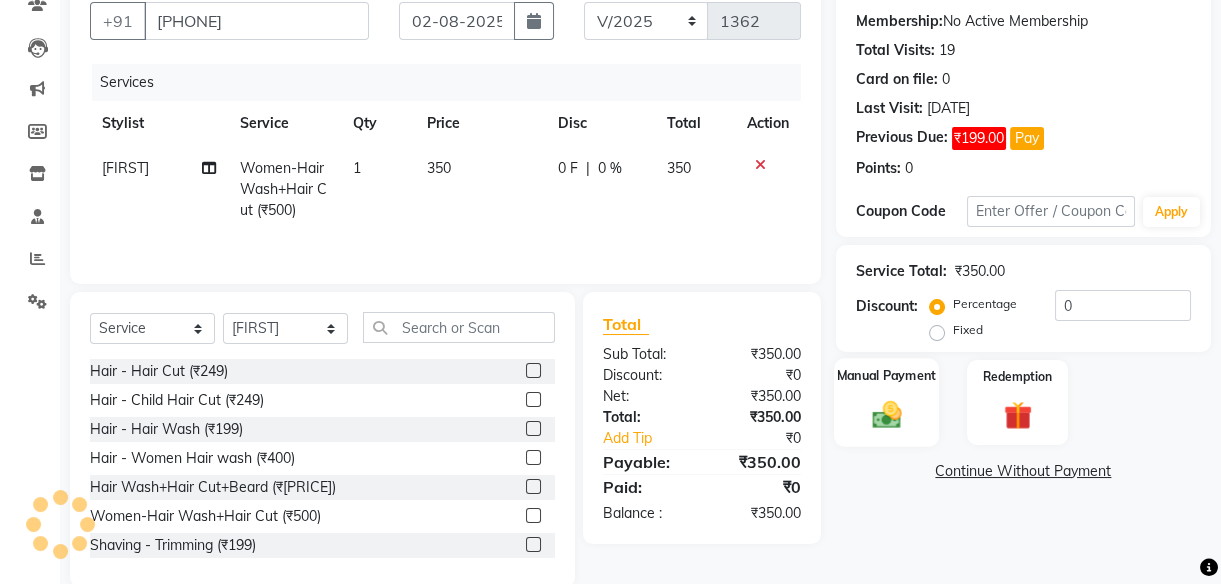 click 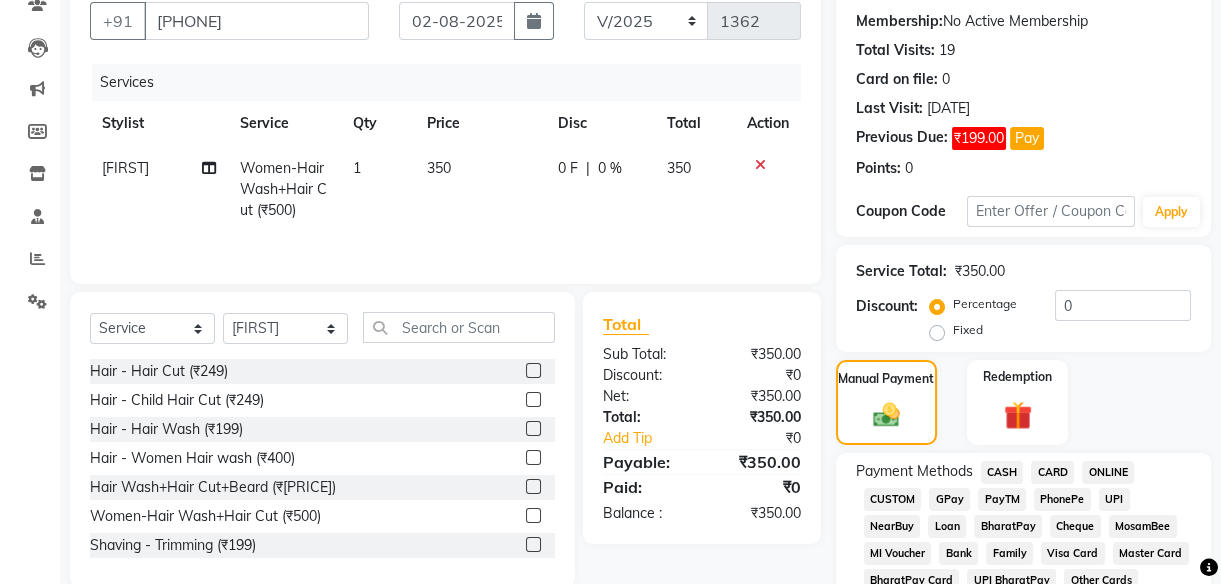 click on "UPI" 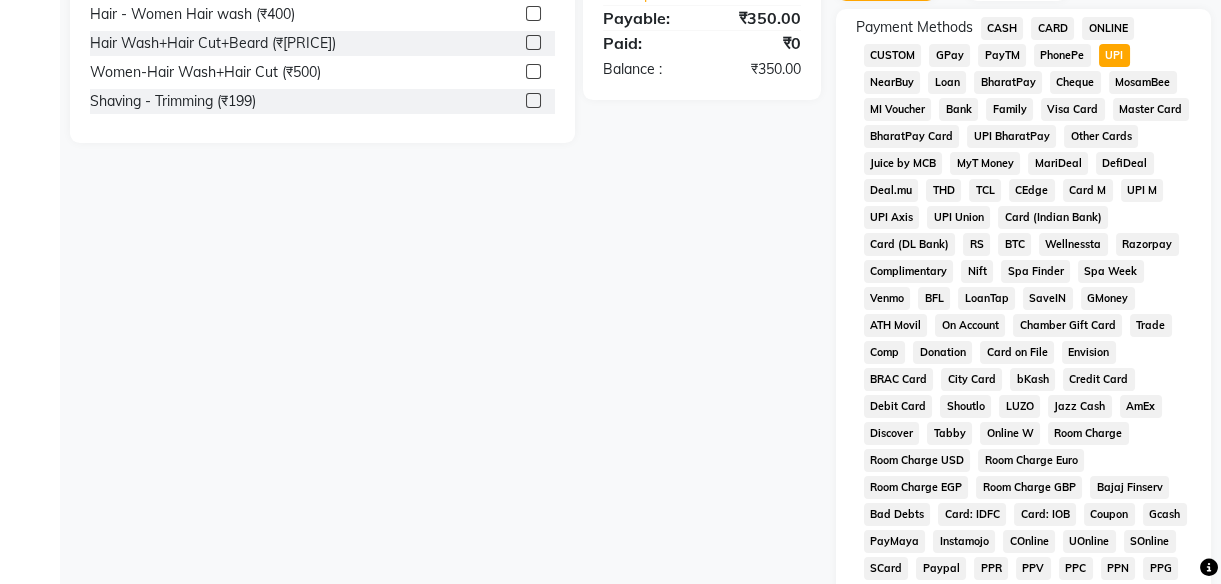 scroll, scrollTop: 1050, scrollLeft: 0, axis: vertical 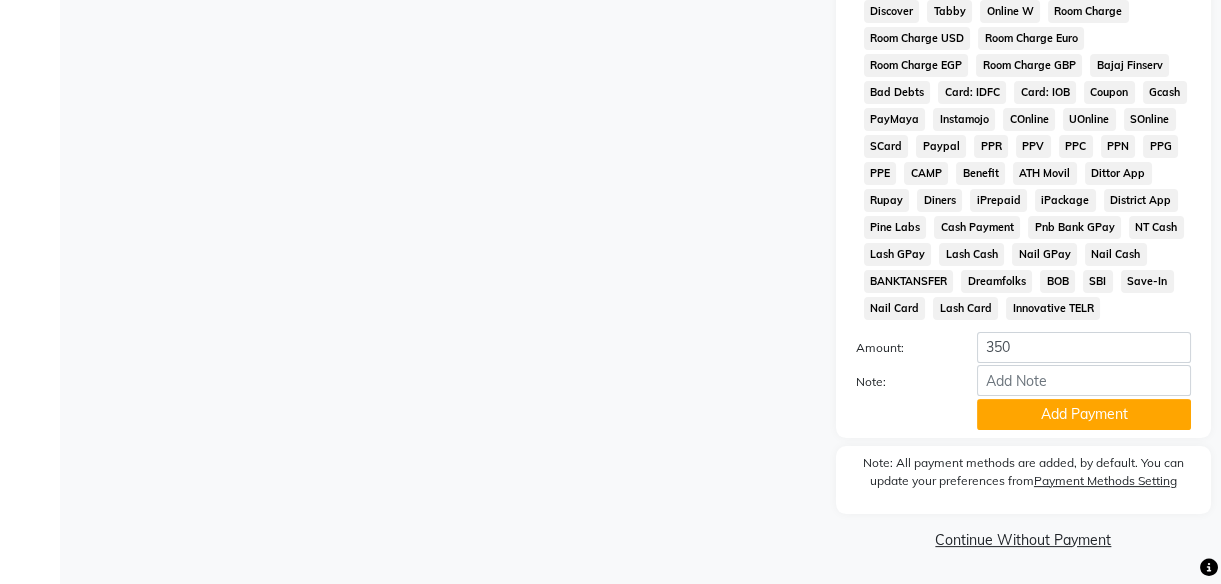 click on "Payment Methods  CASH   CARD   ONLINE   CUSTOM   GPay   PayTM   PhonePe   UPI   NearBuy   Loan   BharatPay   Cheque   MosamBee   MI Voucher   Bank   Family   Visa Card   Master Card   BharatPay Card   UPI BharatPay   Other Cards   Juice by MCB   MyT Money   MariDeal   DefiDeal   Deal.mu   THD   TCL   CEdge   Card M   UPI M   UPI Axis   UPI Union   Card (Indian Bank)   Card (DL Bank)   RS   BTC   Wellnessta   Razorpay   Complimentary   Nift   Spa Finder   Spa Week   Venmo   BFL   LoanTap   SaveIN   GMoney   ATH Movil   On Account   Chamber Gift Card   Trade   Comp   Donation   Card on File   Envision   BRAC Card   City Card   bKash   Credit Card   Debit Card   Shoutlo   LUZO   Jazz Cash   AmEx   Discover   Tabby   Online W   Room Charge   Room Charge USD   Room Charge Euro   Room Charge EGP   Room Charge GBP   Bajaj Finserv   Bad Debts   Card: IDFC   Card: IOB   Coupon   Gcash   PayMaya   Instamojo   COnline   UOnline   SOnline   SCard   Paypal   PPR   PPV   PPC   PPN   PPG   PPE   CAMP   Benefit   ATH Movil" 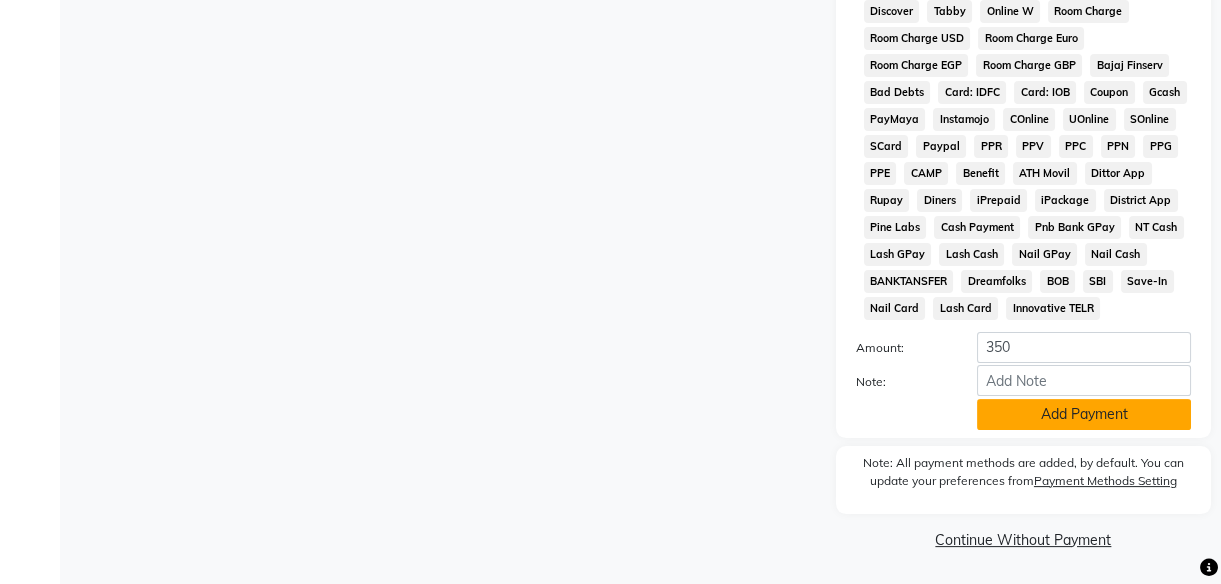 click on "Add Payment" 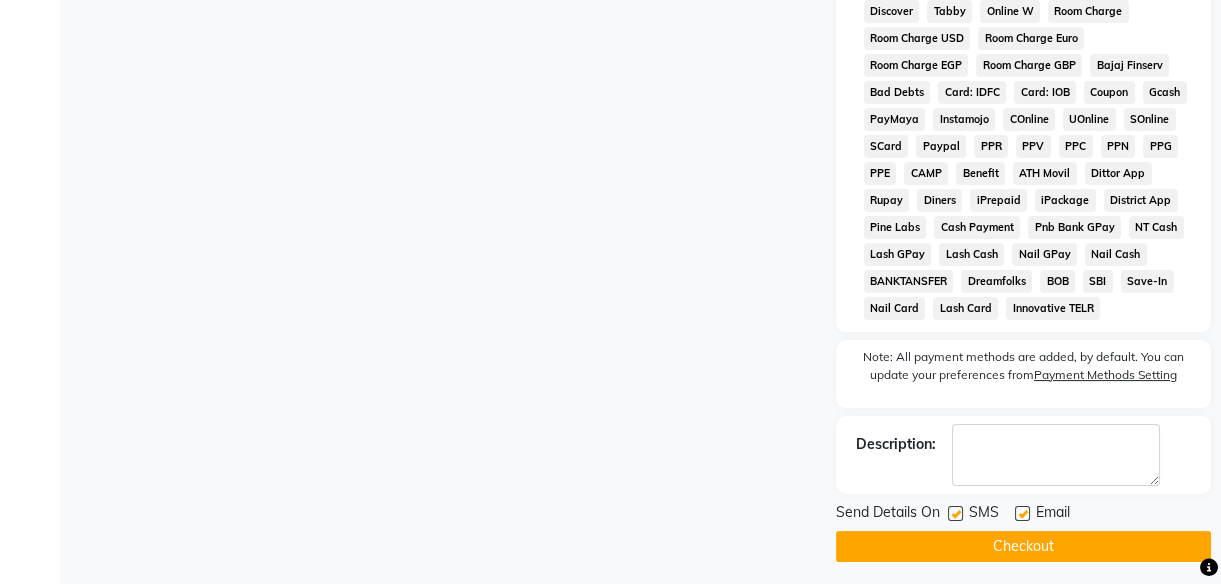 click on "Email" 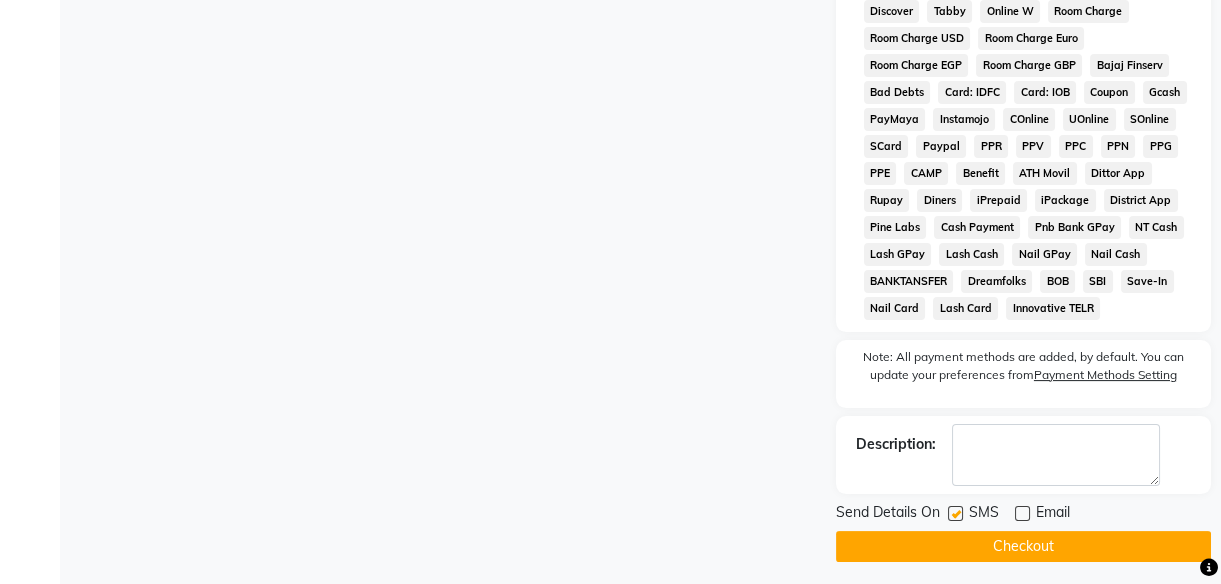 click 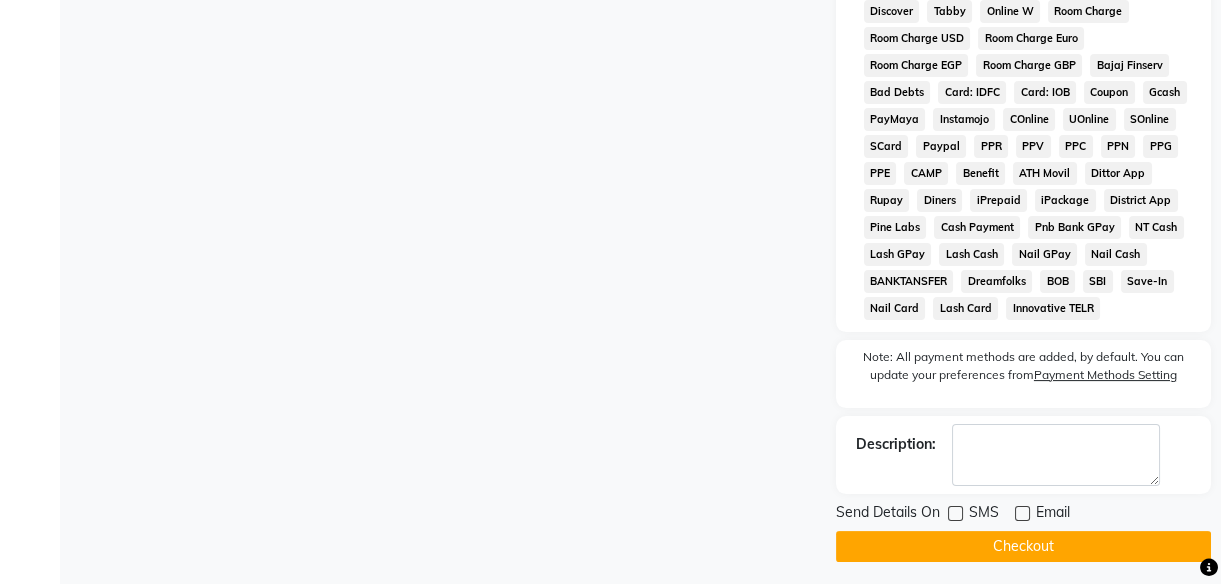 click on "Checkout" 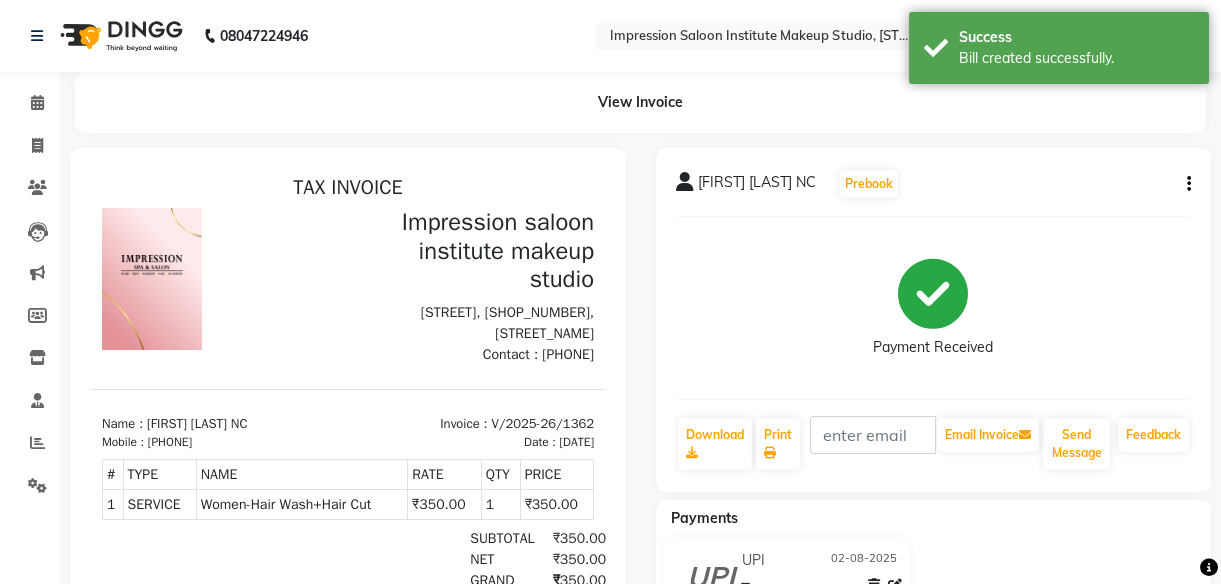 scroll, scrollTop: 0, scrollLeft: 0, axis: both 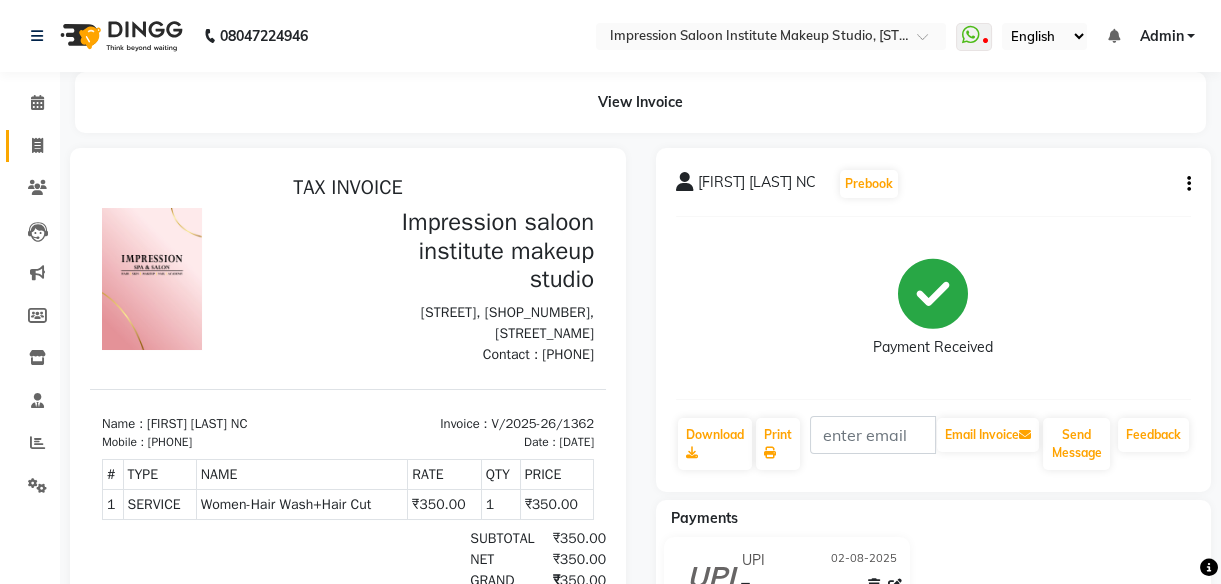 click on "Invoice" 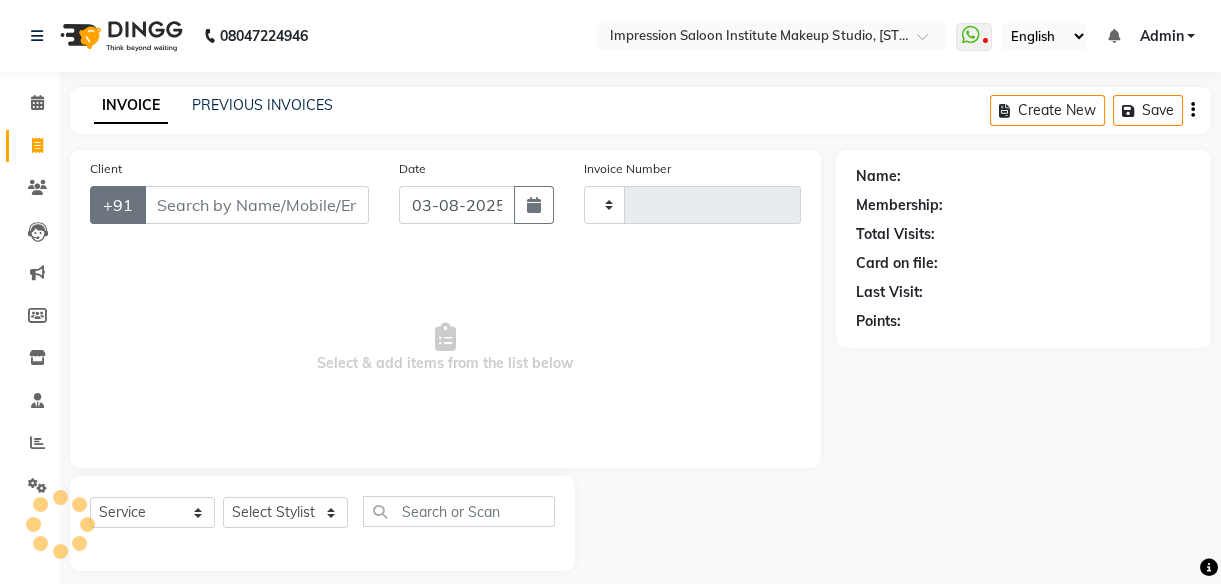 scroll, scrollTop: 18, scrollLeft: 0, axis: vertical 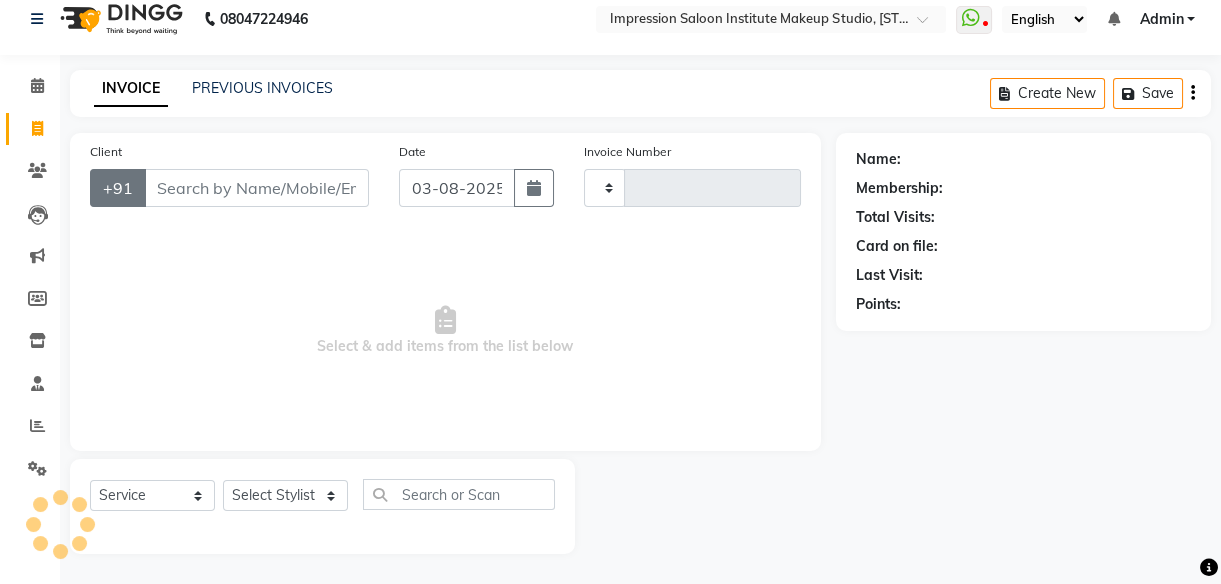 type on "1363" 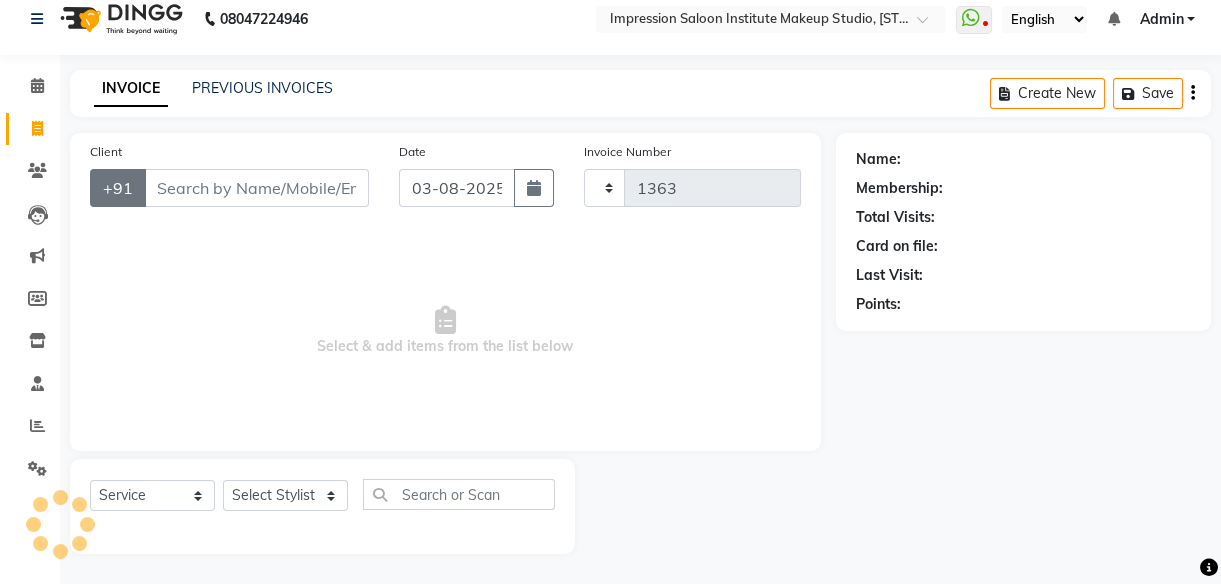 select on "437" 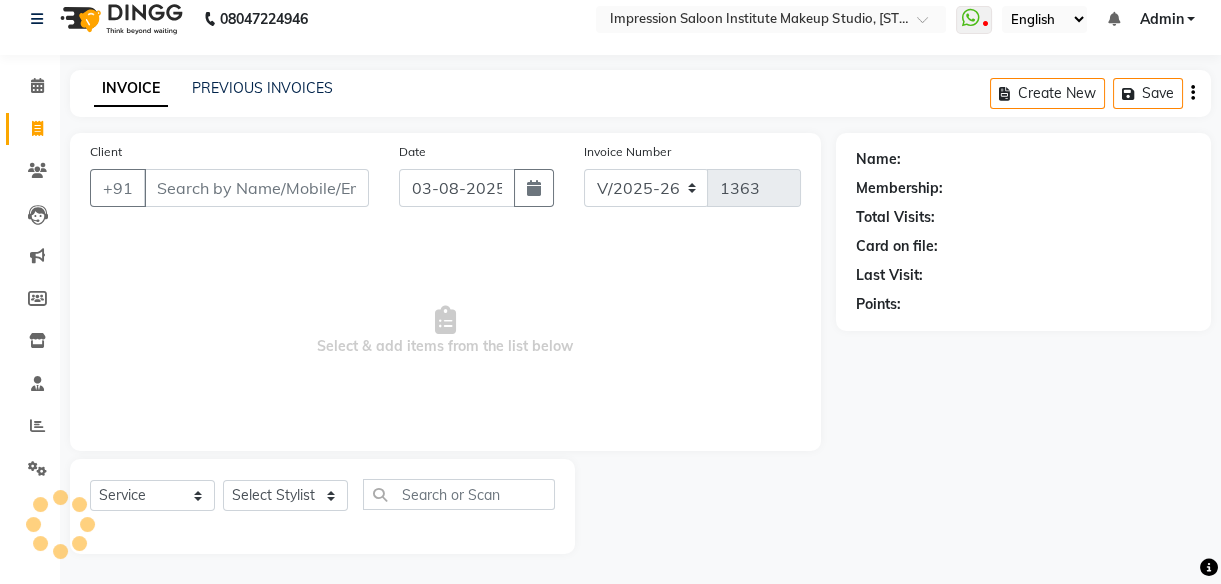 select on "product" 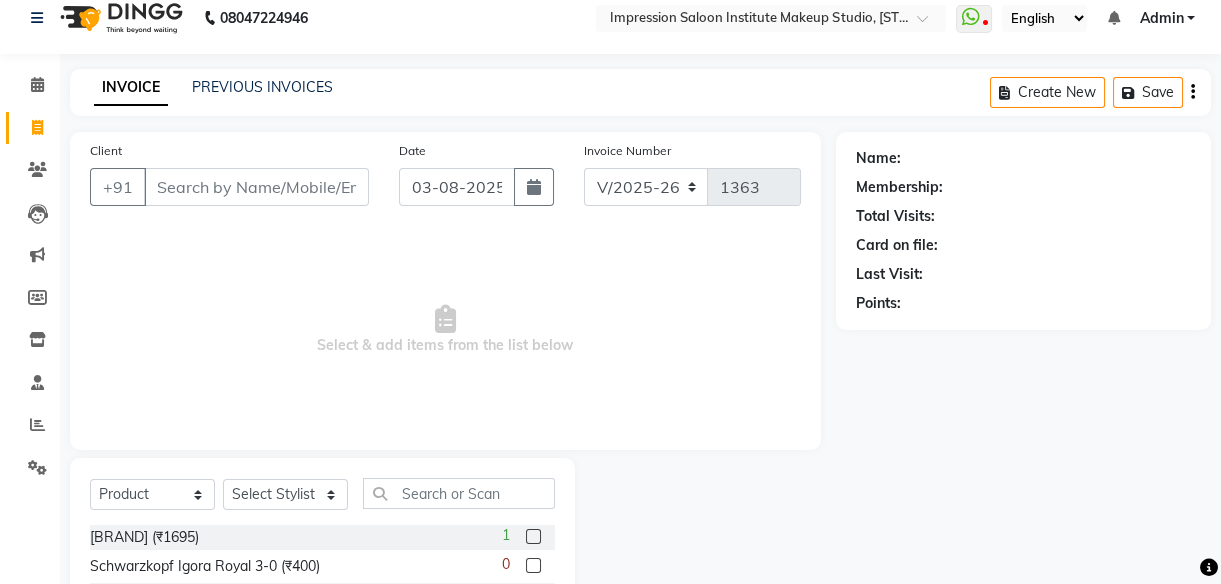 click on "Client" at bounding box center [256, 187] 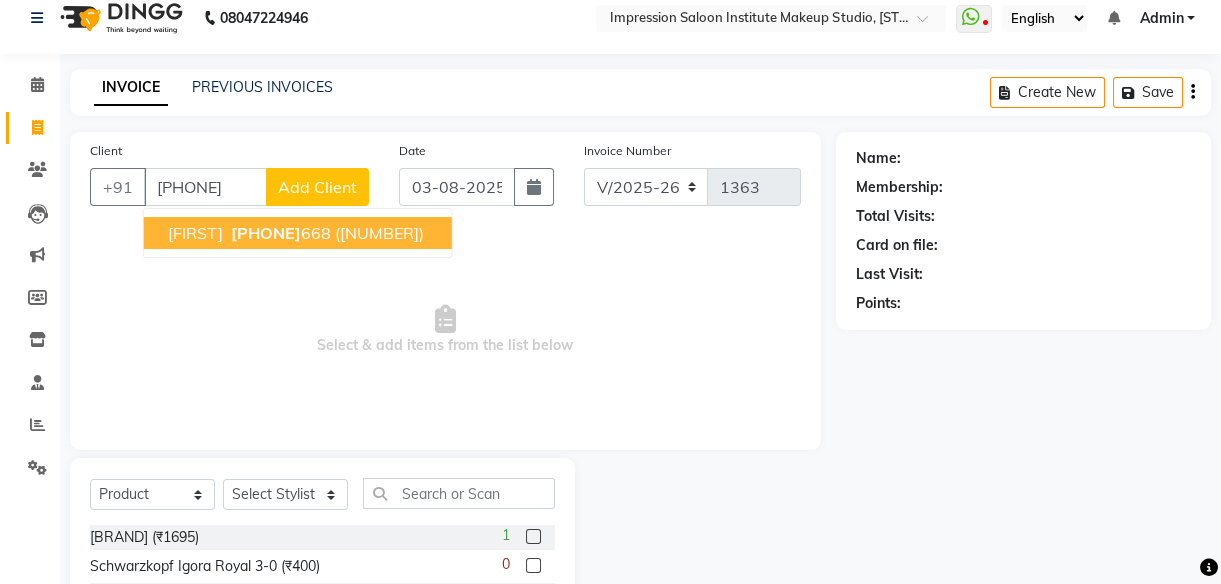 click on "[PHONE] [NUMBER]" at bounding box center [279, 233] 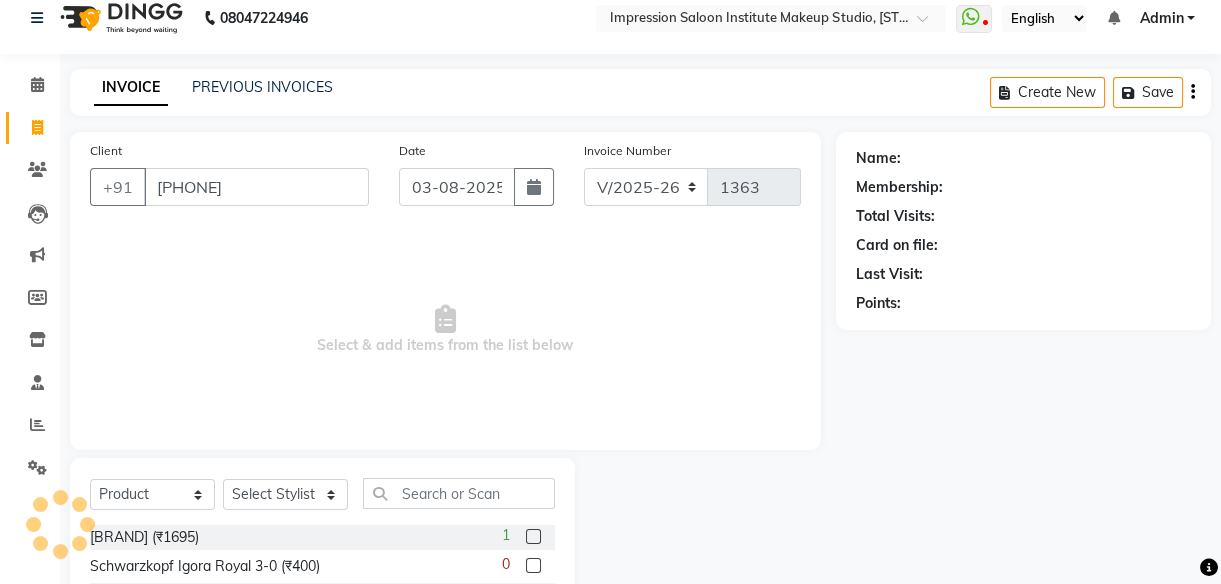 type on "[PHONE]" 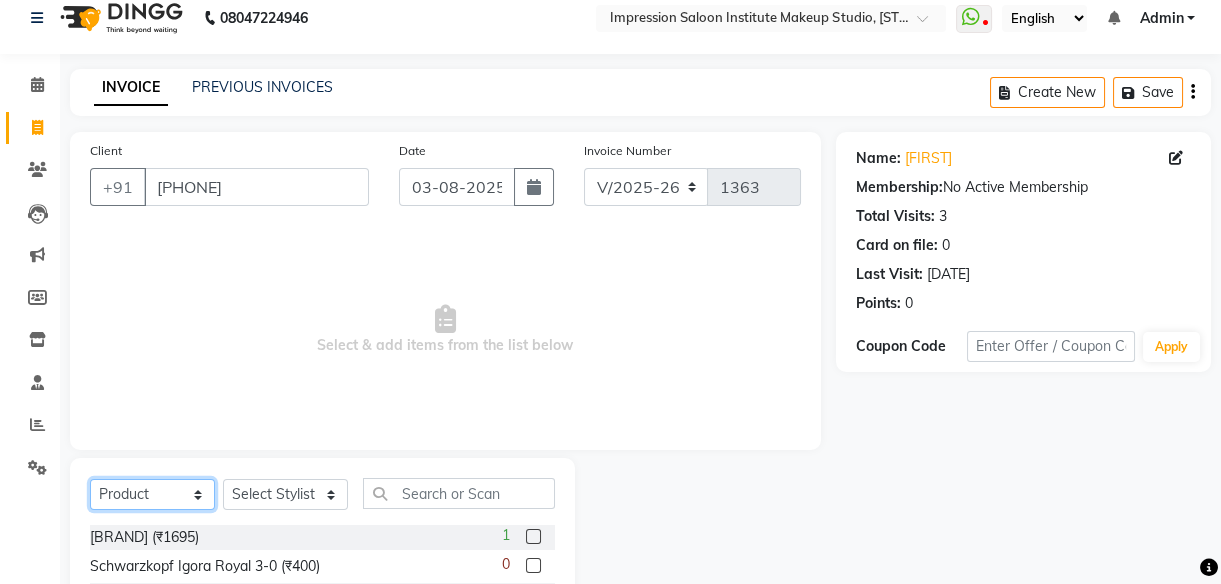 click on "Select  Service  Product  Membership  Package Voucher Prepaid Gift Card" 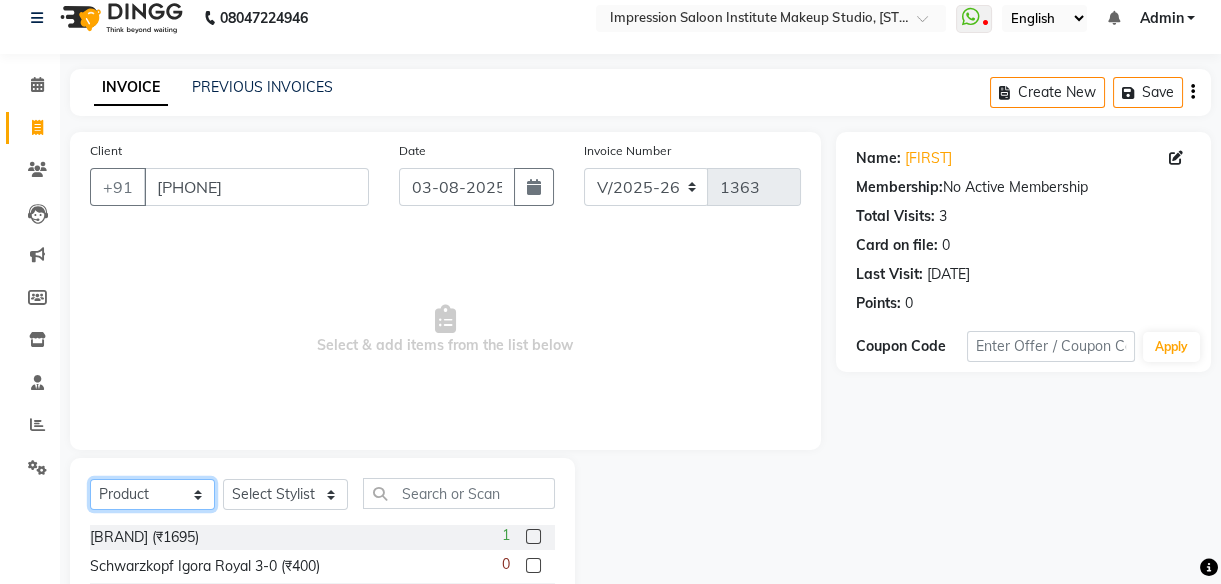 select on "service" 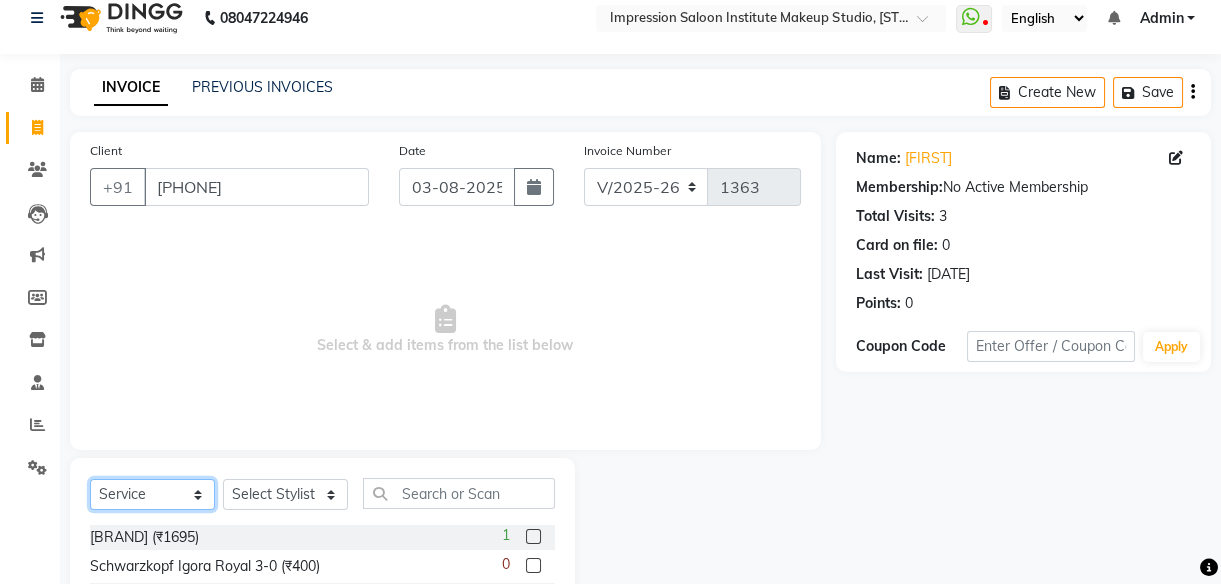 click on "Select  Service  Product  Membership  Package Voucher Prepaid Gift Card" 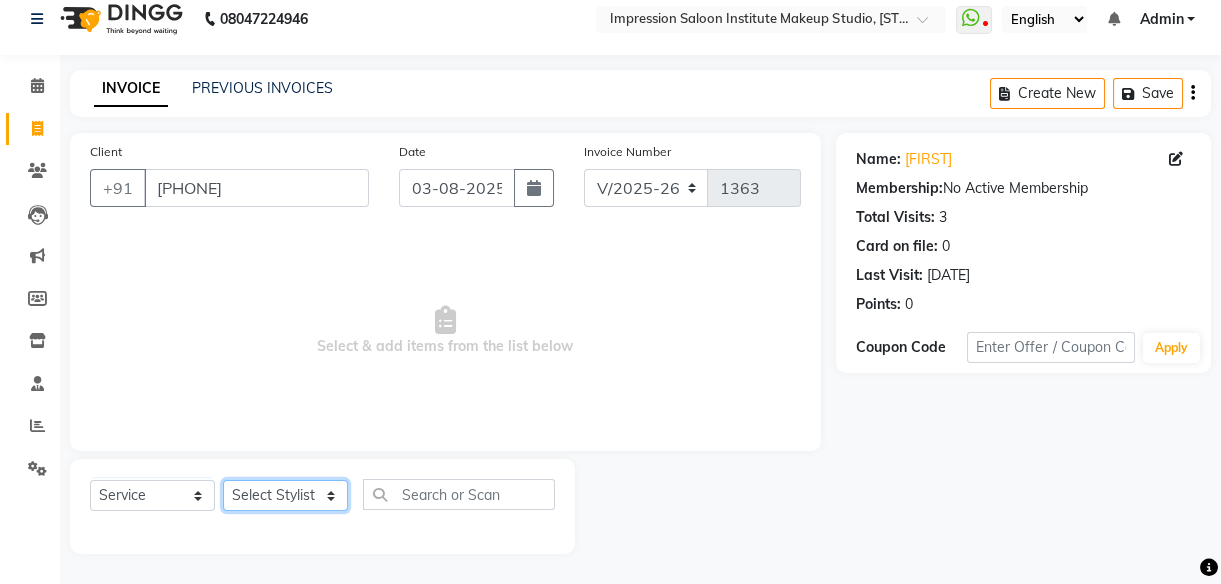 click on "Select Stylist Arjun Front Desk Jyoti Pallavi rushi Samarh sandesh Sunita Trupati Trupti 2" 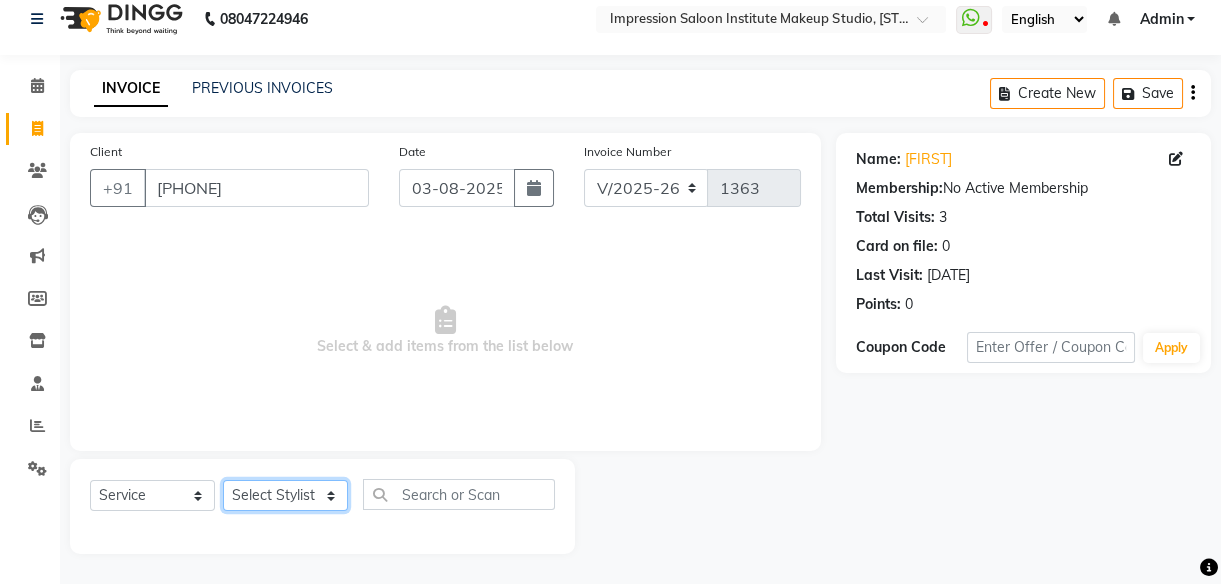 select on "49707" 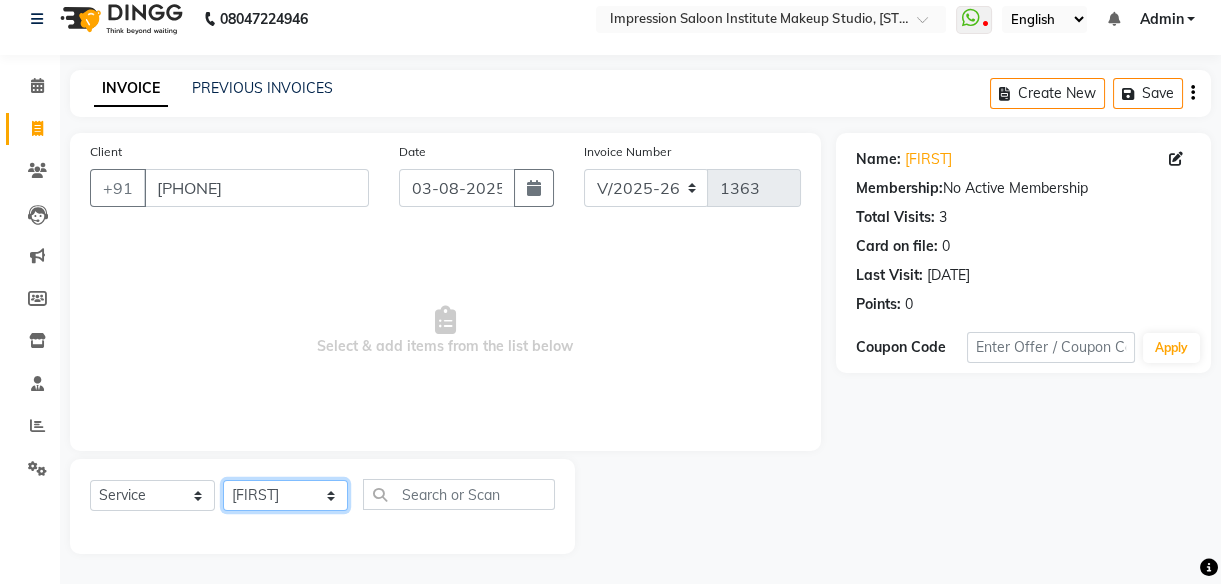 click on "Select Stylist Arjun Front Desk Jyoti Pallavi rushi Samarh sandesh Sunita Trupati Trupti 2" 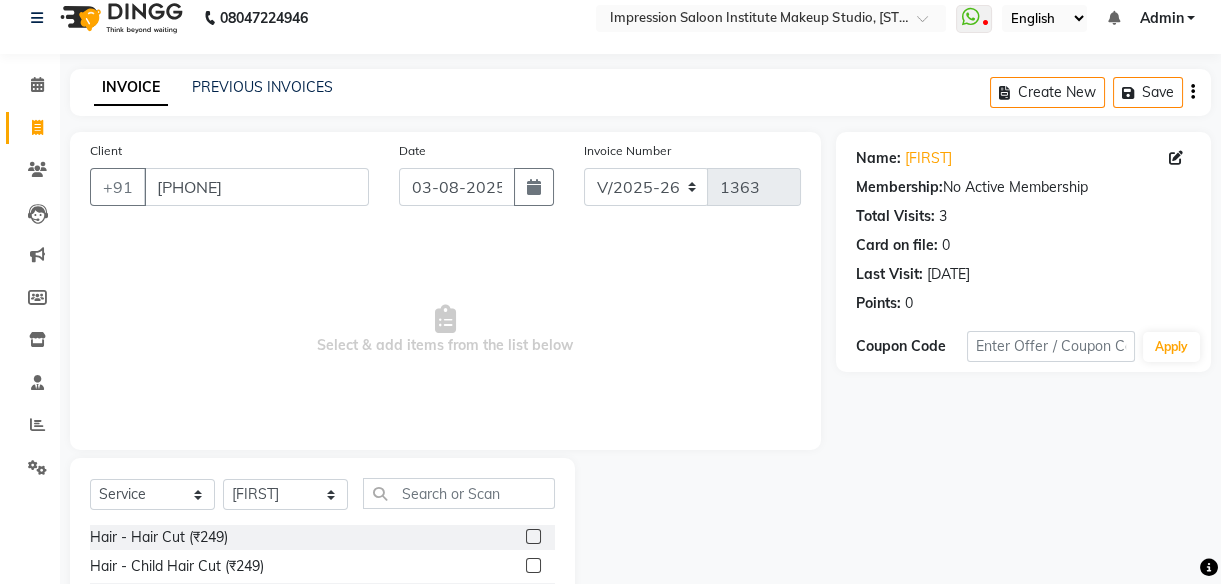 click 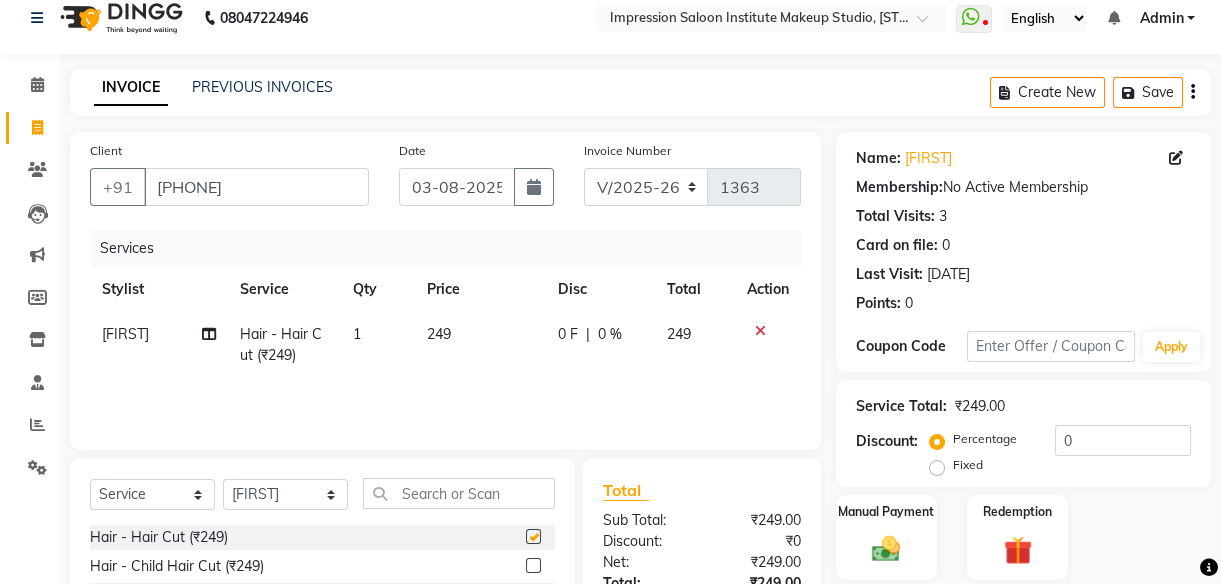 checkbox on "false" 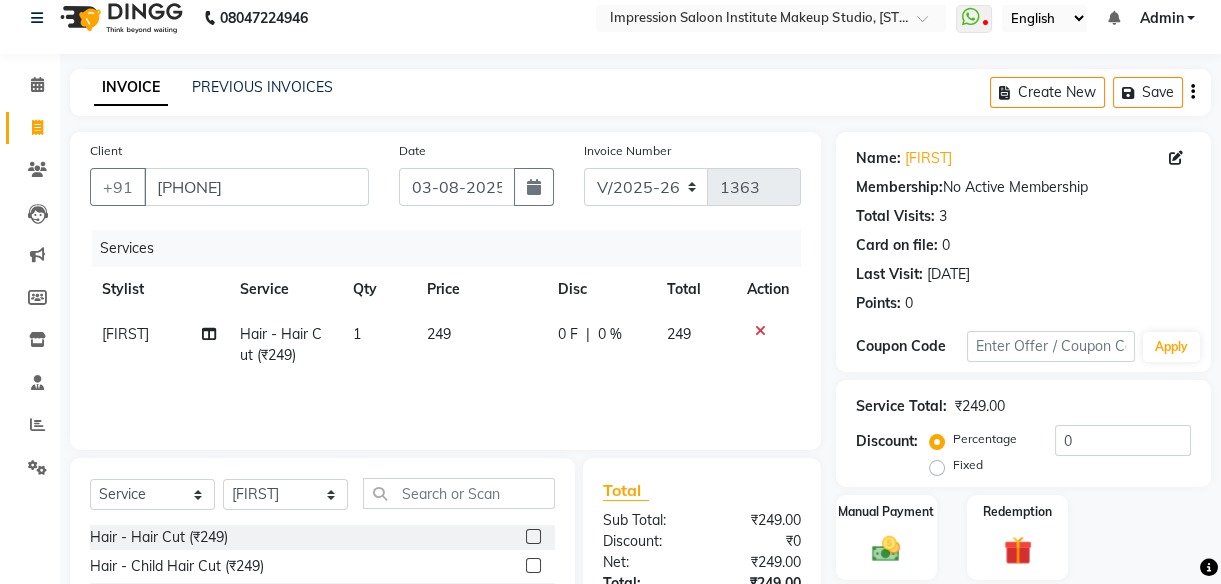 click on "249" 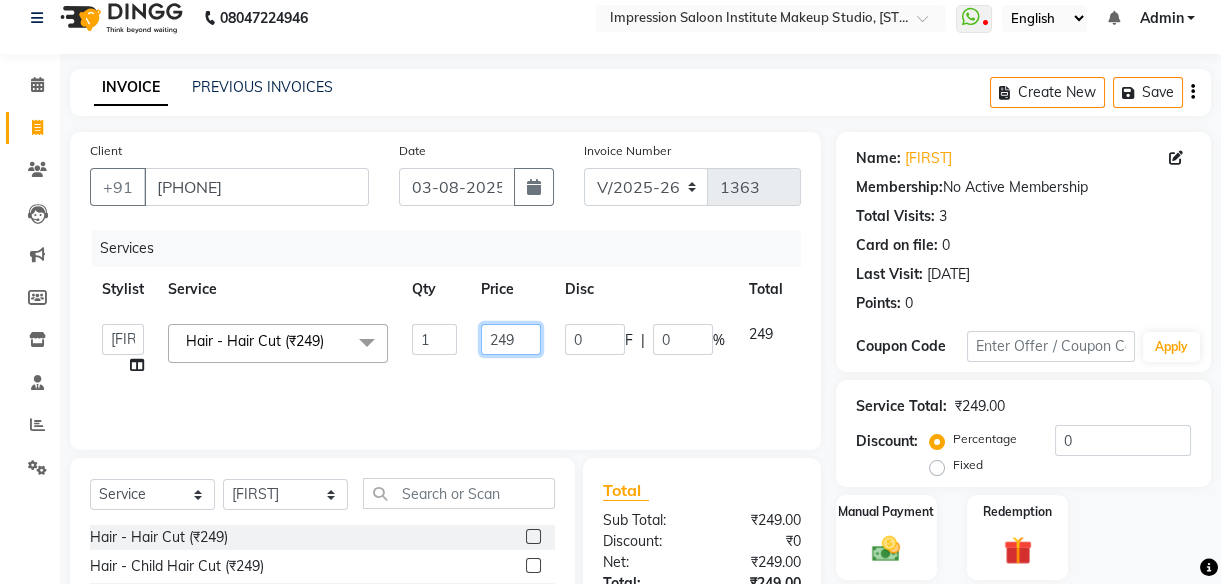 click on "249" 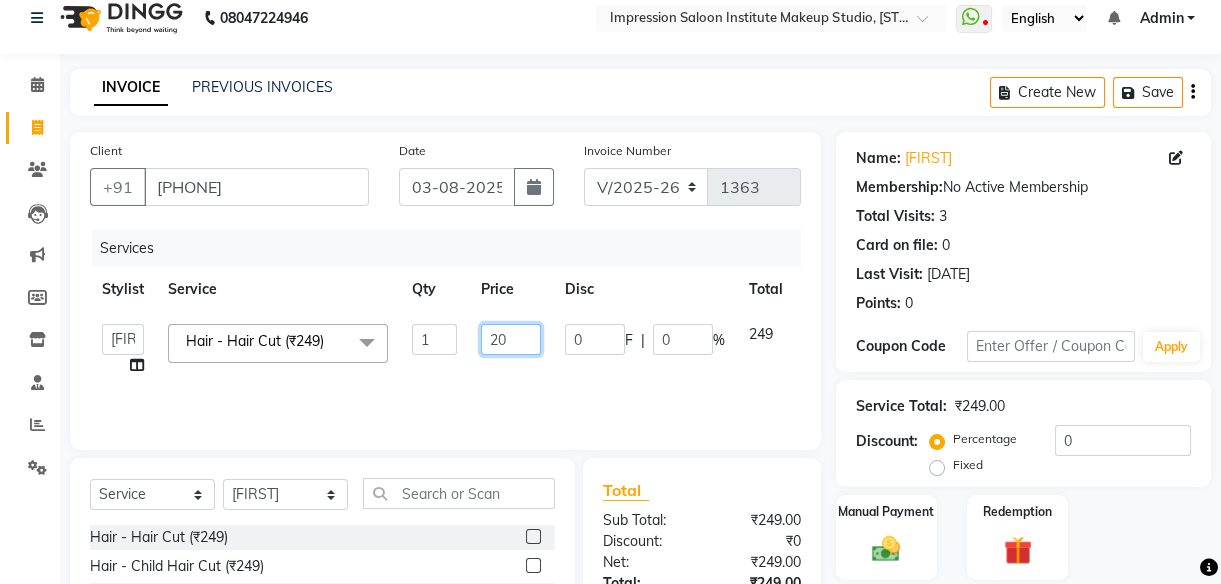 type on "200" 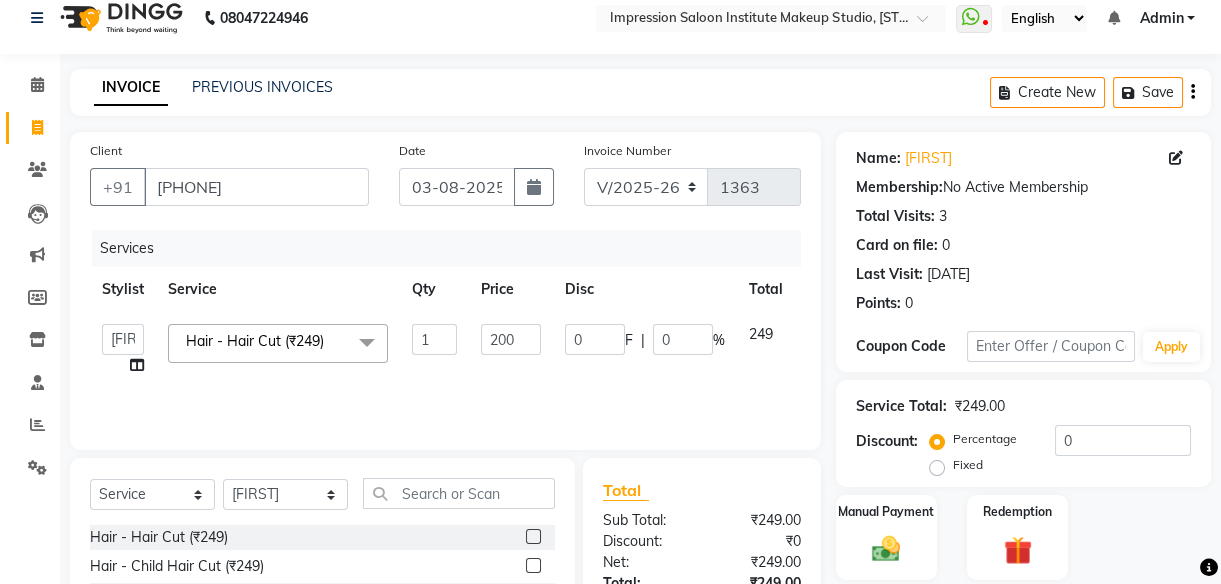 click on "Services Stylist Service Qty Price Disc Total Action  [FIRST]   Front Desk   [FIRST]   [FIRST]    [FIRST]    [FIRST]   [FIRST]    [FIRST]     [FIRST] 2  Hair - Hair Cut (₹[PRICE])  x Hair - Hair Cut (₹[PRICE]) Hair - Child Hair Cut (₹[PRICE]) Hair - Hair Wash (₹[PRICE]) Hair - Women Hair wash  (₹[PRICE]) Hair Wash+Hair Cut+Beard (₹[PRICE]) Women-Hair Wash+Hair Cut  (₹[PRICE]) Shaving - Trimming (₹[PRICE]) Shaving - Regular Shaving (₹[PRICE]) Shaving - Beard Styling (₹[PRICE]) Colour - Beard Colour (₹[PRICE]) Colour - Majirel (Short) (₹[PRICE]) Colour - Majirel (₹[PRICE]) Colour - Inoa (₹[PRICE]) Colour - Schwarzkopf (₹[PRICE]) Colour - Highlights (₹[PRICE]) Spa - Loreal (Short) (₹[PRICE]) Spa - Loreal Spa (₹[PRICE]) Spa - Dandruff + Treatment (₹[PRICE]) Spa - Hairfall Treatment (₹[PRICE]) Spa - Treatment Spa (₹[PRICE]) Spa - Beard Spa (Short) (₹[PRICE]) Spa - Beard Spa (Medium) (₹[PRICE]) Spa - Beard Spa (Long) (₹[PRICE]) Keratin - Short (₹[PRICE]) Keratin - Medium (₹[PRICE]) Keratin - Long (₹[PRICE]) Threading - Eyebrows (₹[PRICE]) 1 [PRICE] 0 F | 0 %" 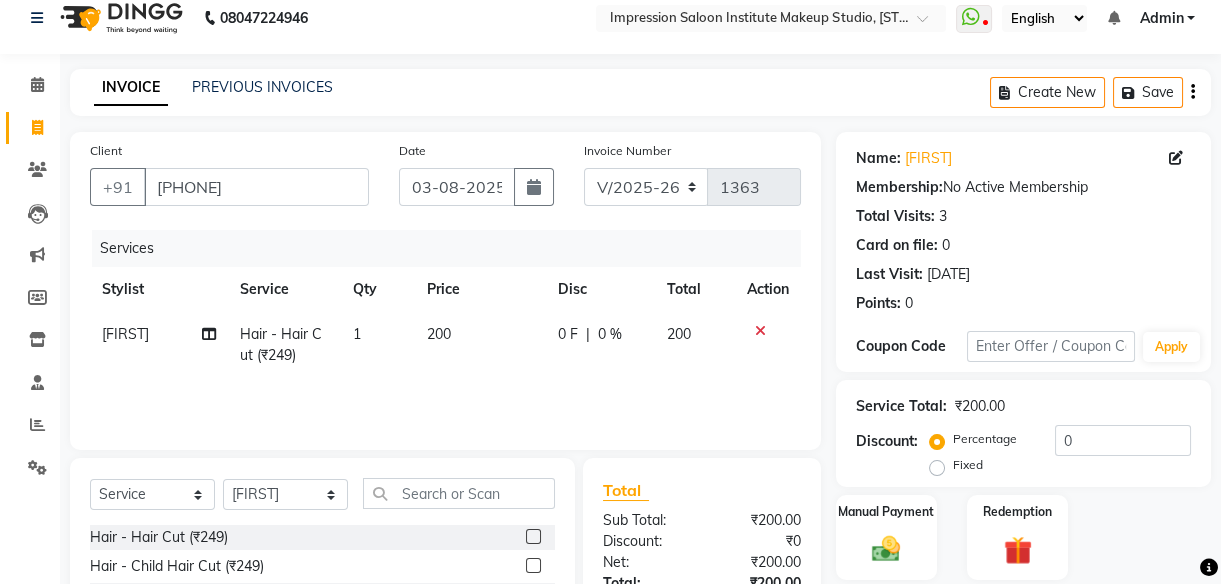 scroll, scrollTop: 218, scrollLeft: 0, axis: vertical 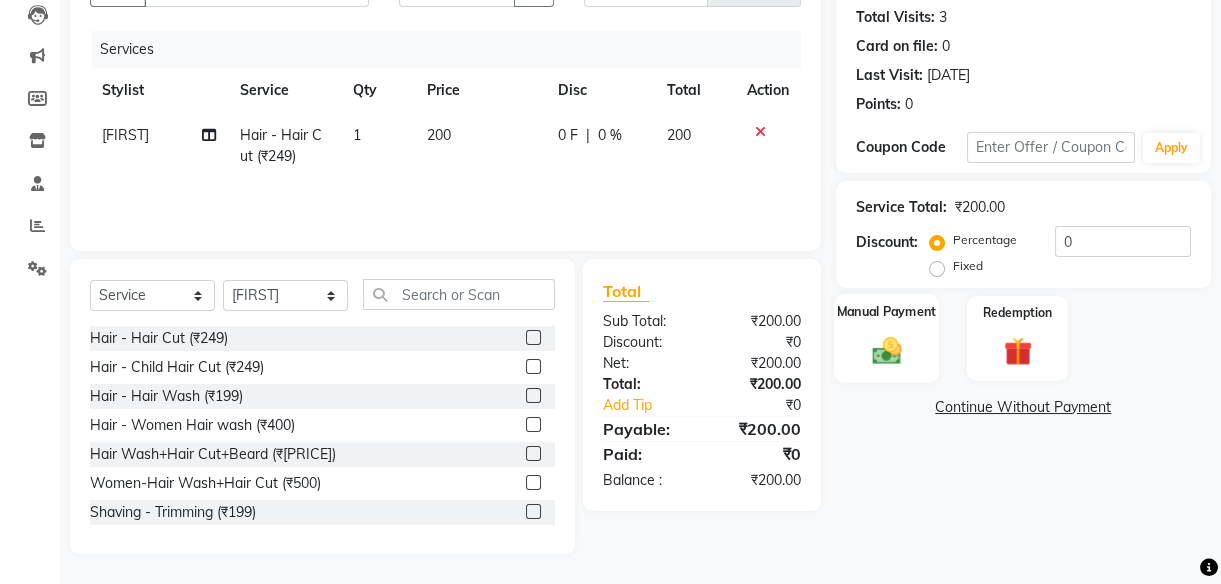 click on "Manual Payment" 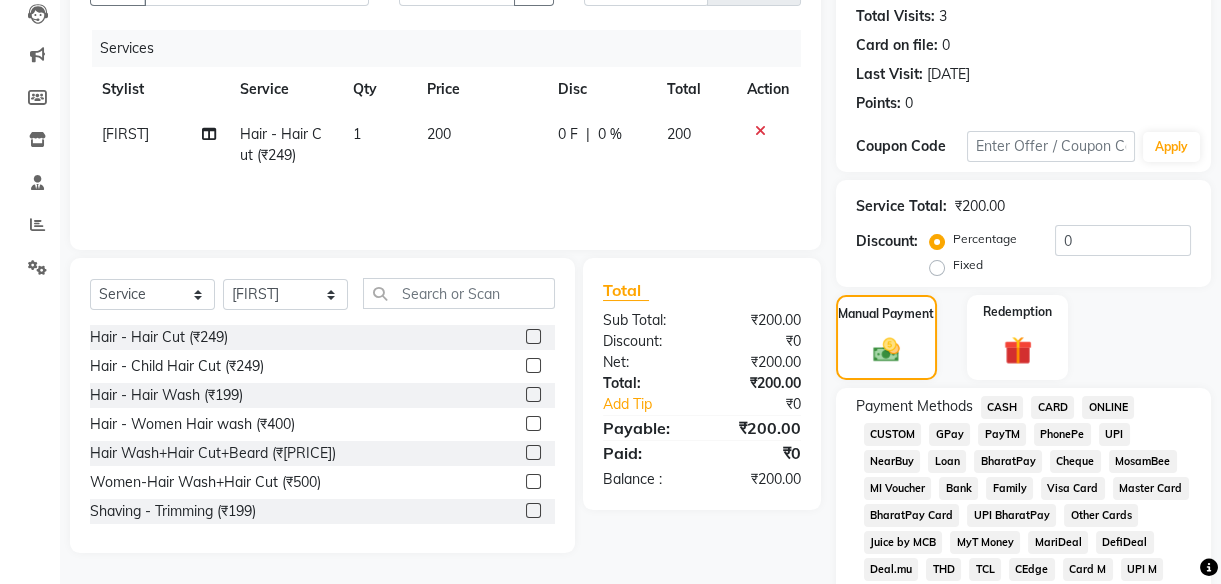 click on "UPI" 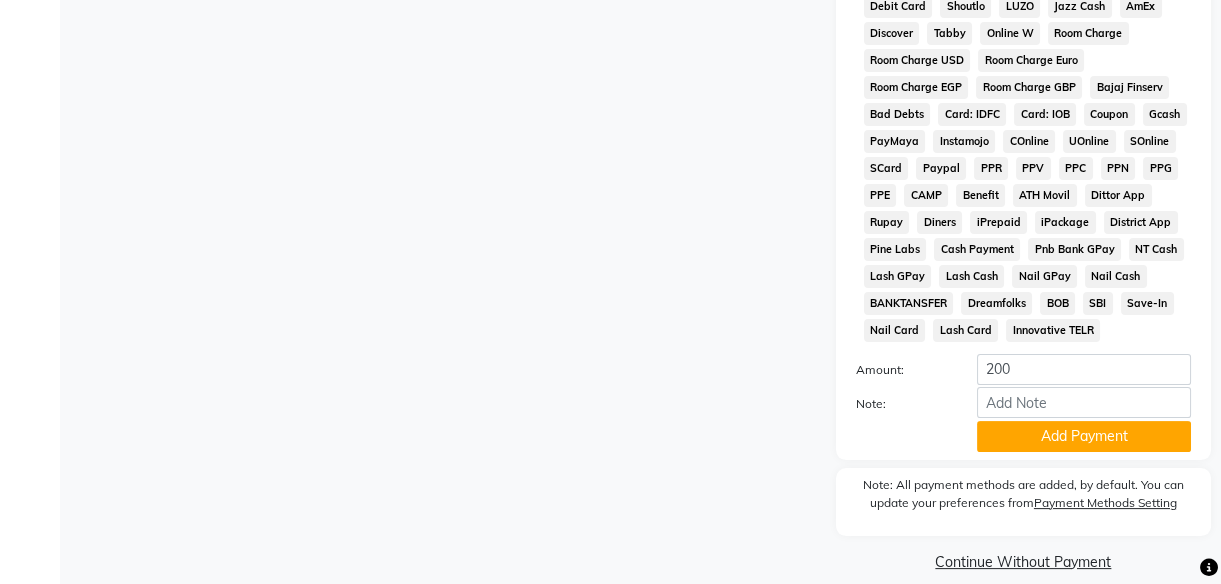 scroll, scrollTop: 1020, scrollLeft: 0, axis: vertical 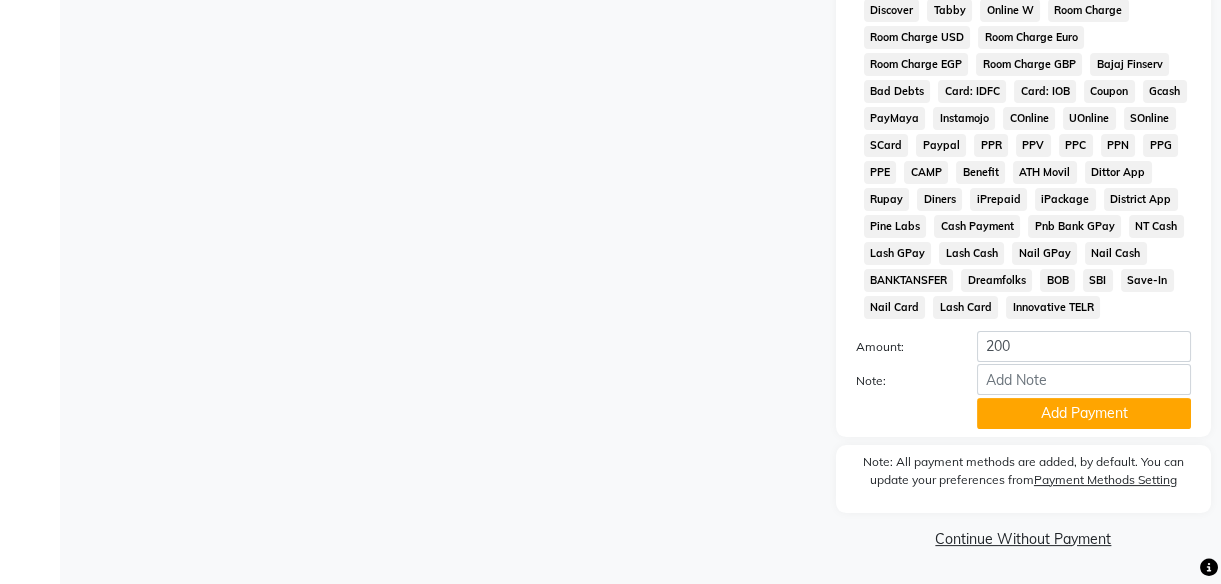 click on "Note:" 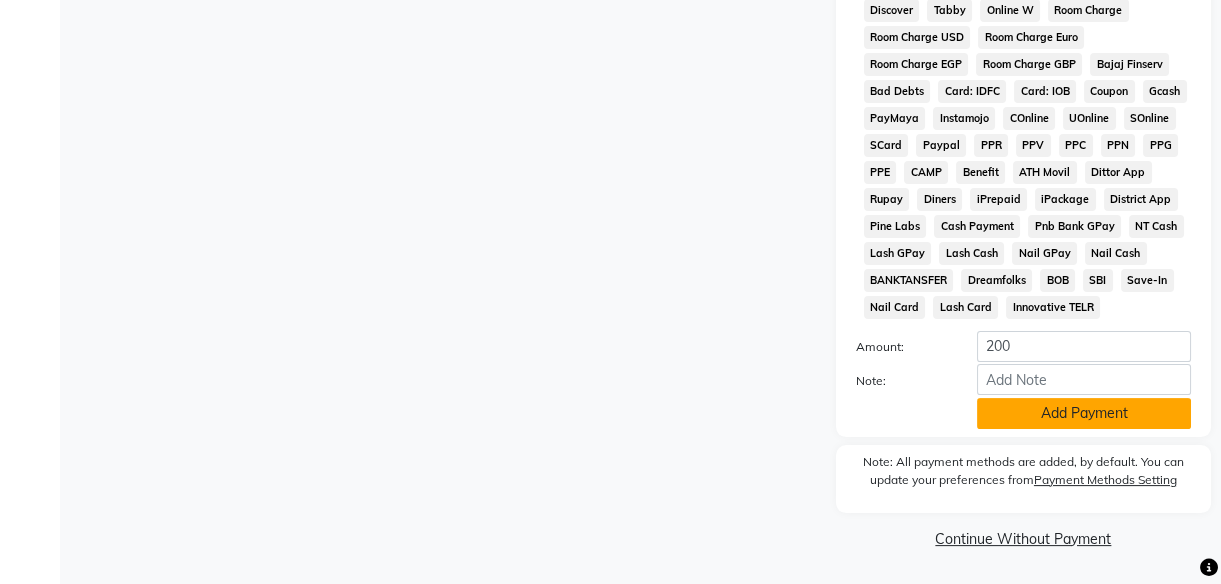 click on "Add Payment" 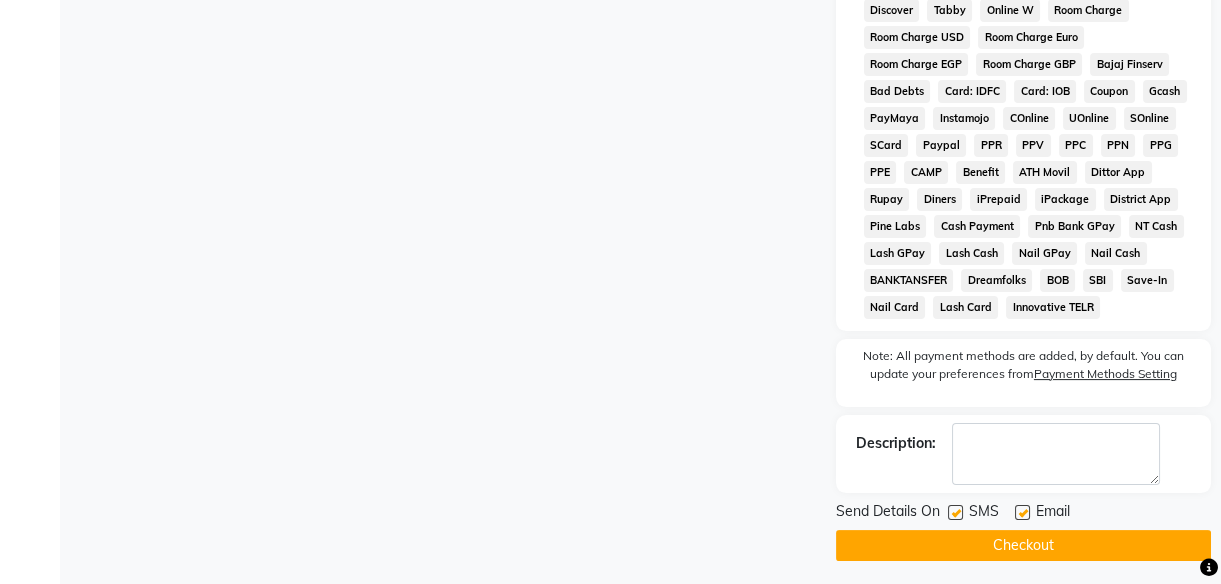 click 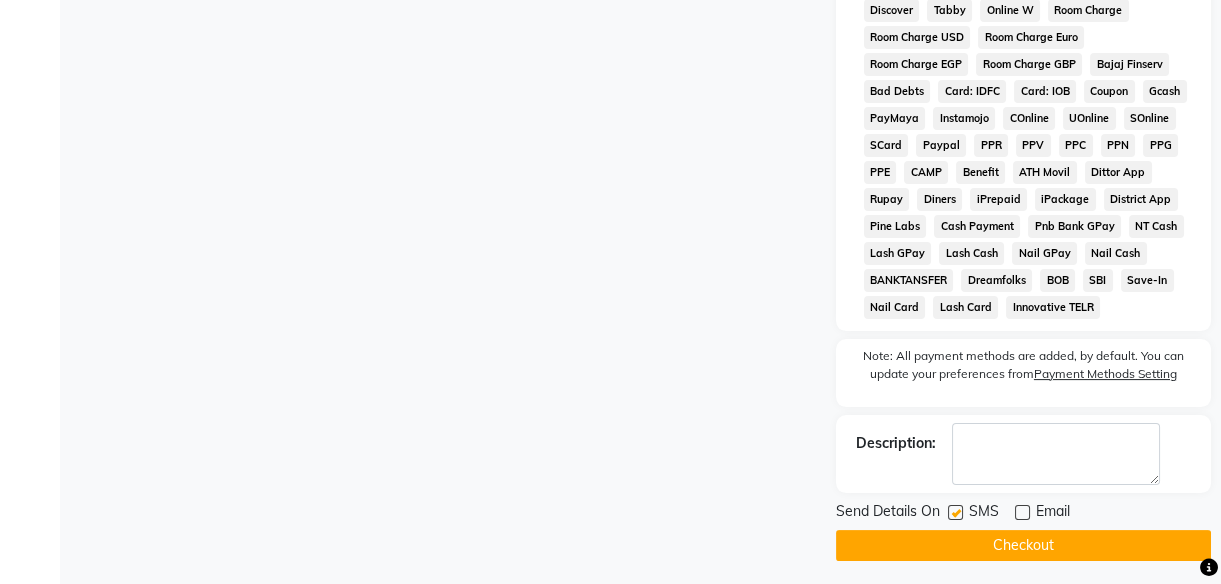 click 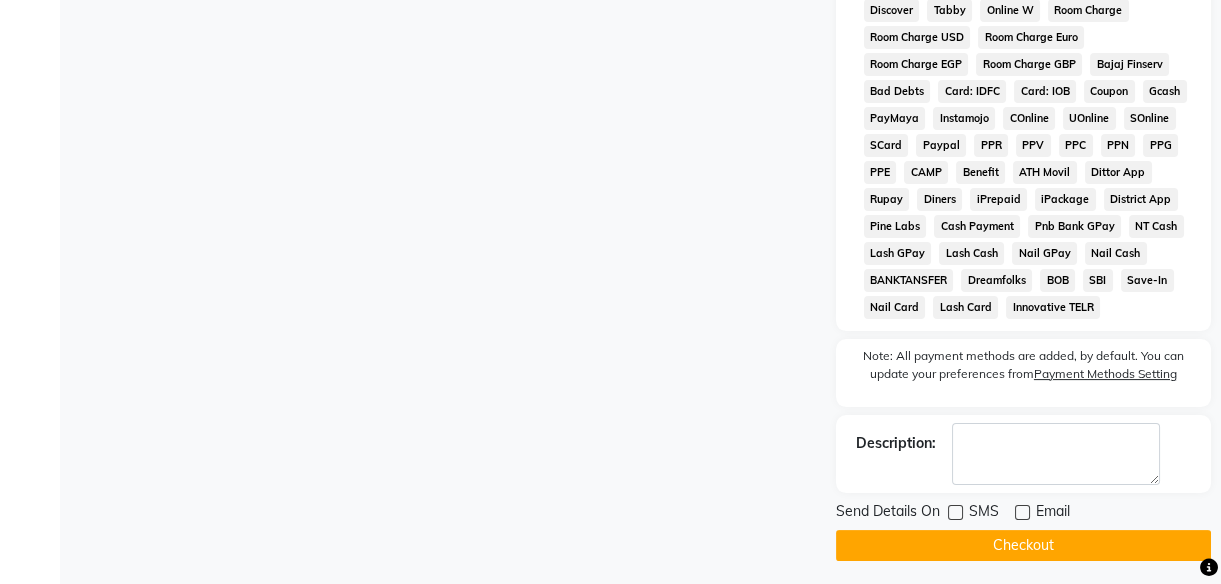click on "Checkout" 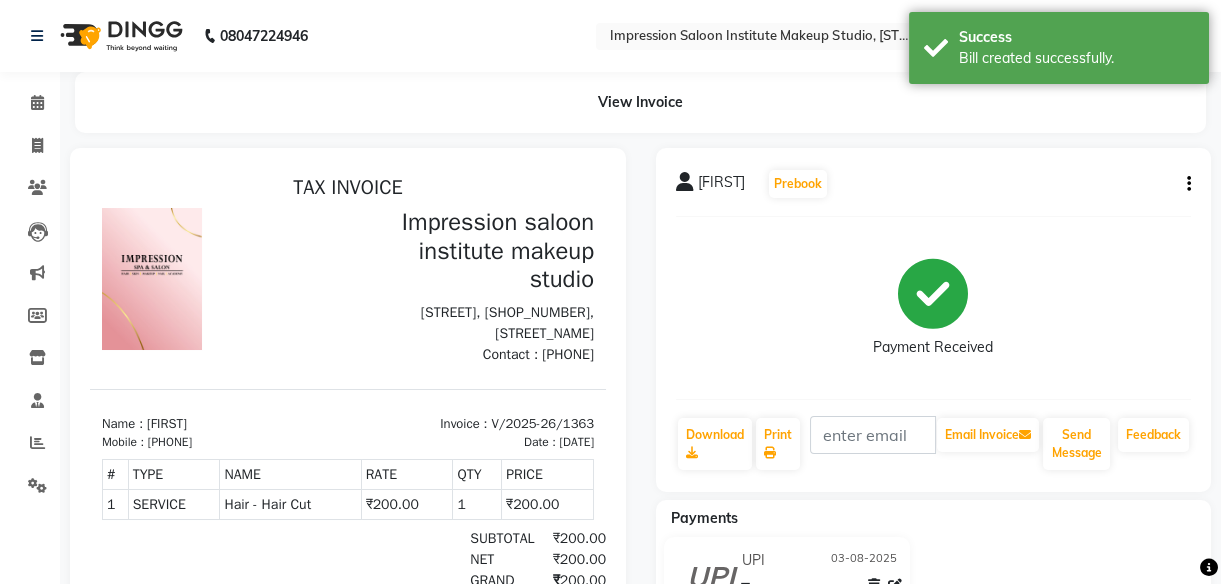 scroll, scrollTop: 0, scrollLeft: 0, axis: both 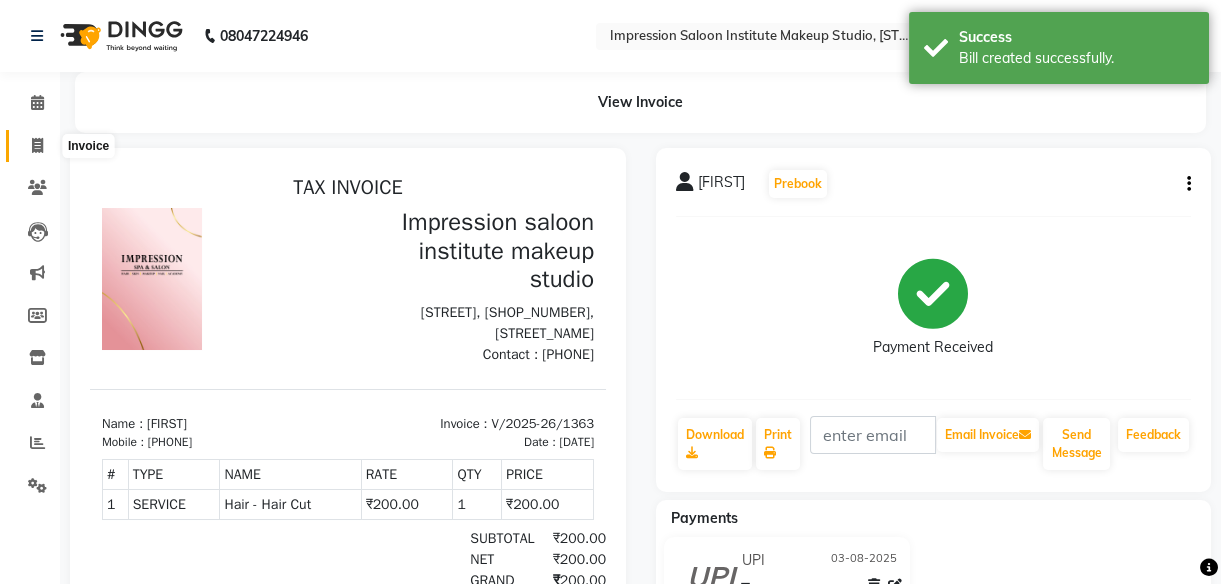 click 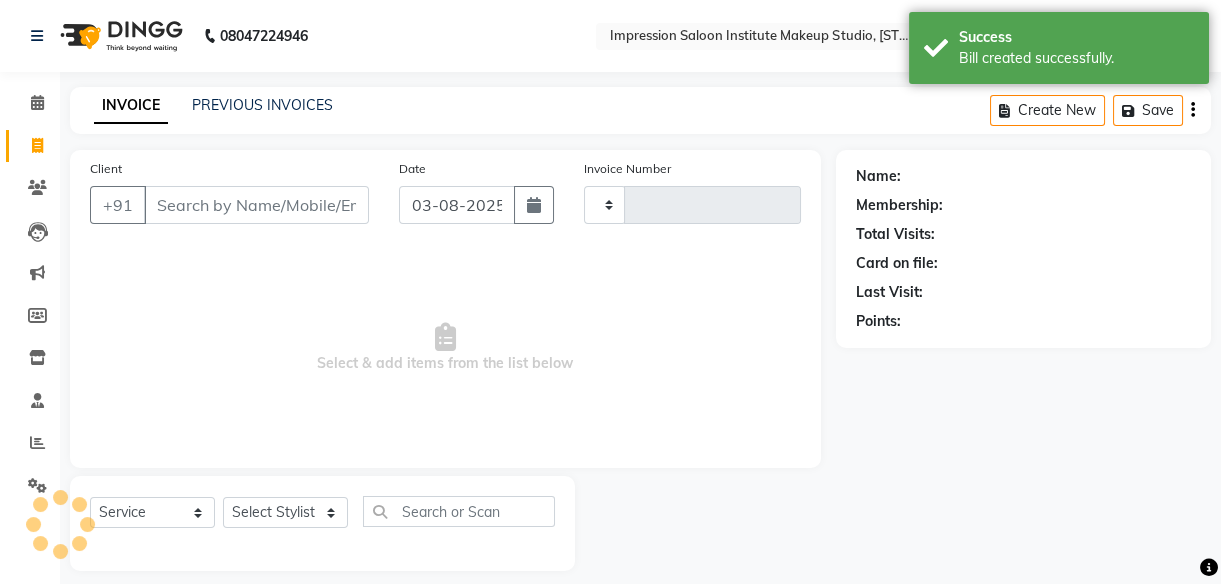 scroll, scrollTop: 18, scrollLeft: 0, axis: vertical 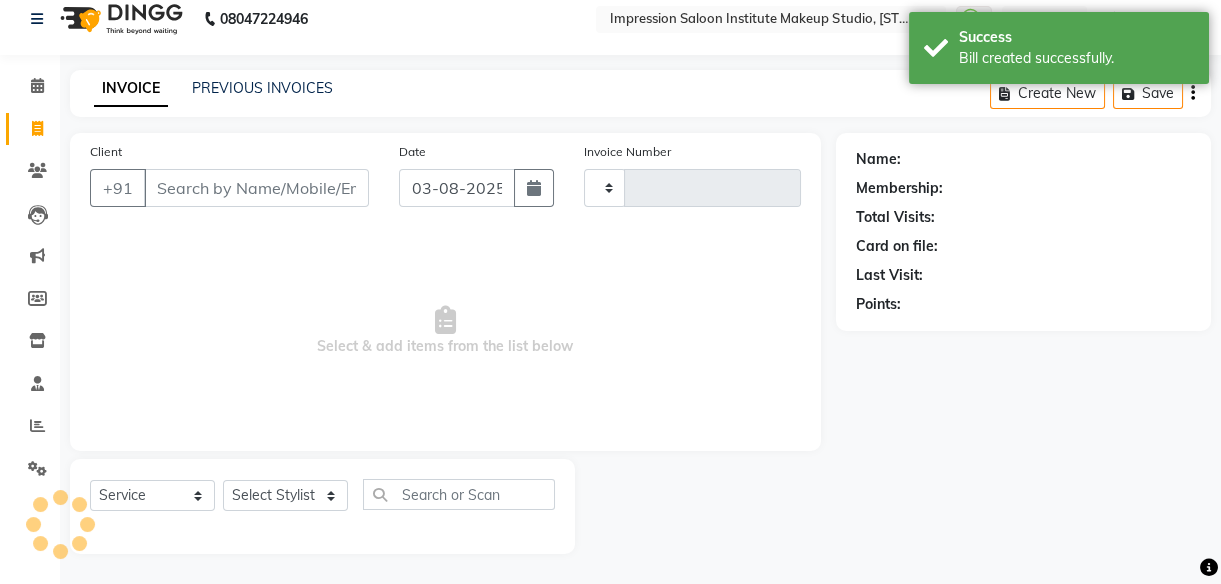 type on "1364" 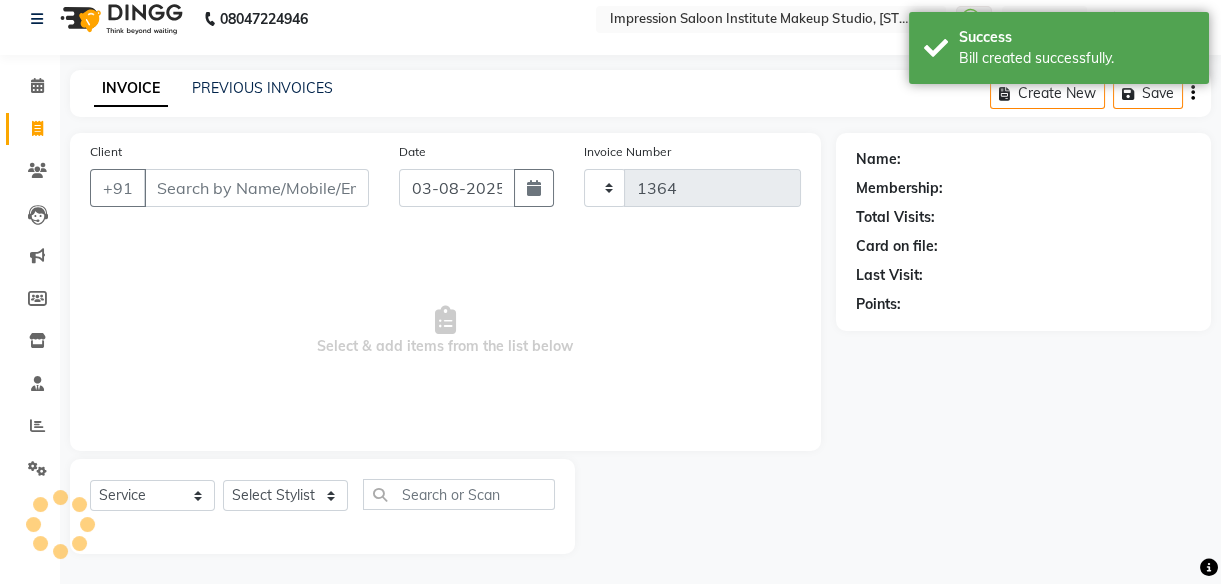 select on "437" 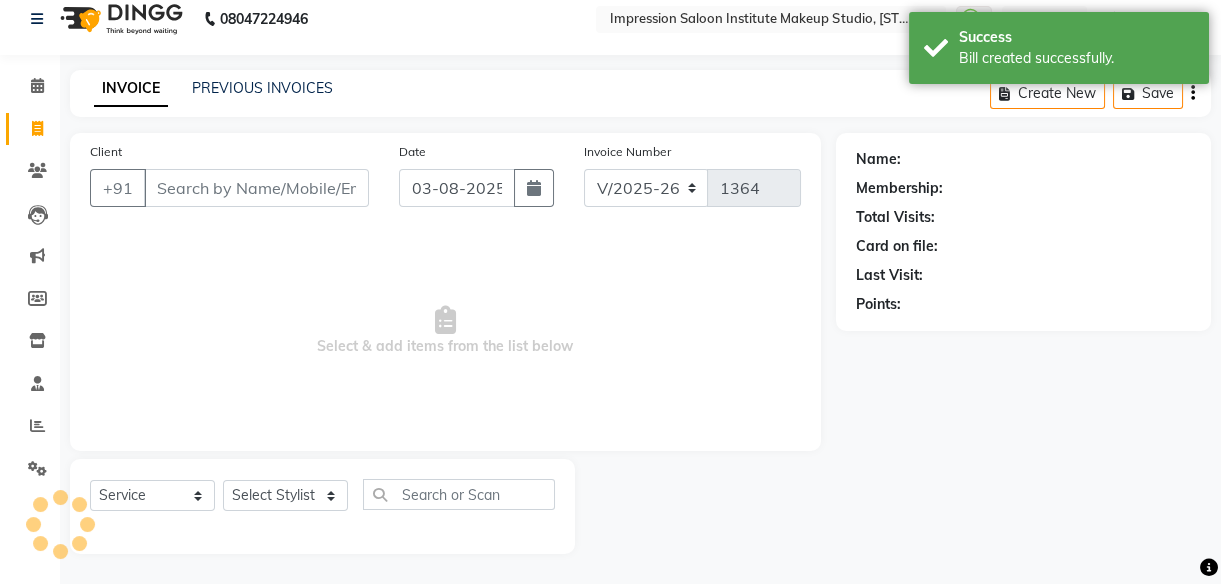 select on "product" 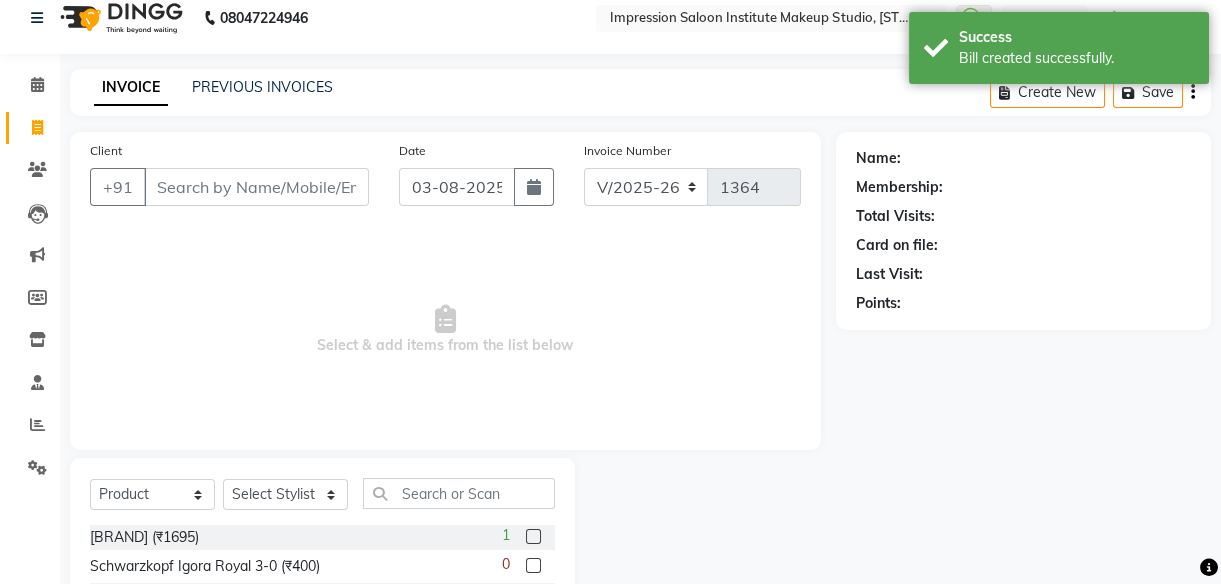 click on "Client" at bounding box center [256, 187] 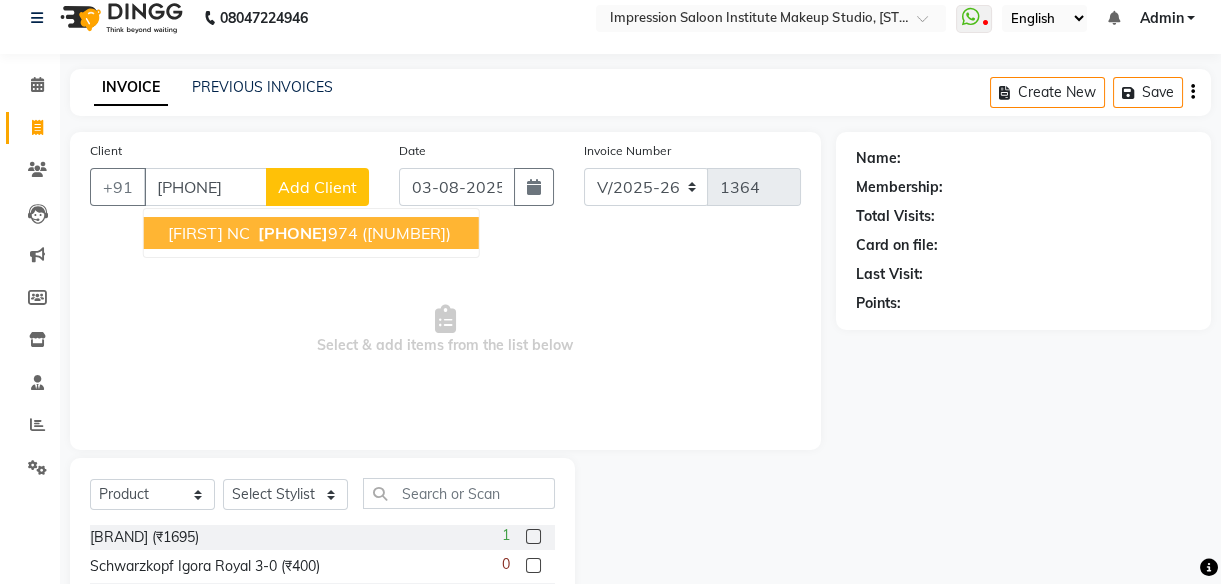 click on "[FIRST] NC" at bounding box center (209, 233) 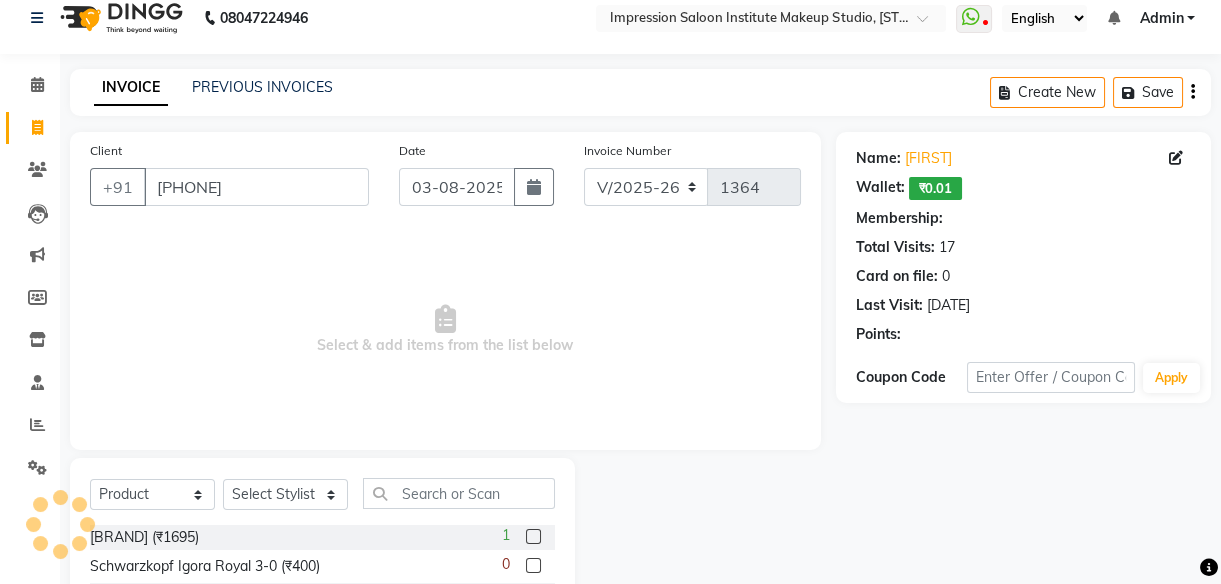 select on "2: Object" 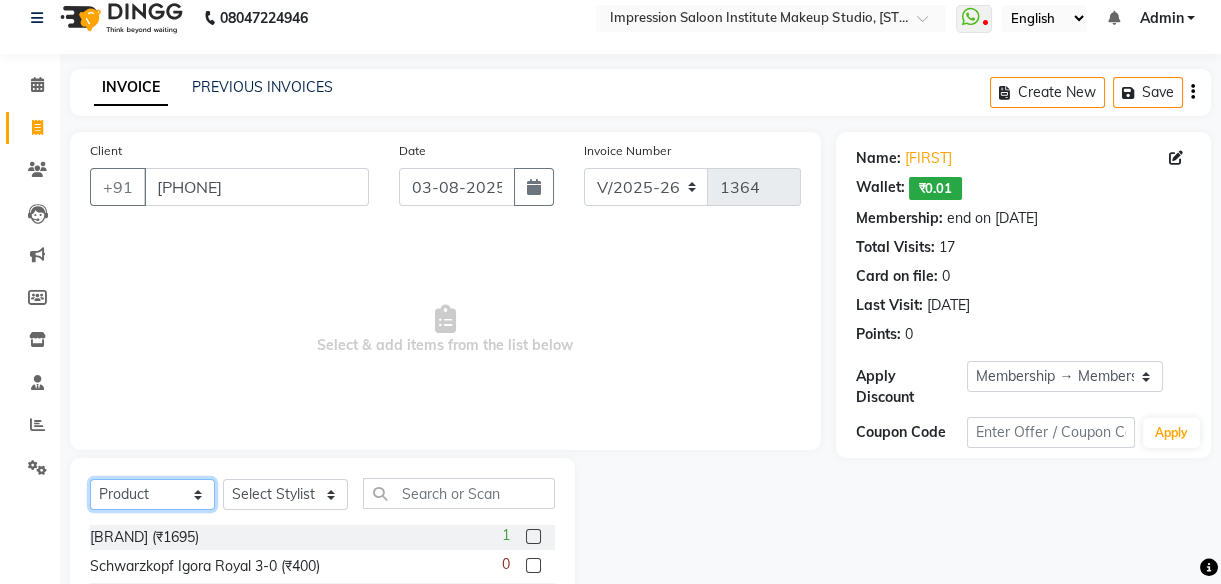 click on "Select  Service  Product  Membership  Package Voucher Prepaid Gift Card" 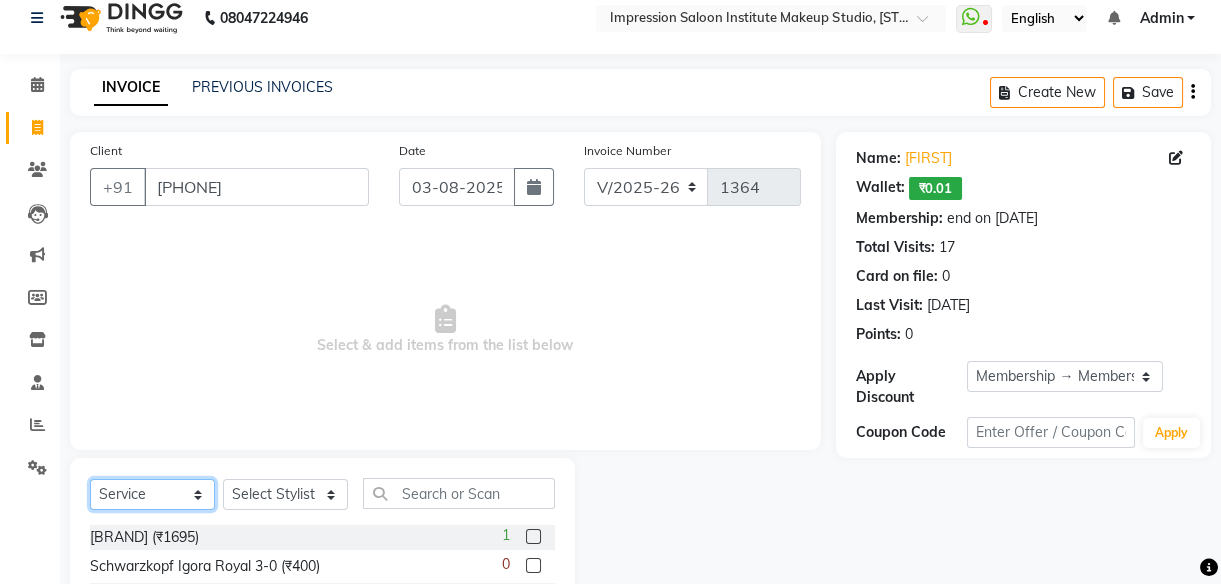 click on "Select  Service  Product  Membership  Package Voucher Prepaid Gift Card" 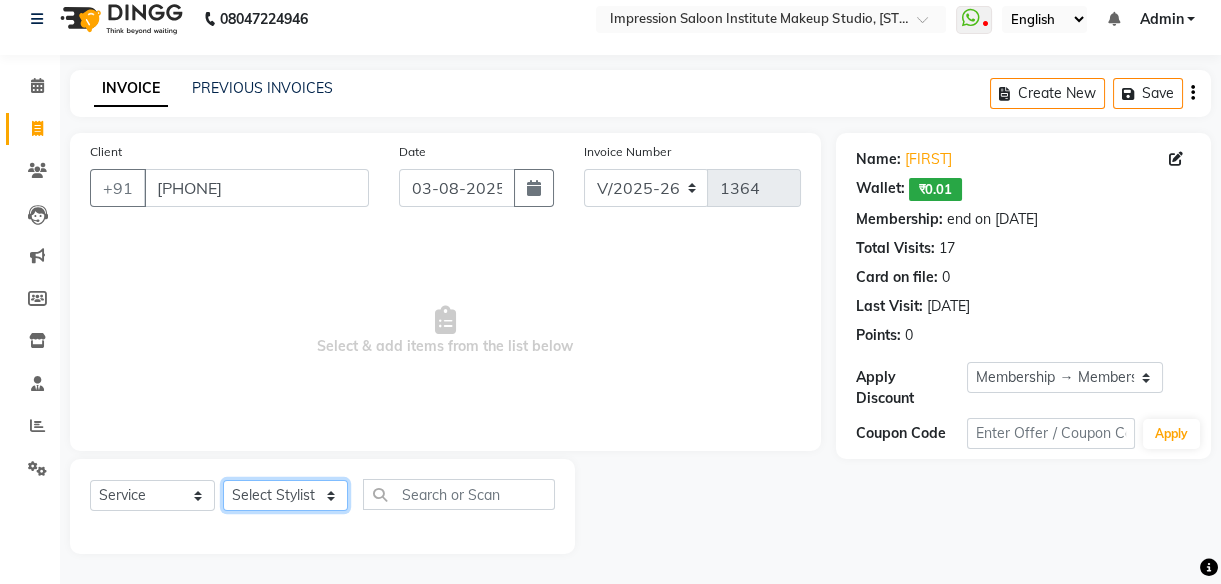 click on "Select Stylist Arjun Front Desk Jyoti Pallavi rushi Samarh sandesh Sunita Trupati Trupti 2" 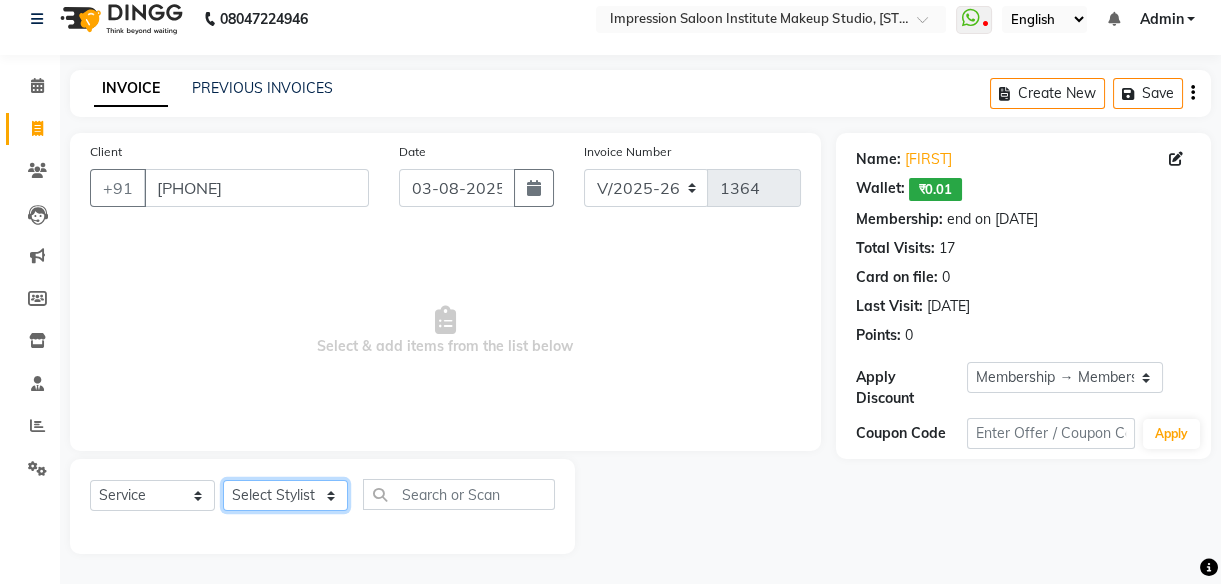 select on "49707" 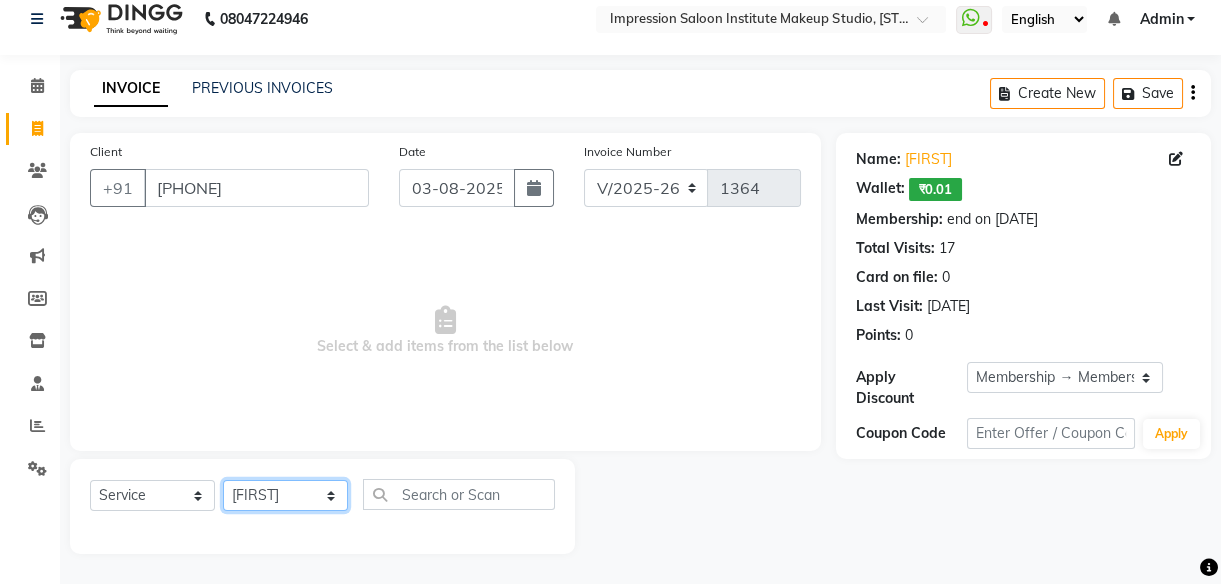click on "Select Stylist Arjun Front Desk Jyoti Pallavi rushi Samarh sandesh Sunita Trupati Trupti 2" 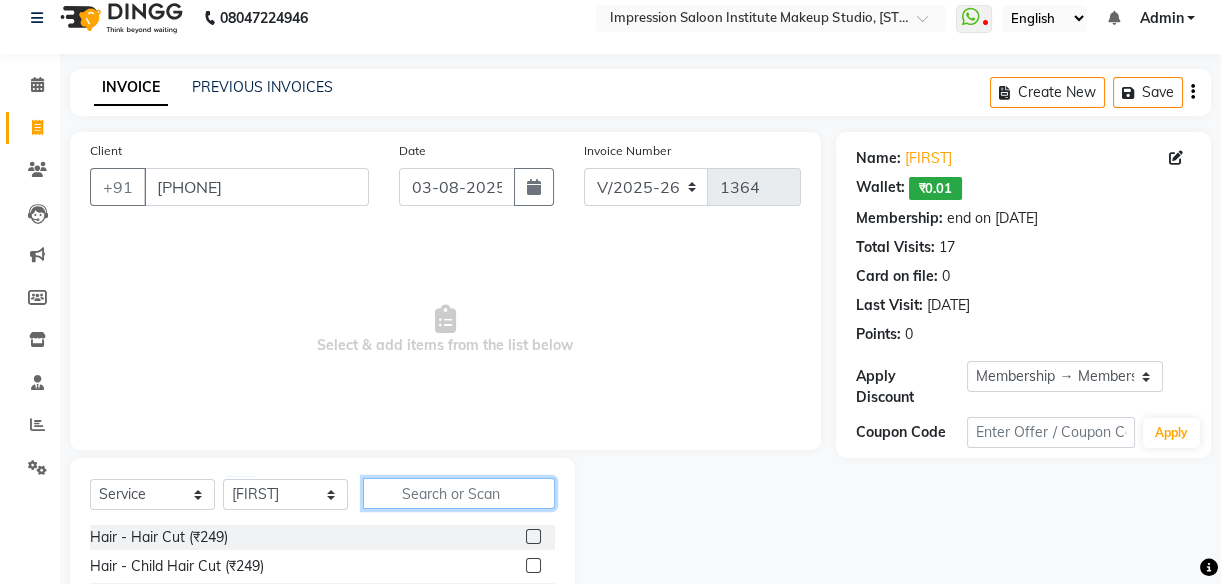 click 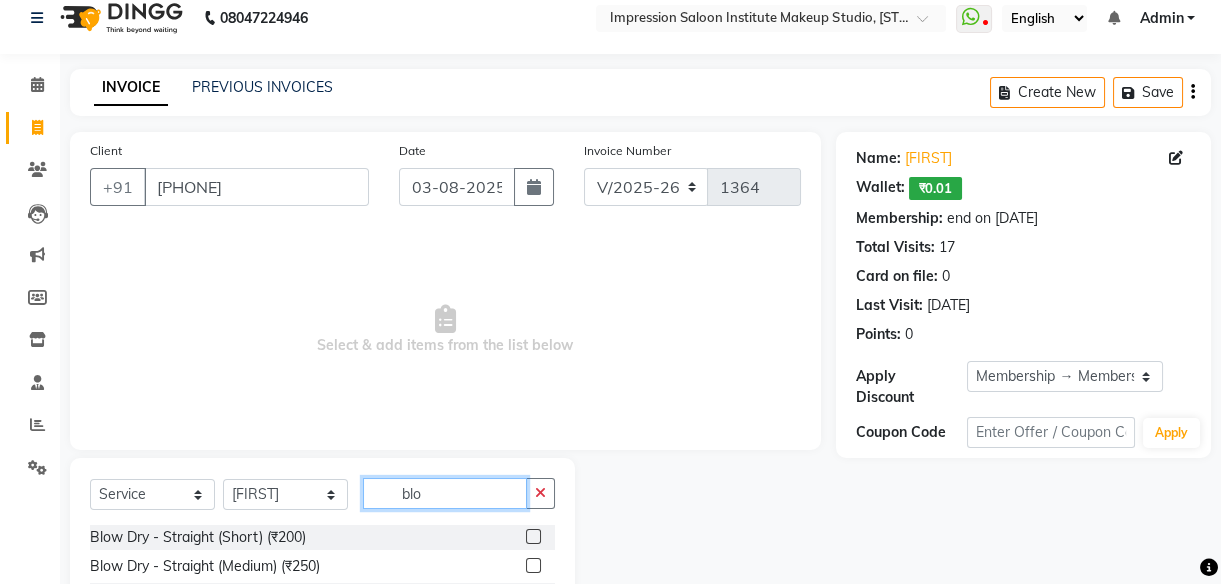 type on "blo" 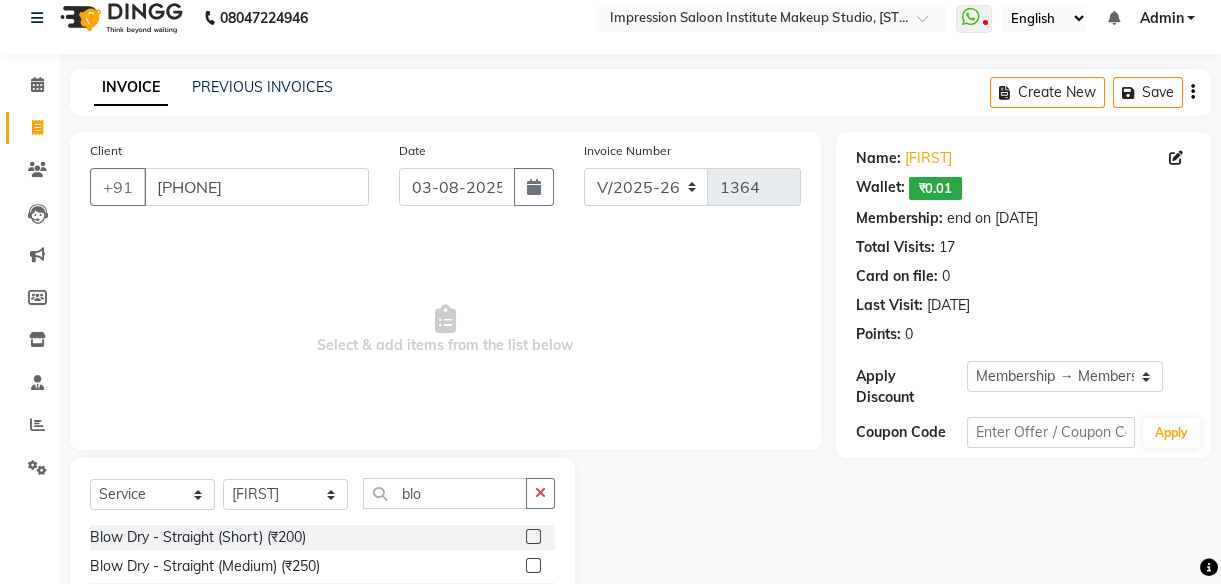 click 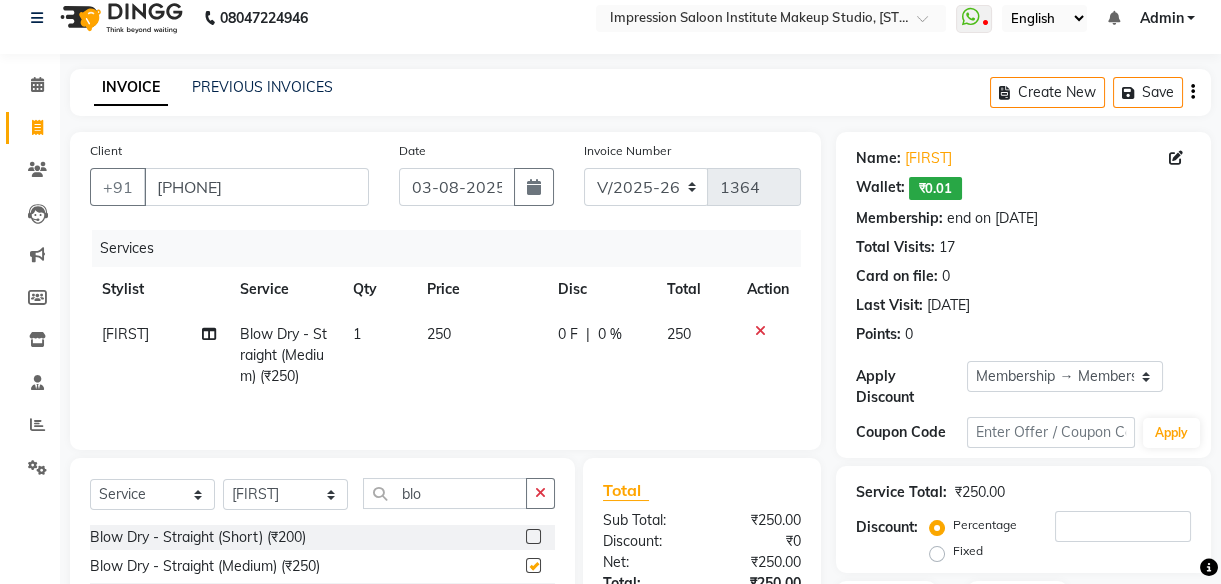 checkbox on "false" 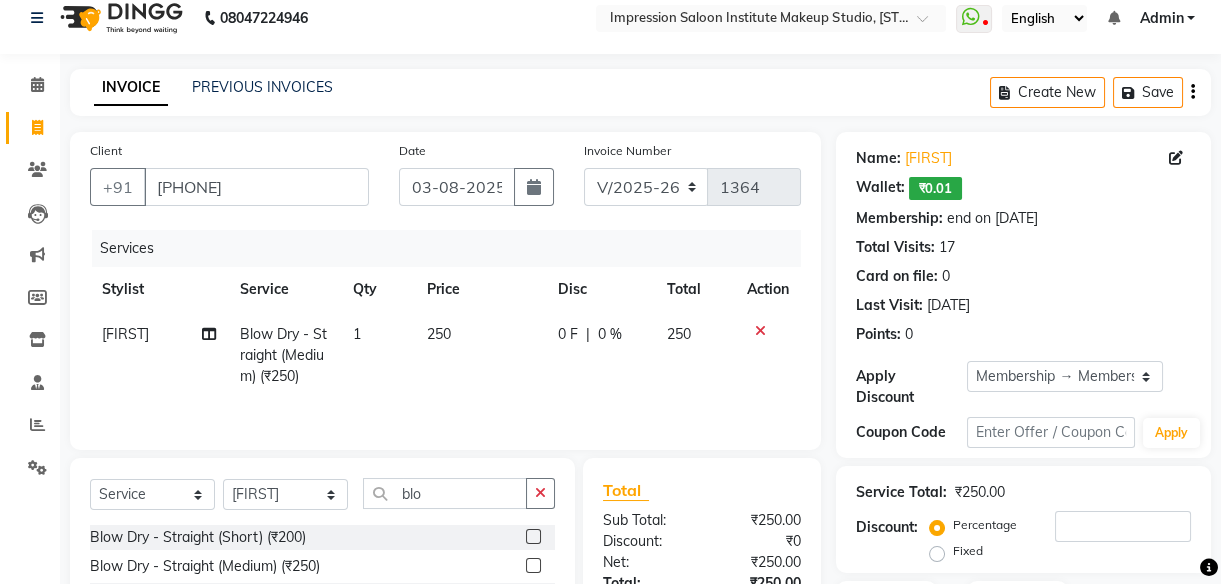 scroll, scrollTop: 218, scrollLeft: 0, axis: vertical 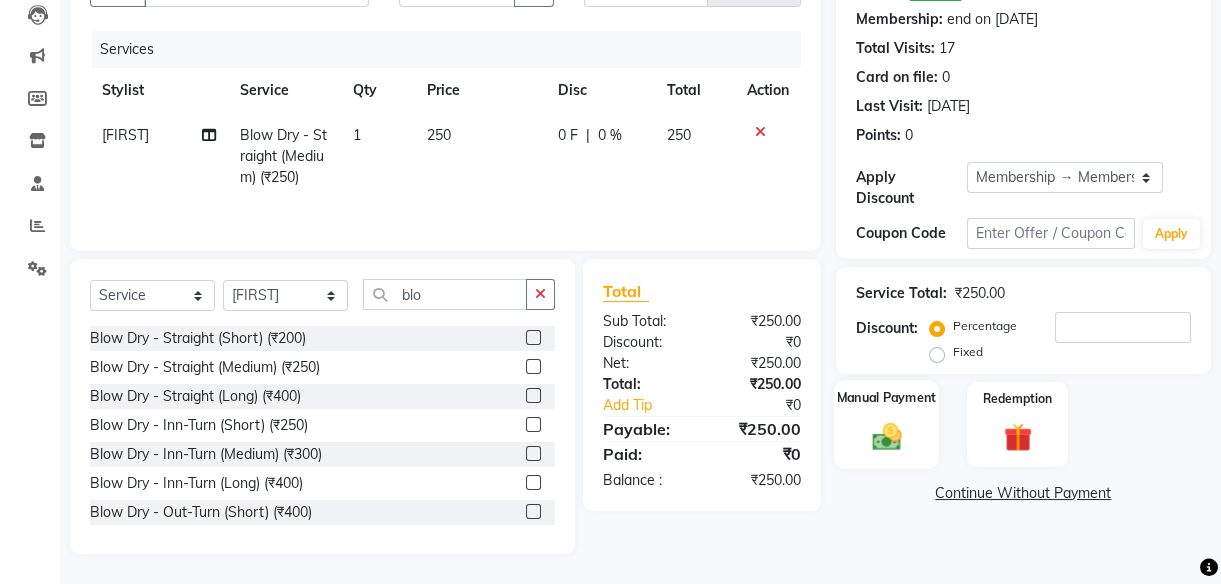 click 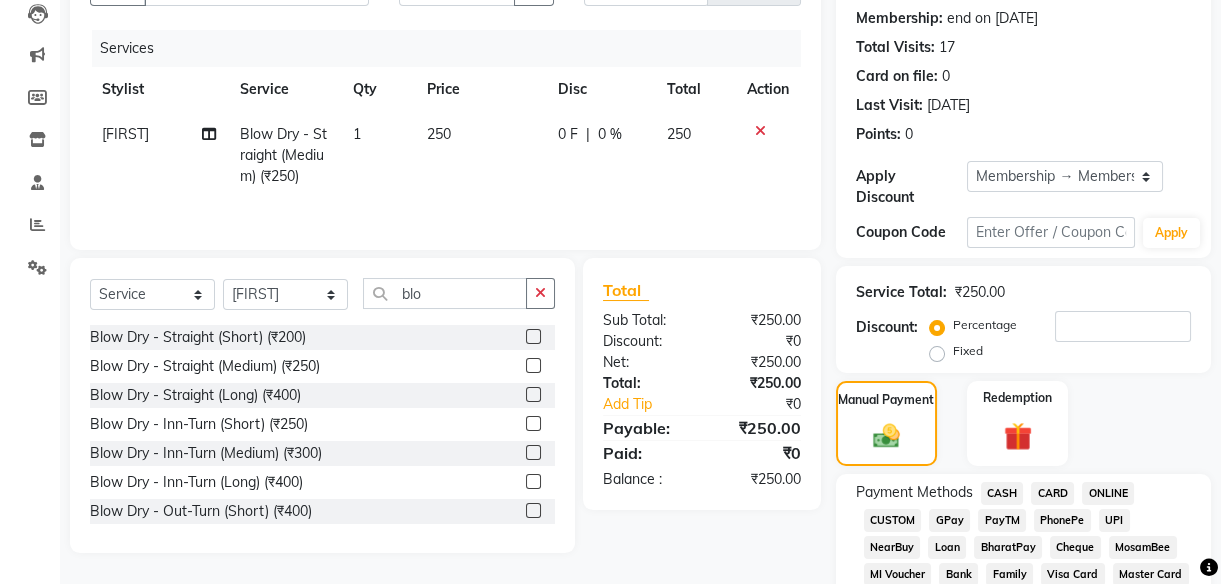 click on "UPI" 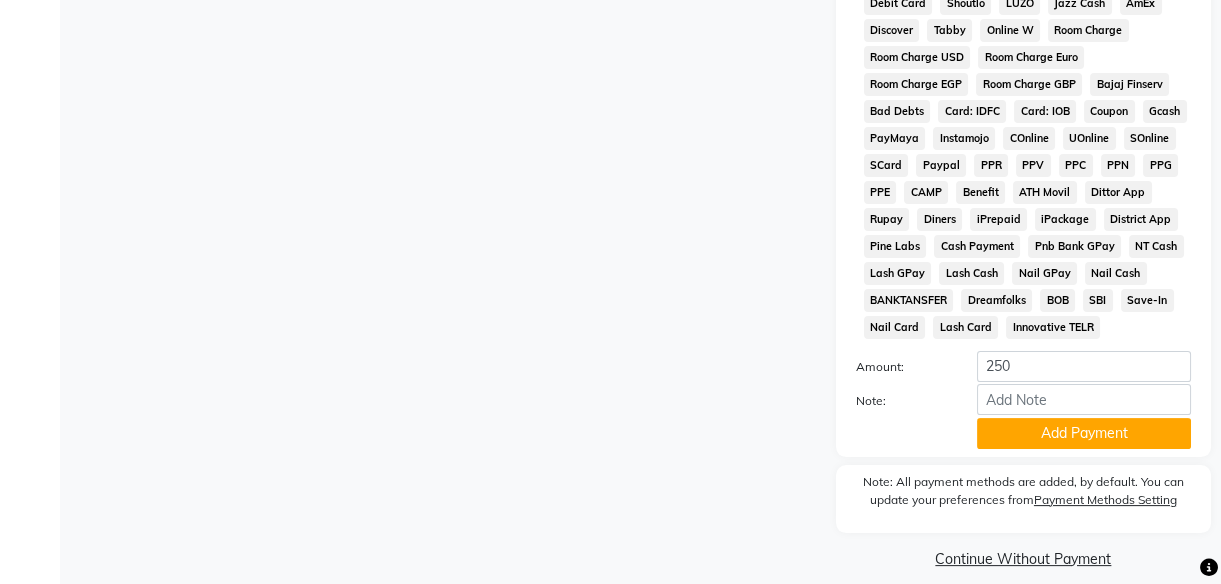 scroll, scrollTop: 1103, scrollLeft: 0, axis: vertical 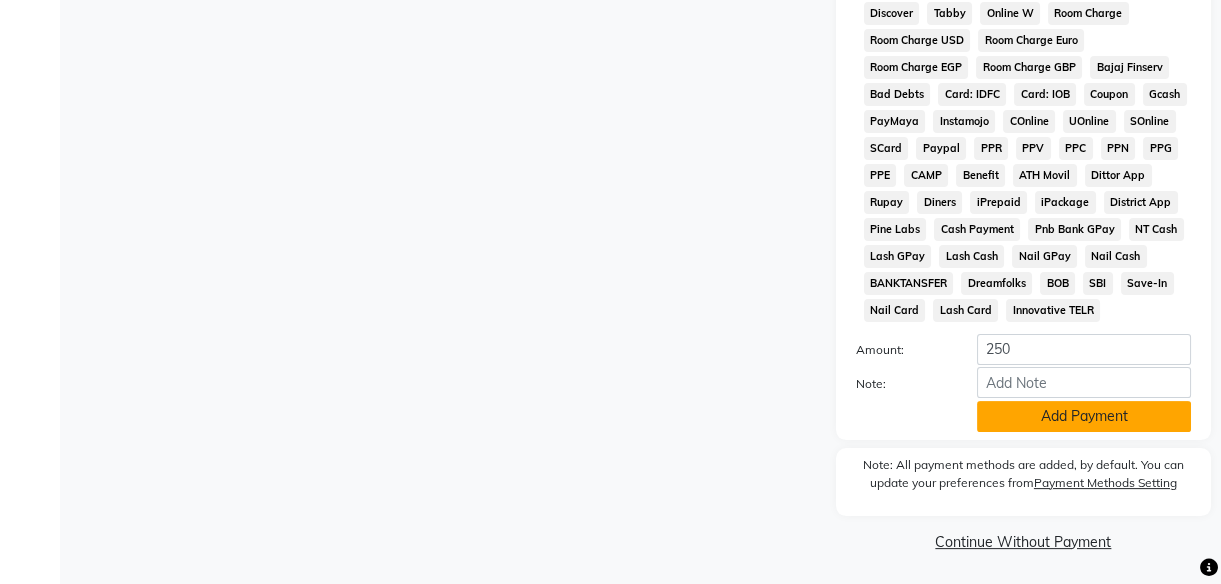 click on "Add Payment" 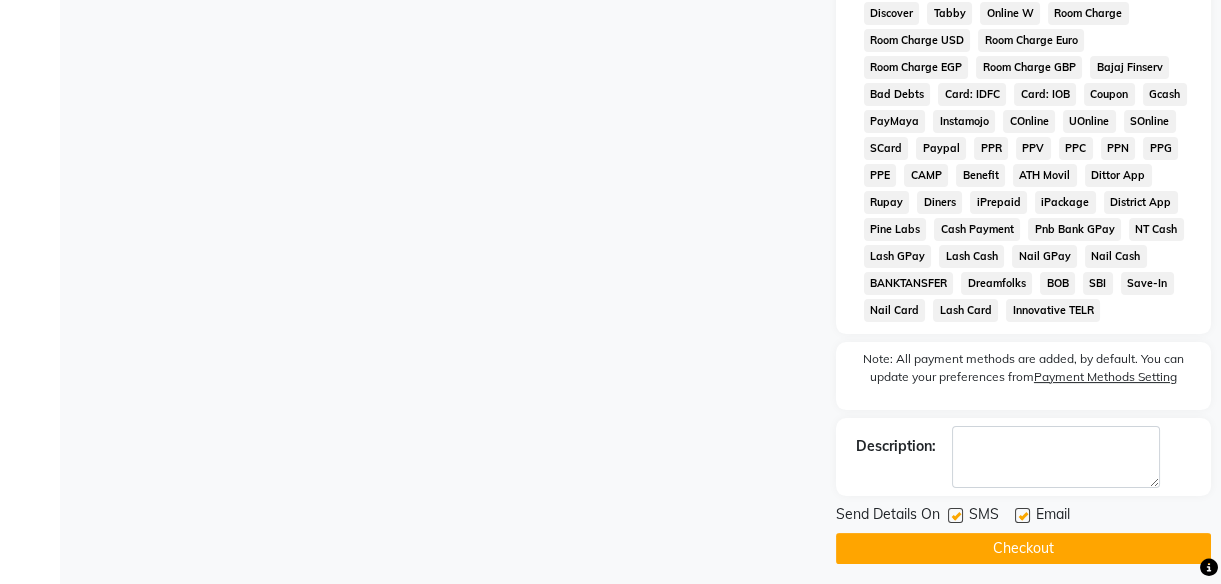 click 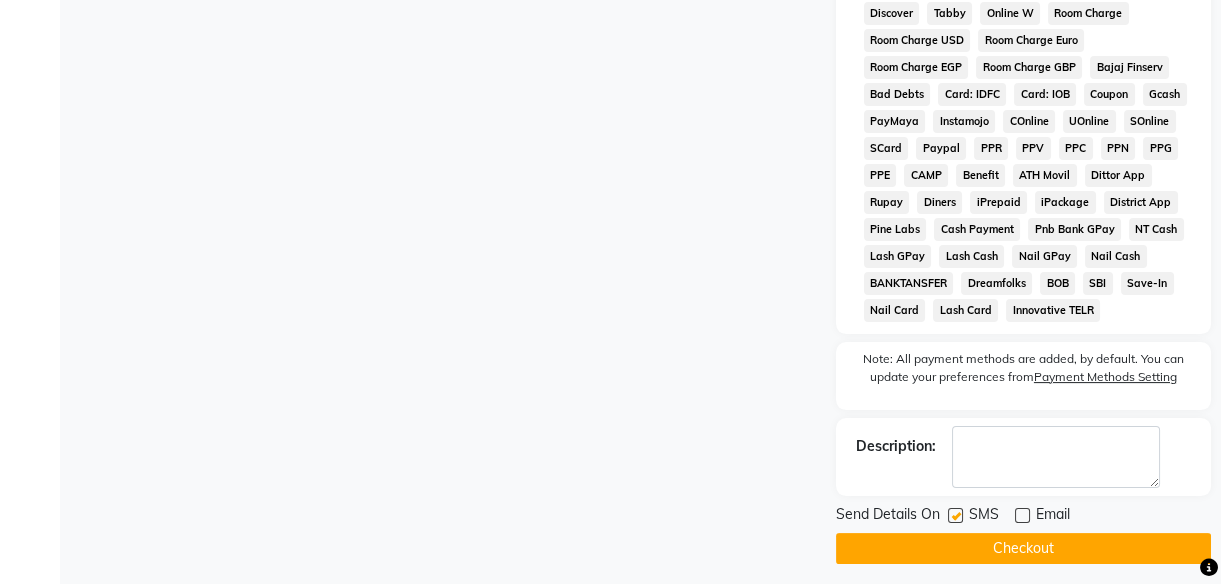 click 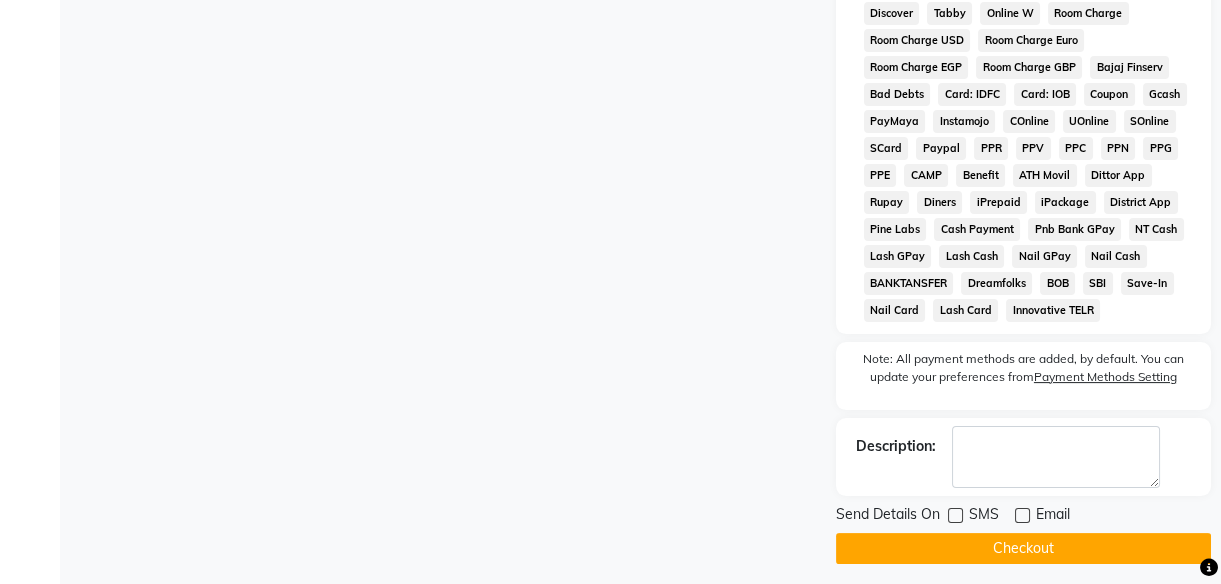 click on "Checkout" 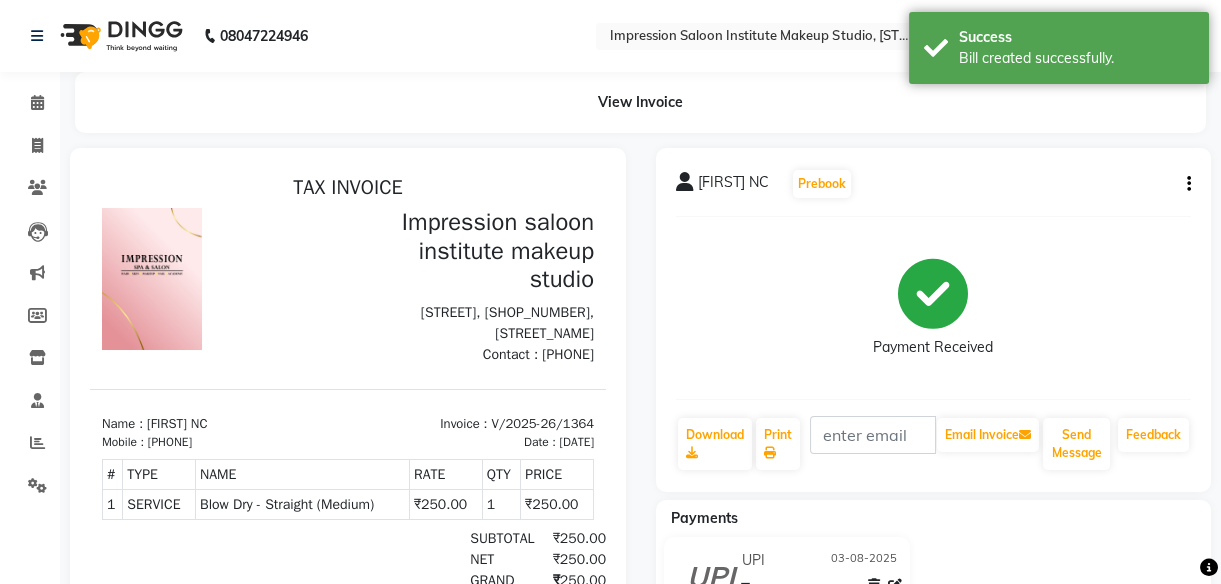 scroll, scrollTop: 0, scrollLeft: 0, axis: both 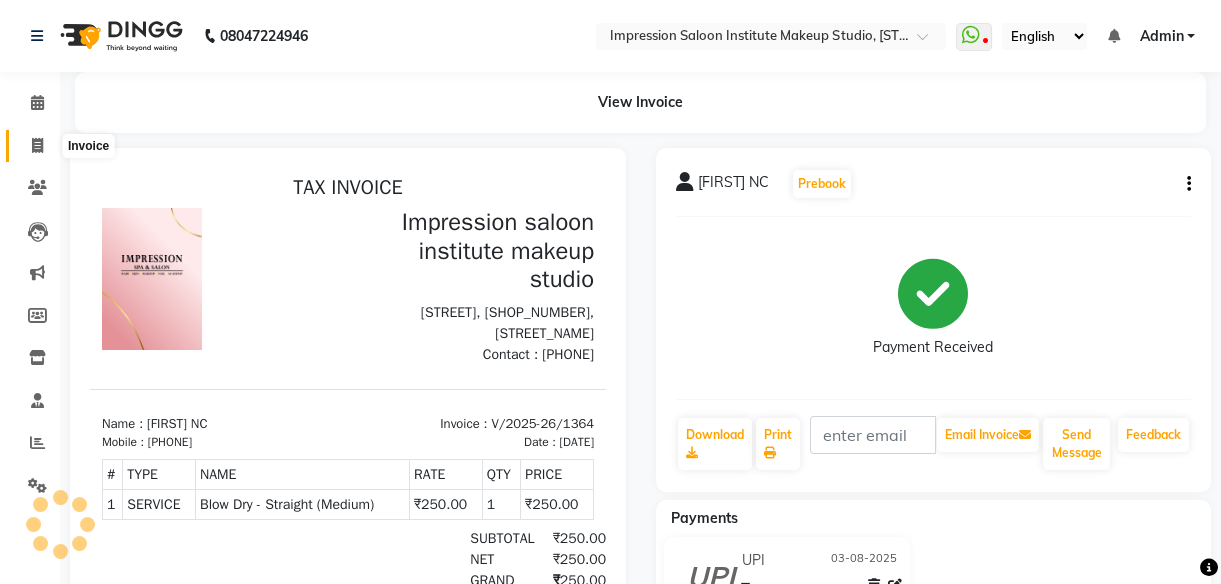 click 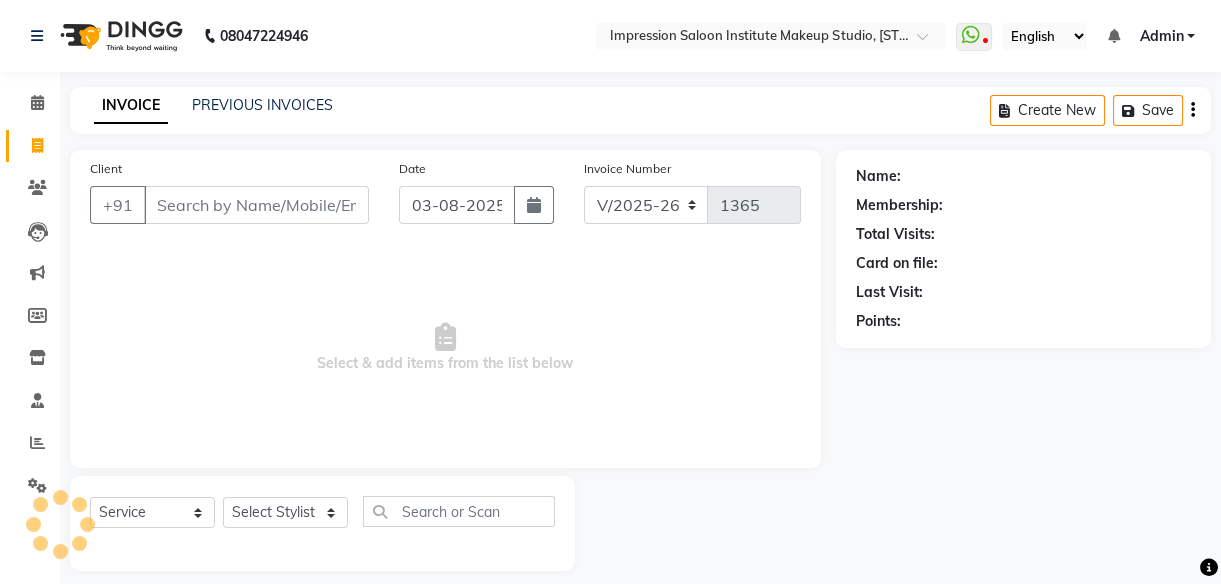 scroll, scrollTop: 18, scrollLeft: 0, axis: vertical 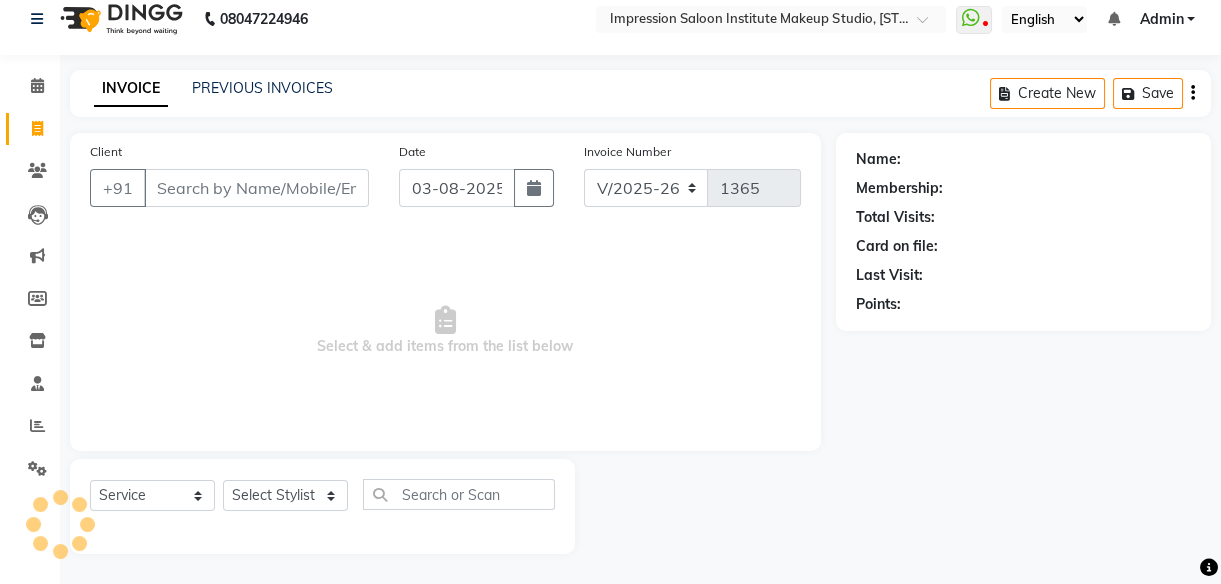 select on "product" 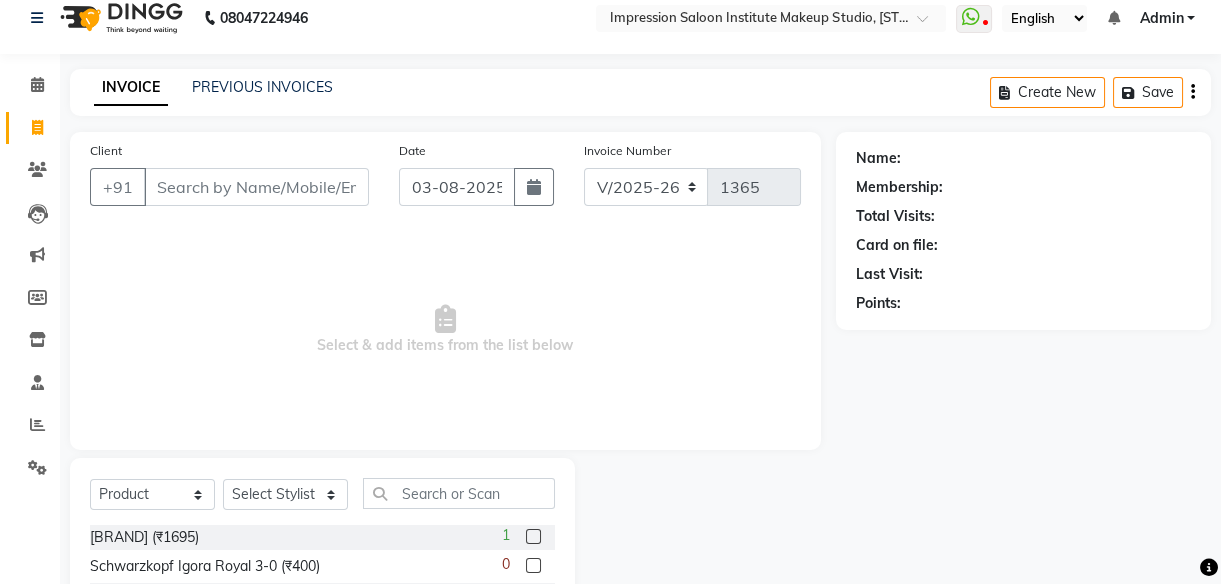 click on "Client" at bounding box center [256, 187] 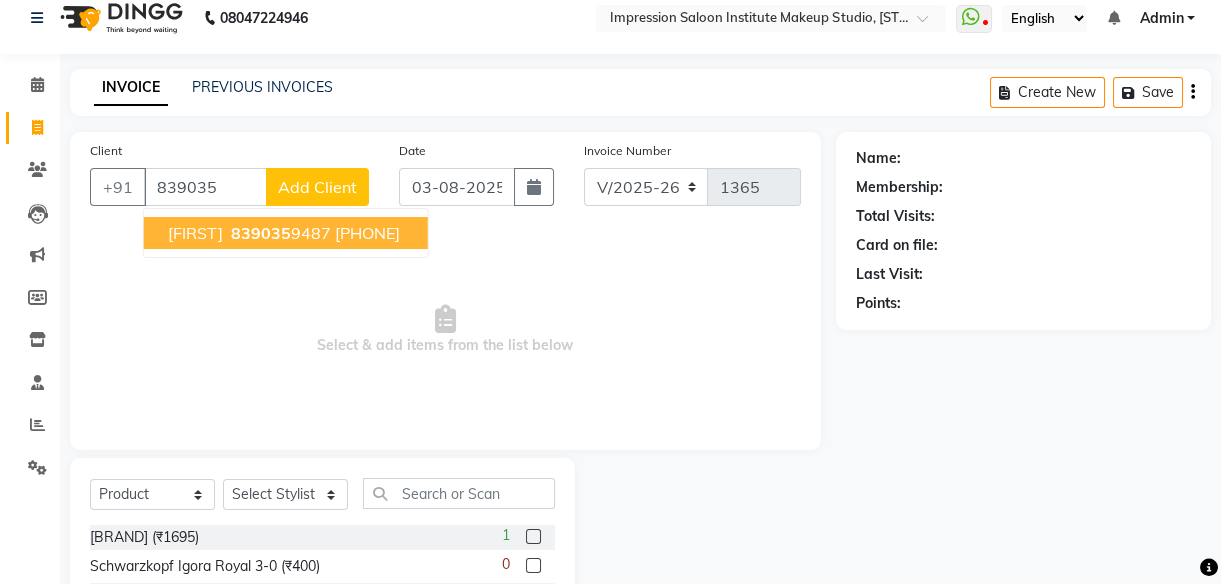 click on "839035" at bounding box center [261, 233] 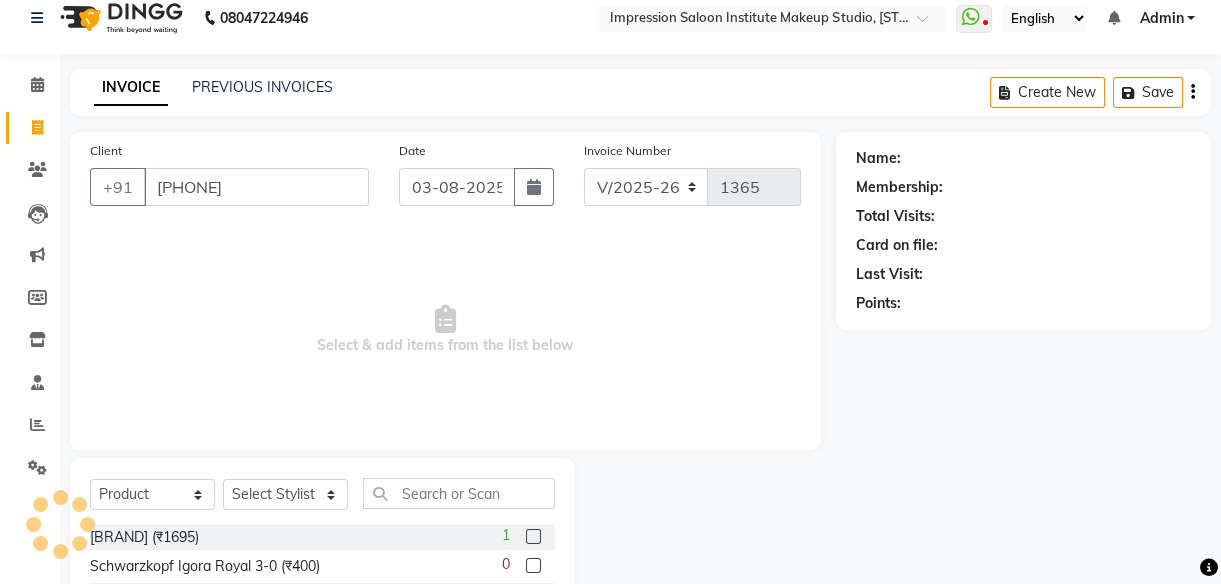 type on "[PHONE]" 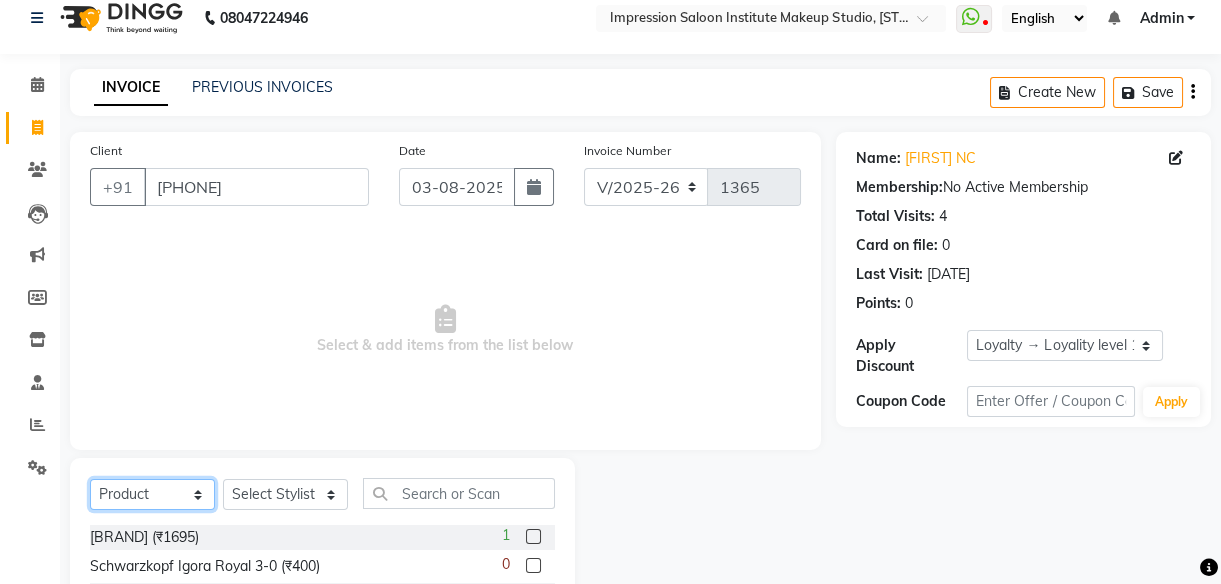 click on "Select  Service  Product  Membership  Package Voucher Prepaid Gift Card" 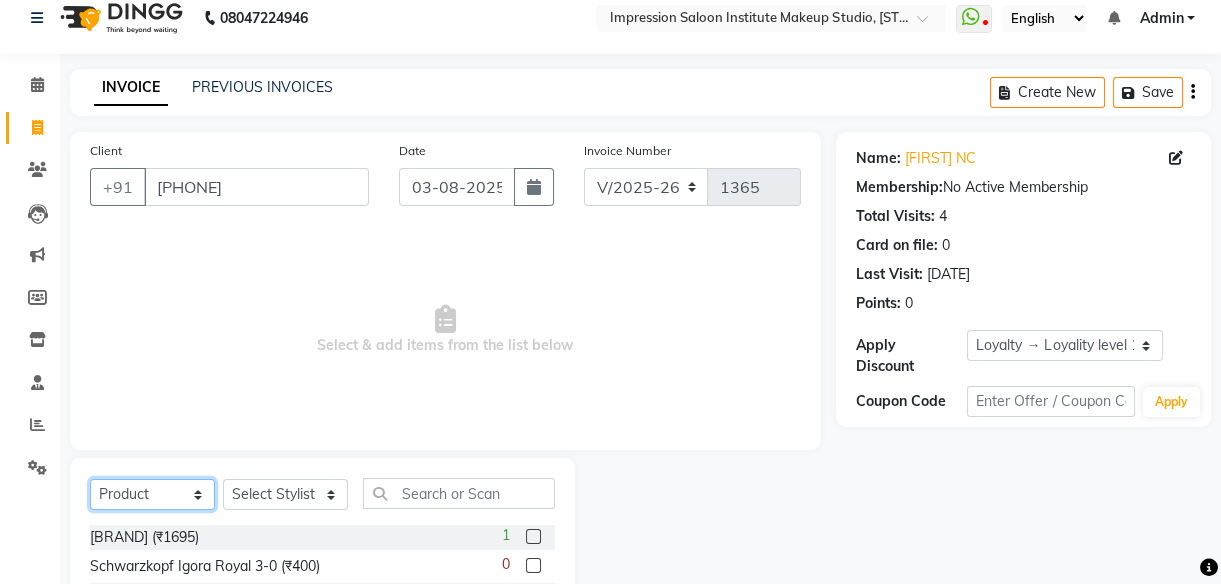 select on "service" 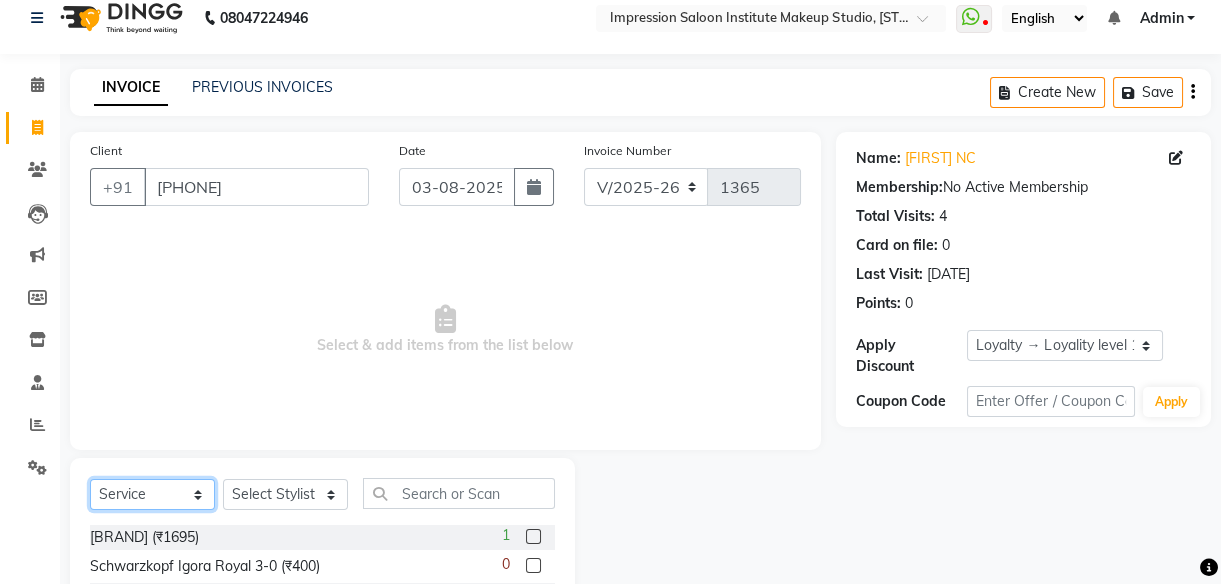 click on "Select  Service  Product  Membership  Package Voucher Prepaid Gift Card" 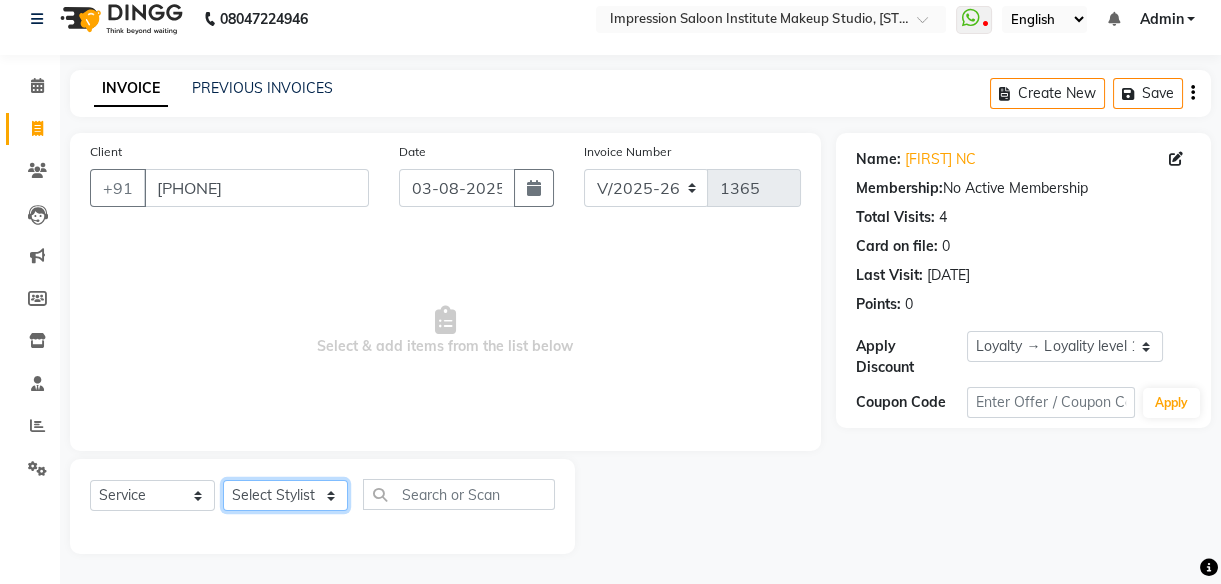 click on "Select Stylist Arjun Front Desk Jyoti Pallavi rushi Samarh sandesh Sunita Trupati Trupti 2" 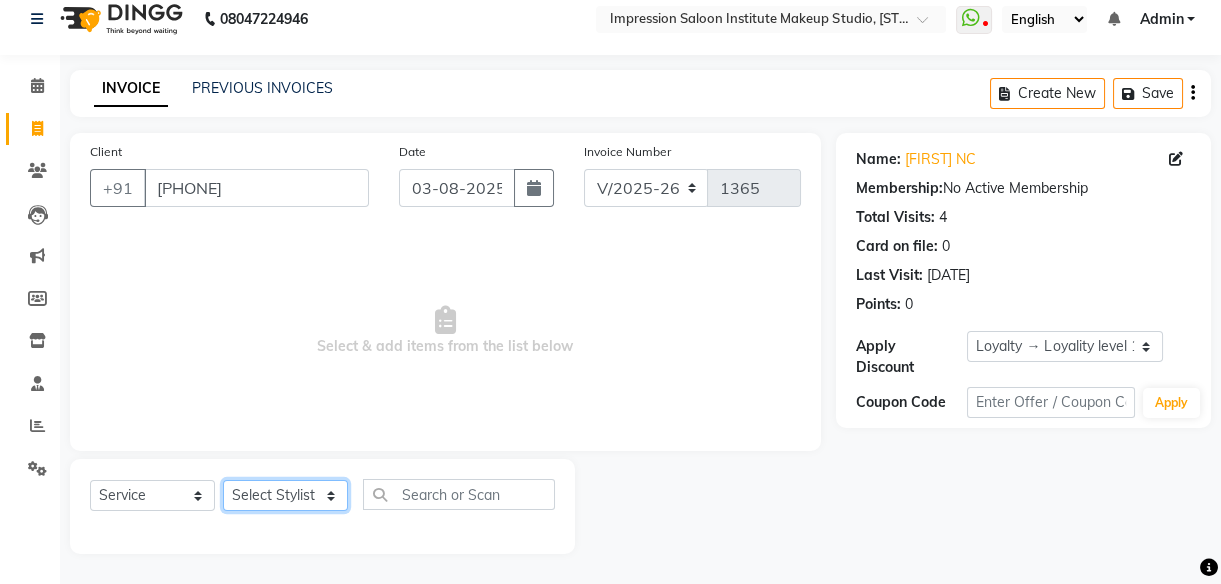 select on "49707" 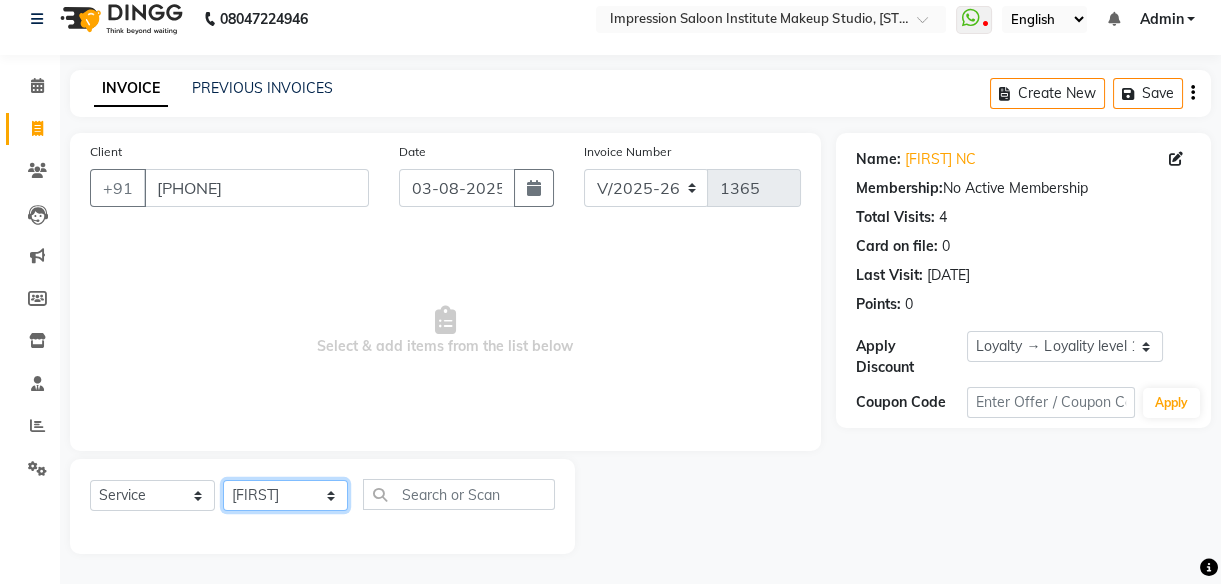 click on "Select Stylist Arjun Front Desk Jyoti Pallavi rushi Samarh sandesh Sunita Trupati Trupti 2" 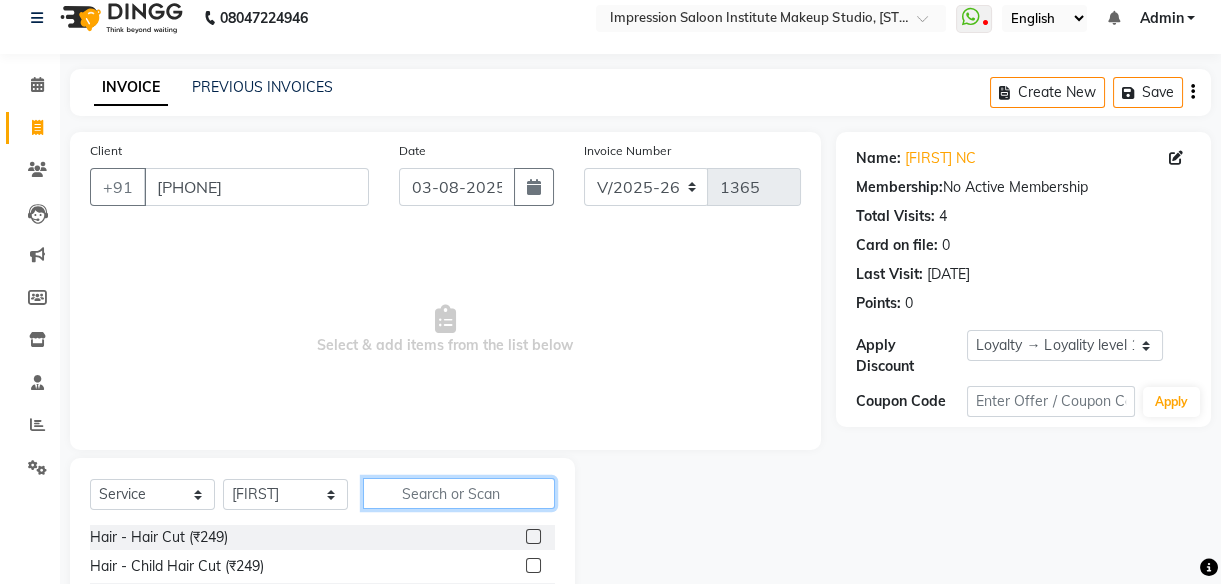 click 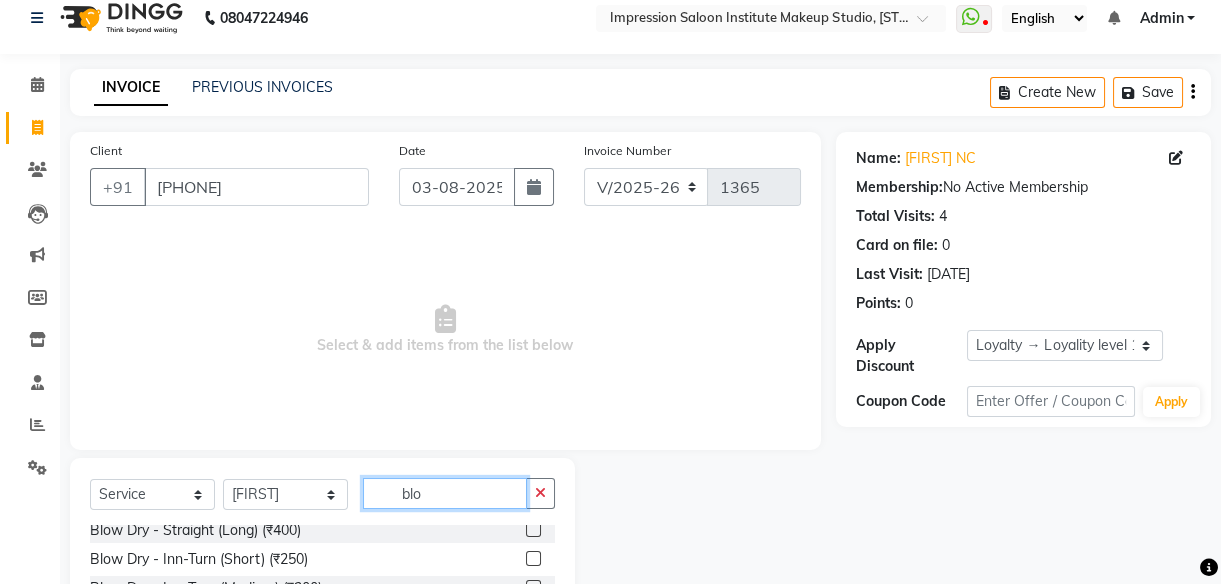 scroll, scrollTop: 66, scrollLeft: 0, axis: vertical 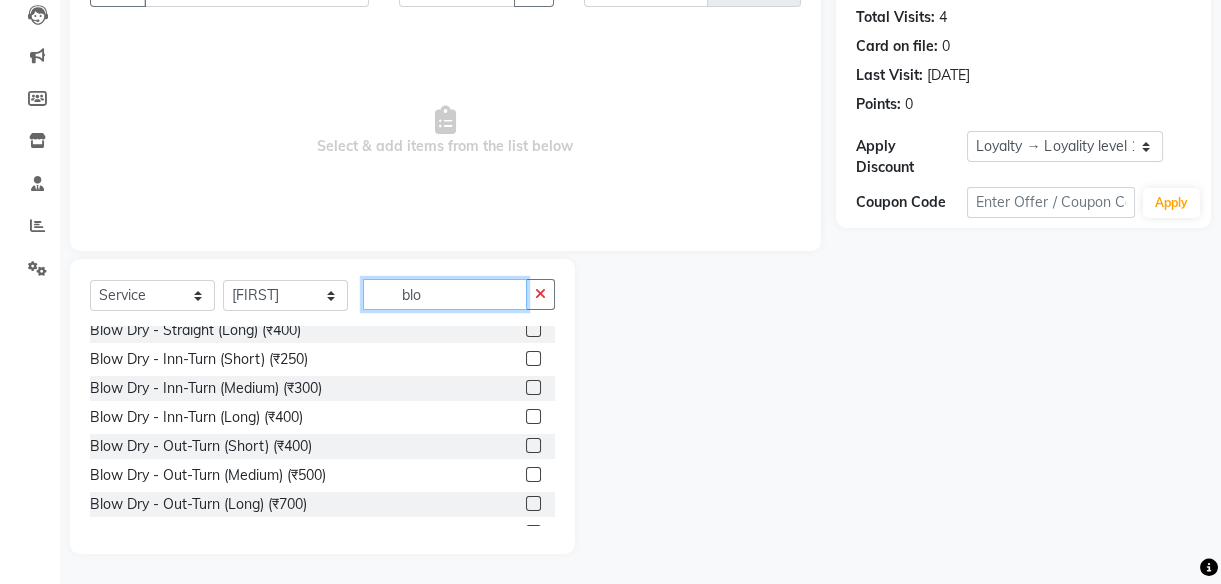 type on "blo" 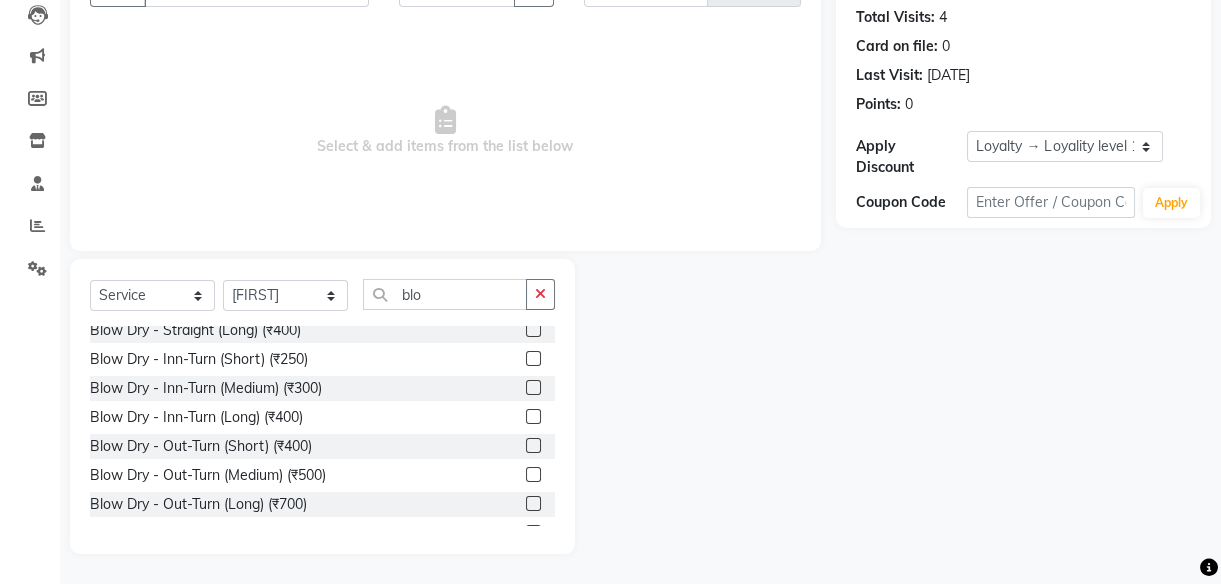 click 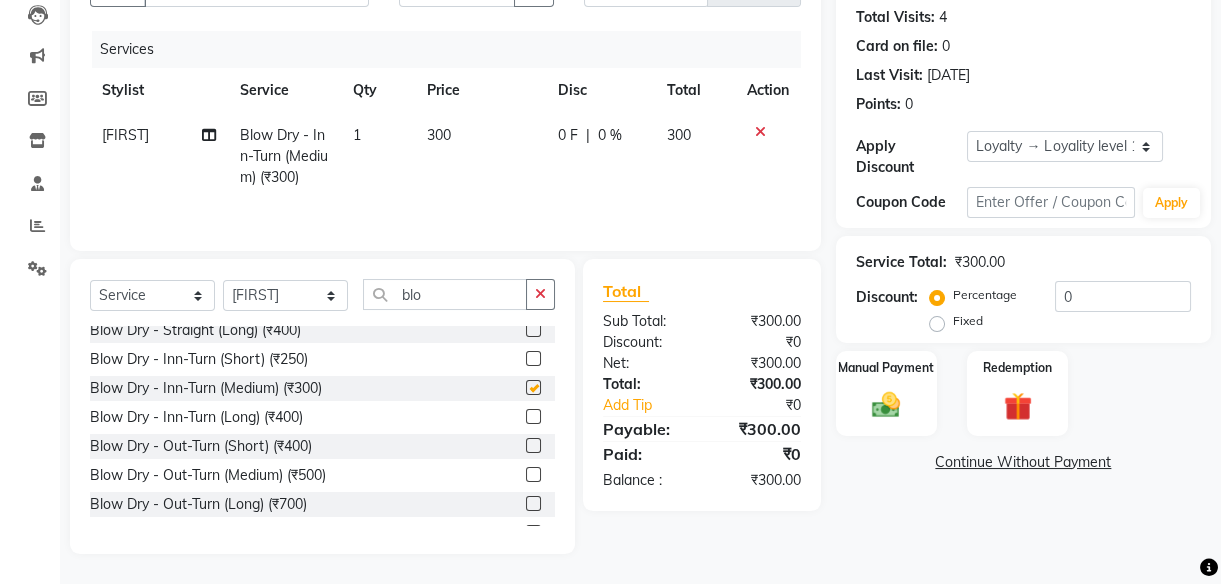 checkbox on "false" 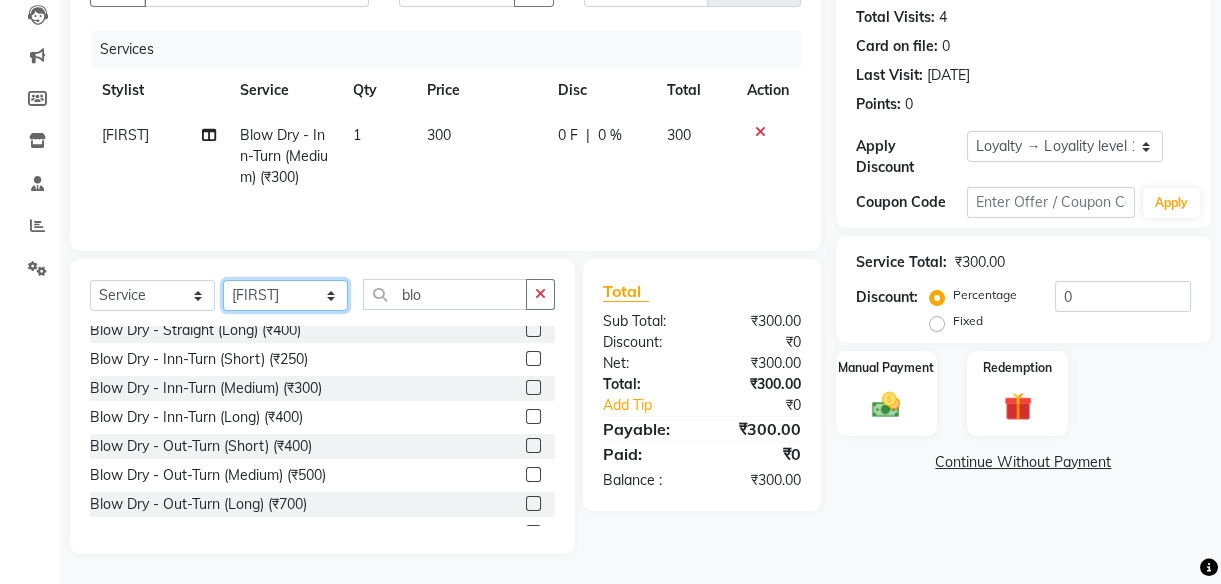 click on "Select Stylist Arjun Front Desk Jyoti Pallavi rushi Samarh sandesh Sunita Trupati Trupti 2" 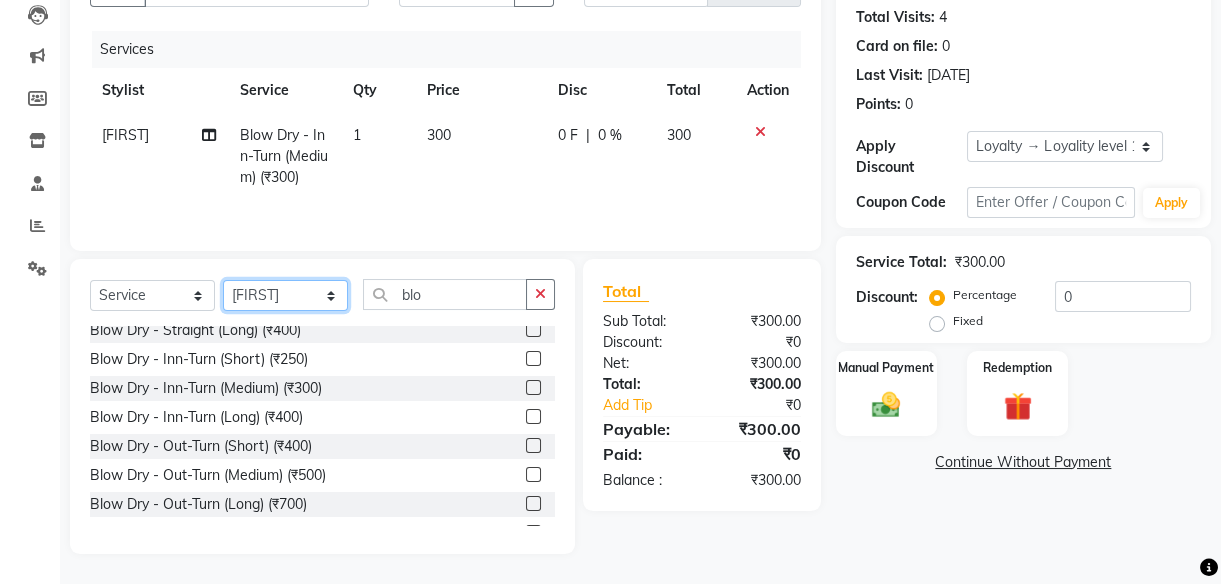 select on "50433" 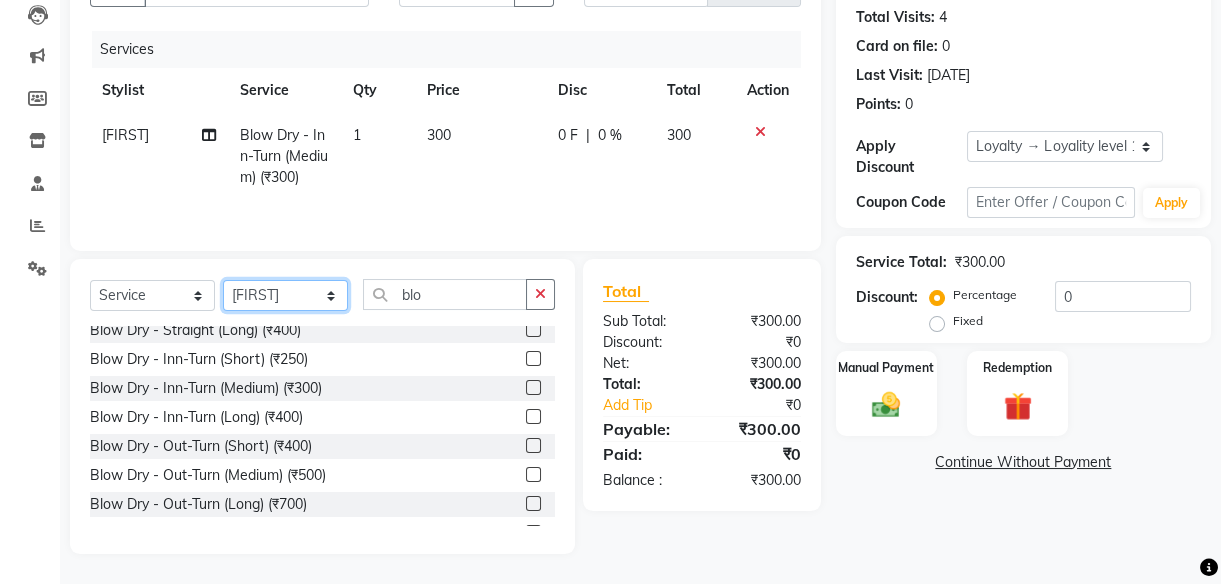 click on "Select Stylist Arjun Front Desk Jyoti Pallavi rushi Samarh sandesh Sunita Trupati Trupti 2" 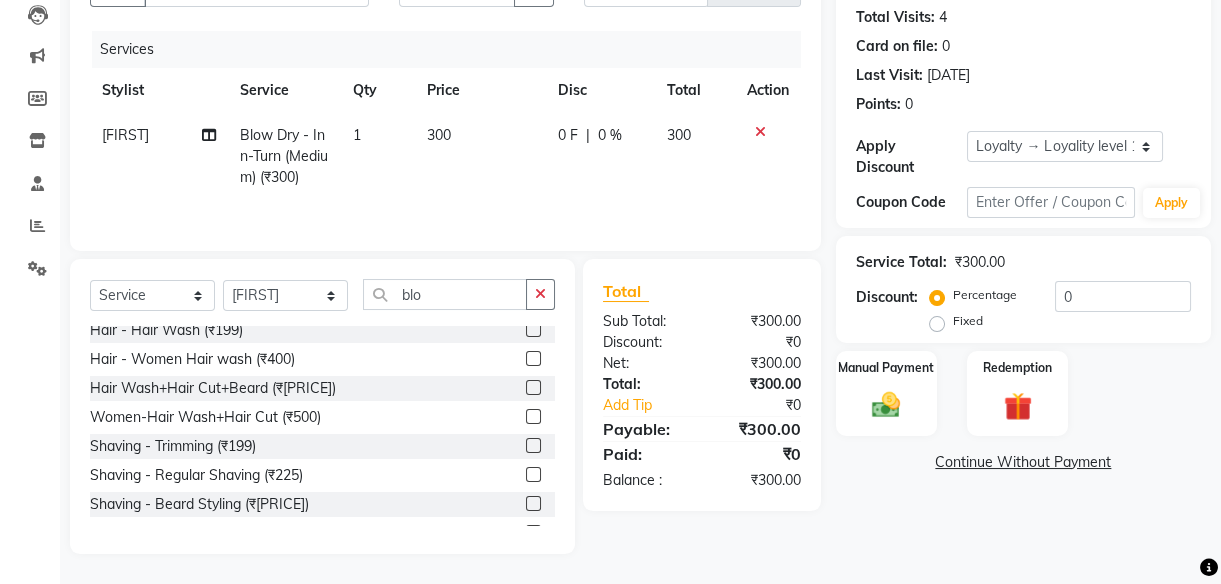 click on "Select  Service  Product  Membership  Package Voucher Prepaid Gift Card  Select Stylist [FIRST] [FIRST] [FIRST] [FIRST] [FIRST] [FIRST] [FIRST] [FIRST] [FIRST] [FIRST] [FIRST] 2 blo" 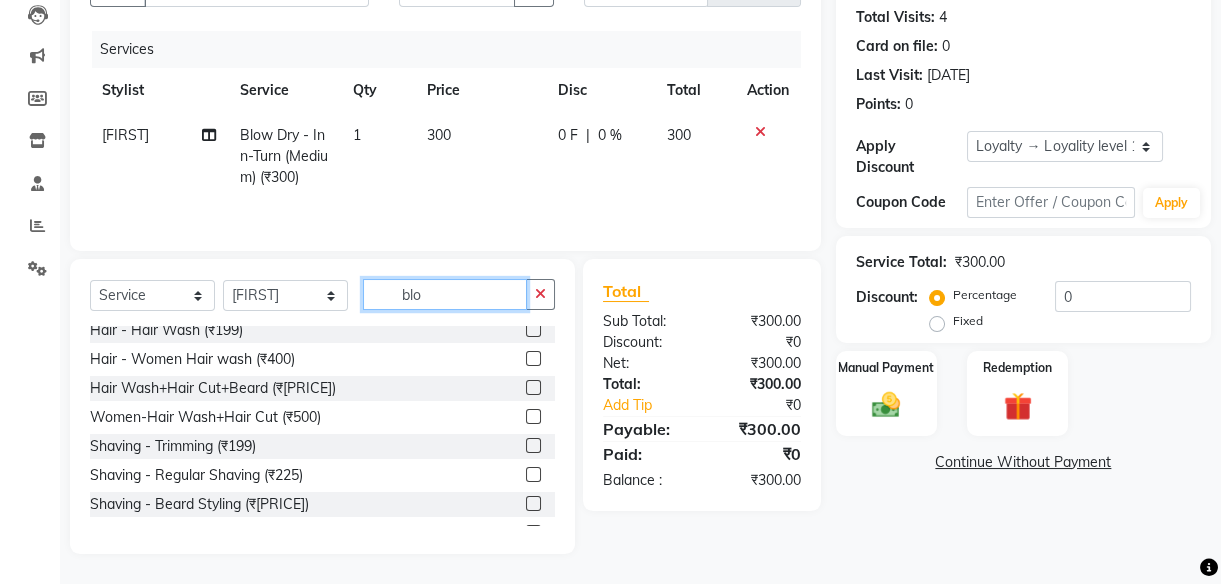 click on "blo" 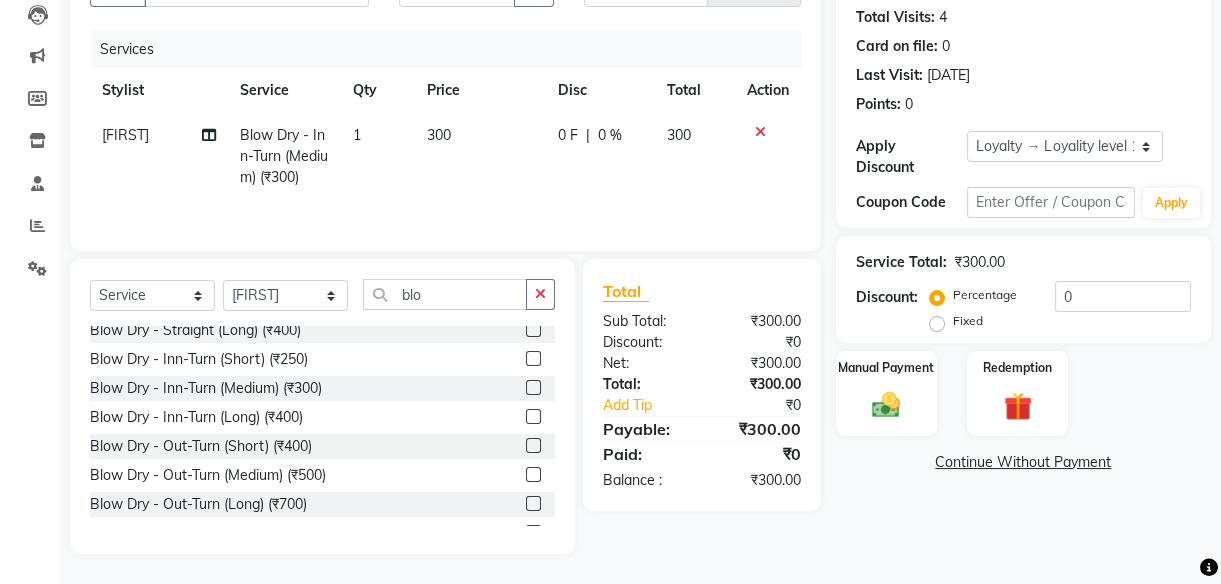 click 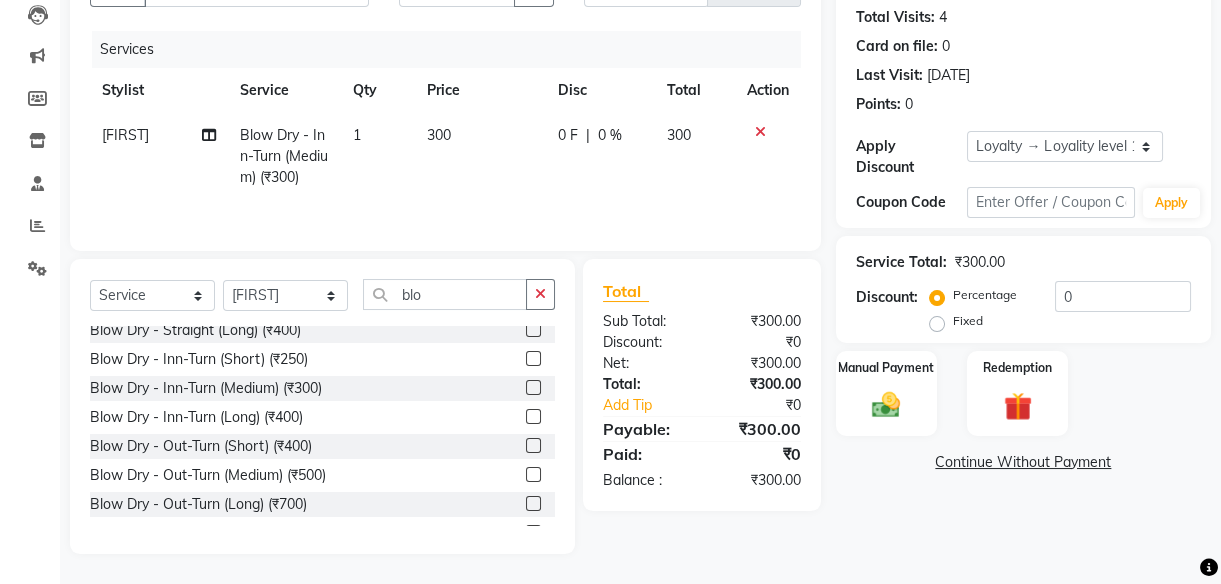 click at bounding box center (532, 475) 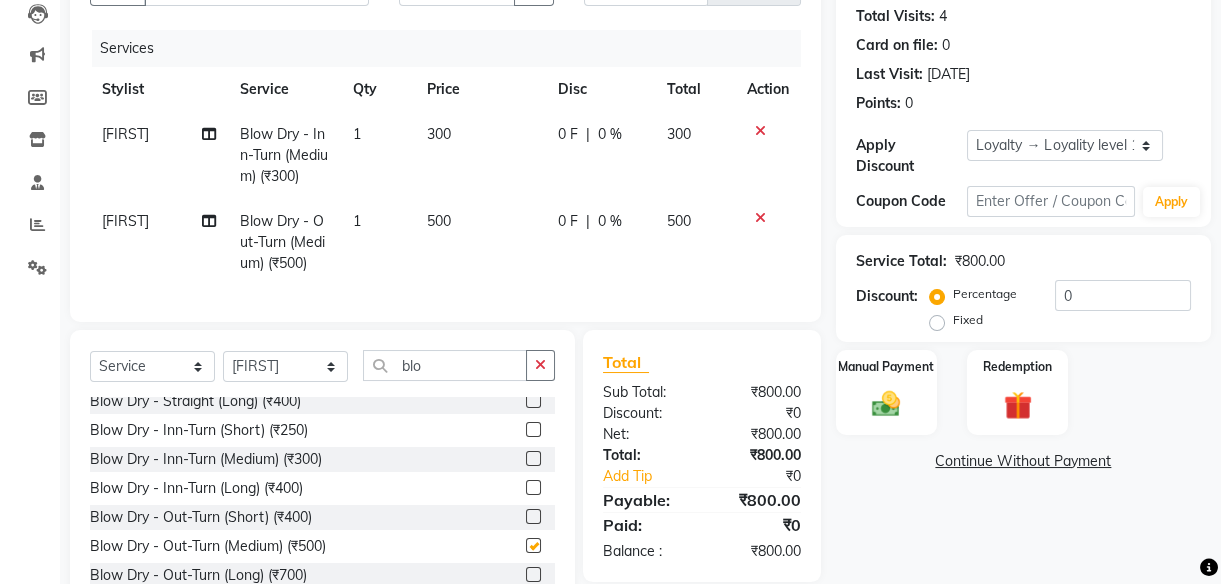 checkbox on "false" 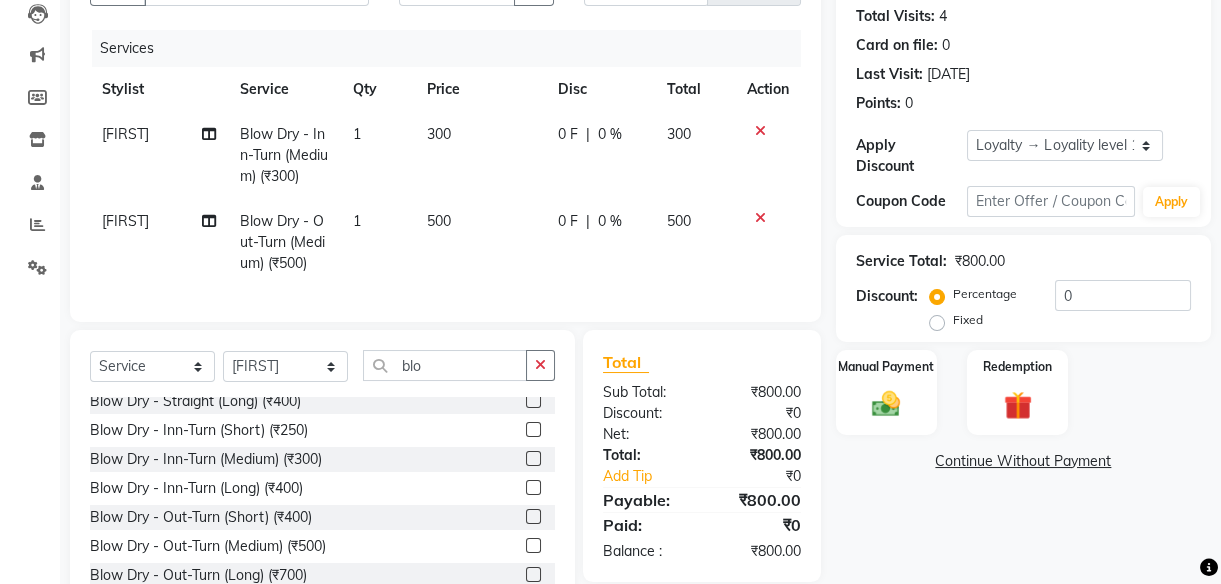click on "300" 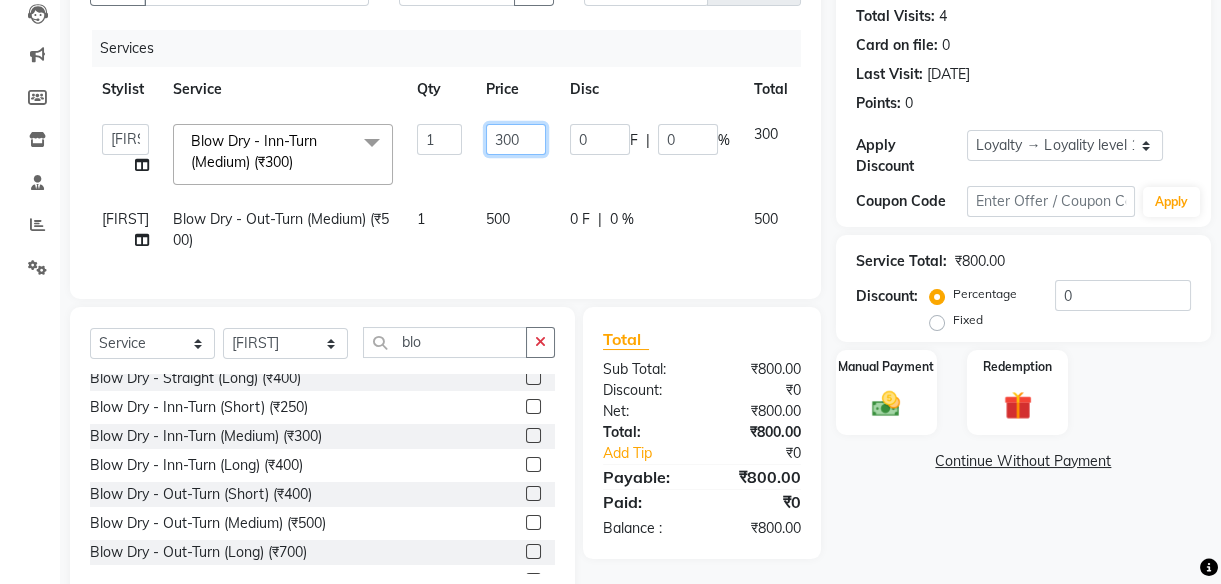 click on "300" 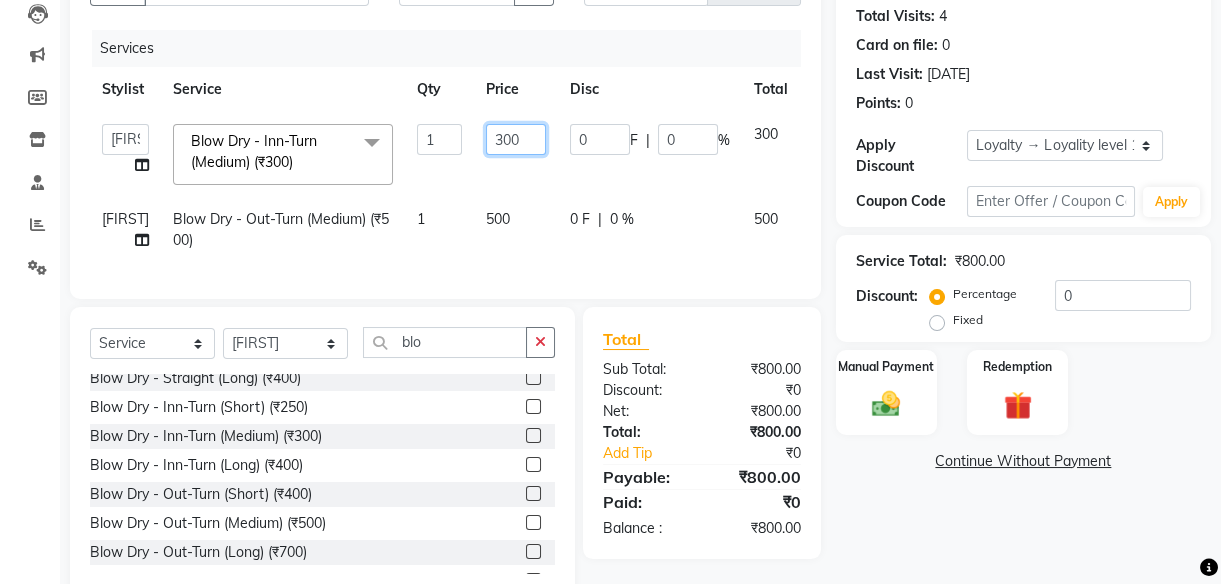 click on "300" 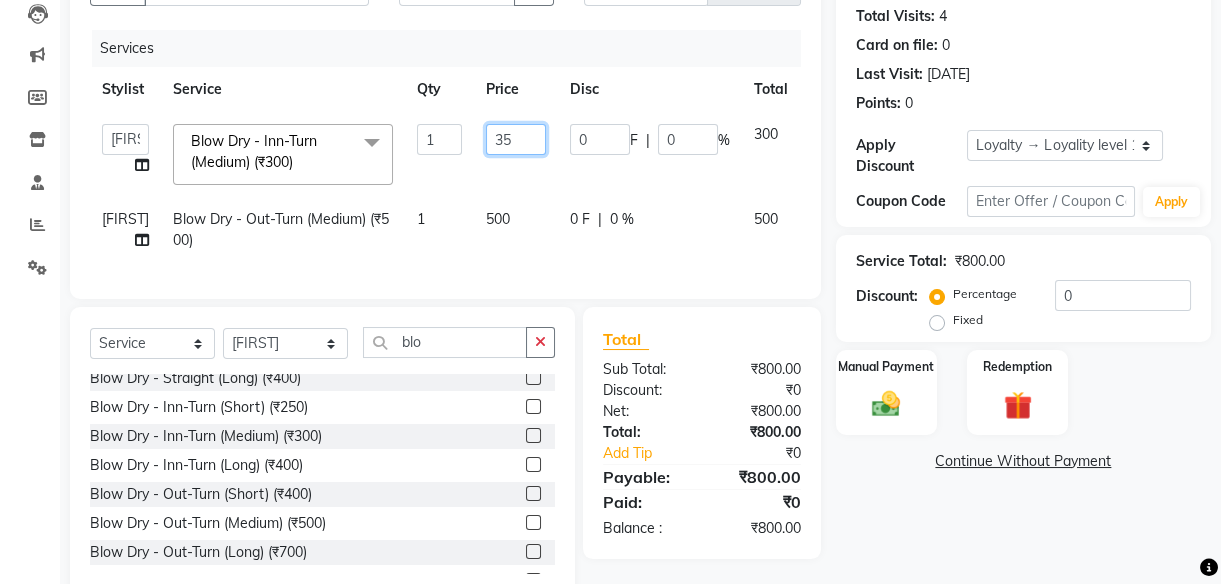 type on "350" 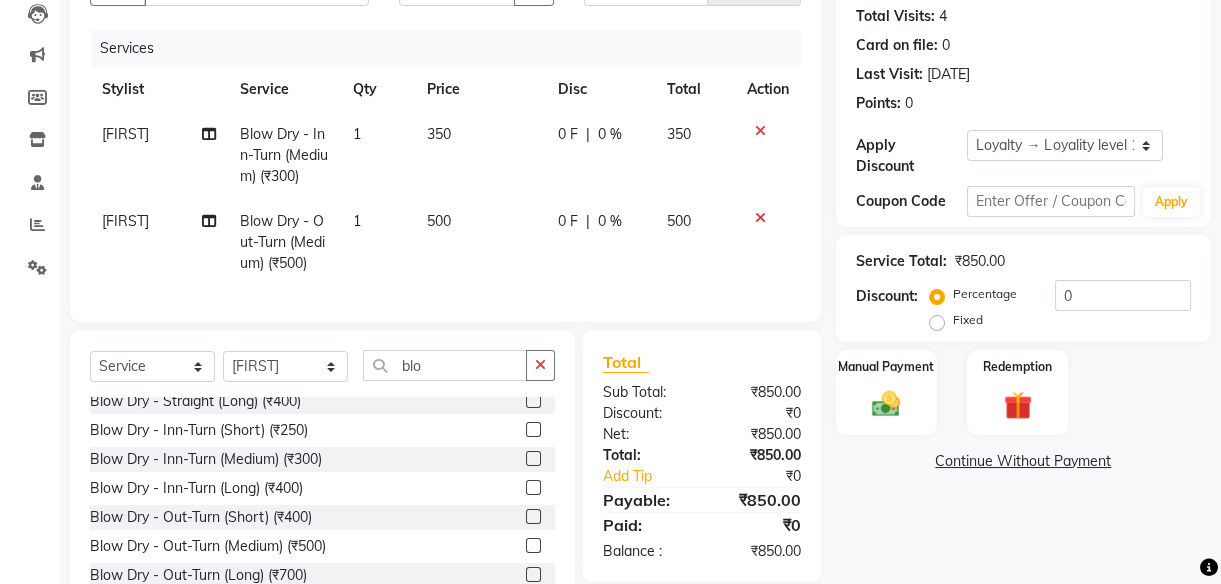 click on "350" 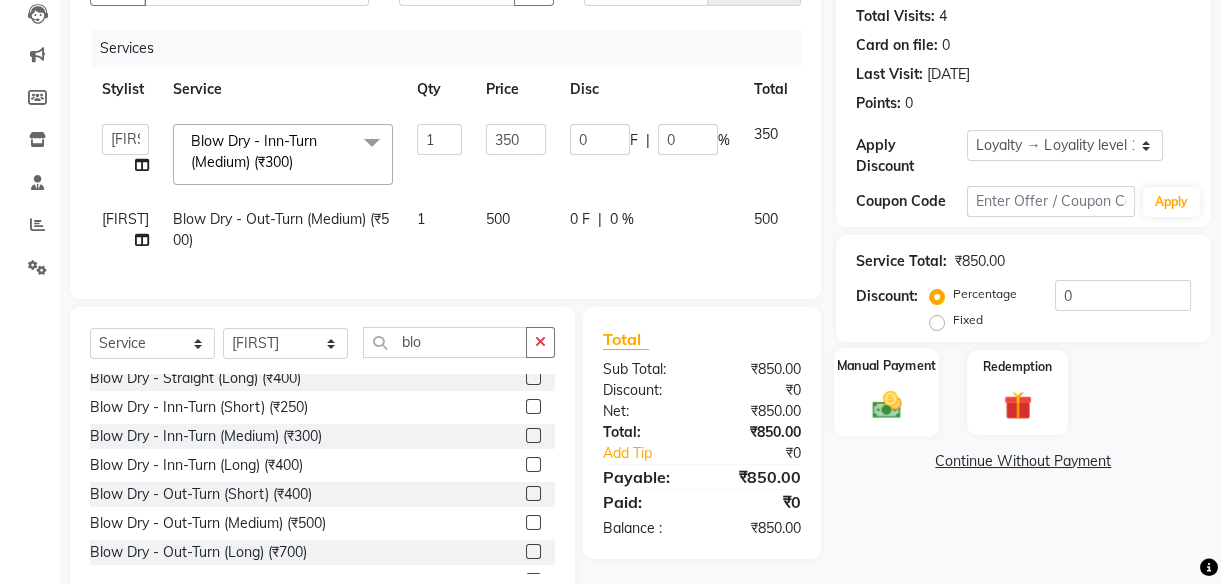 click on "Manual Payment" 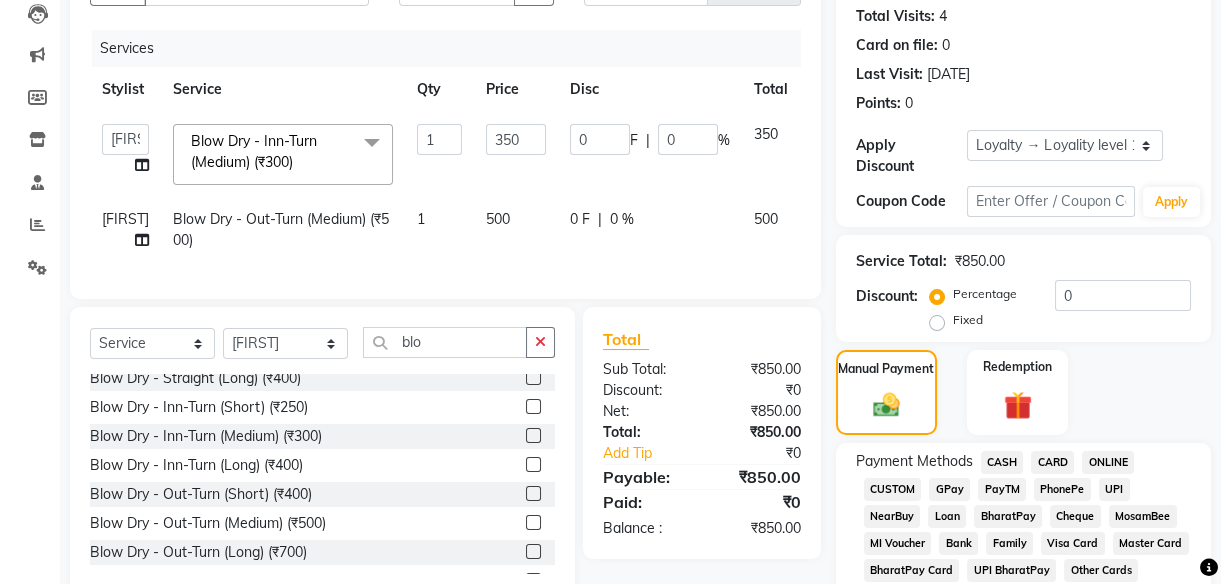 click on "UPI" 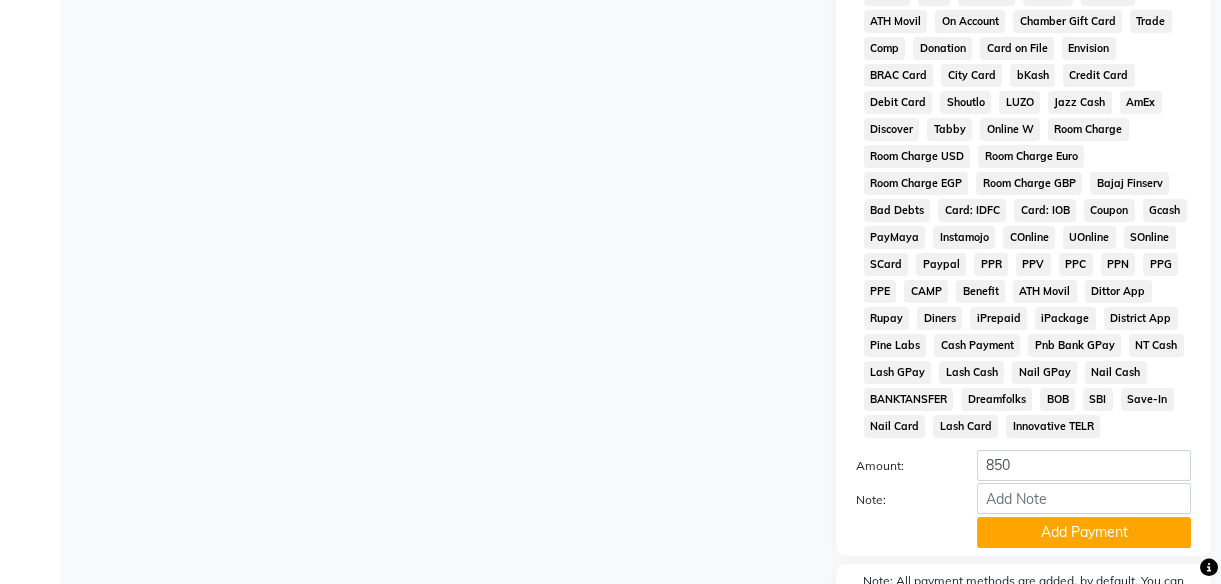 scroll, scrollTop: 1074, scrollLeft: 0, axis: vertical 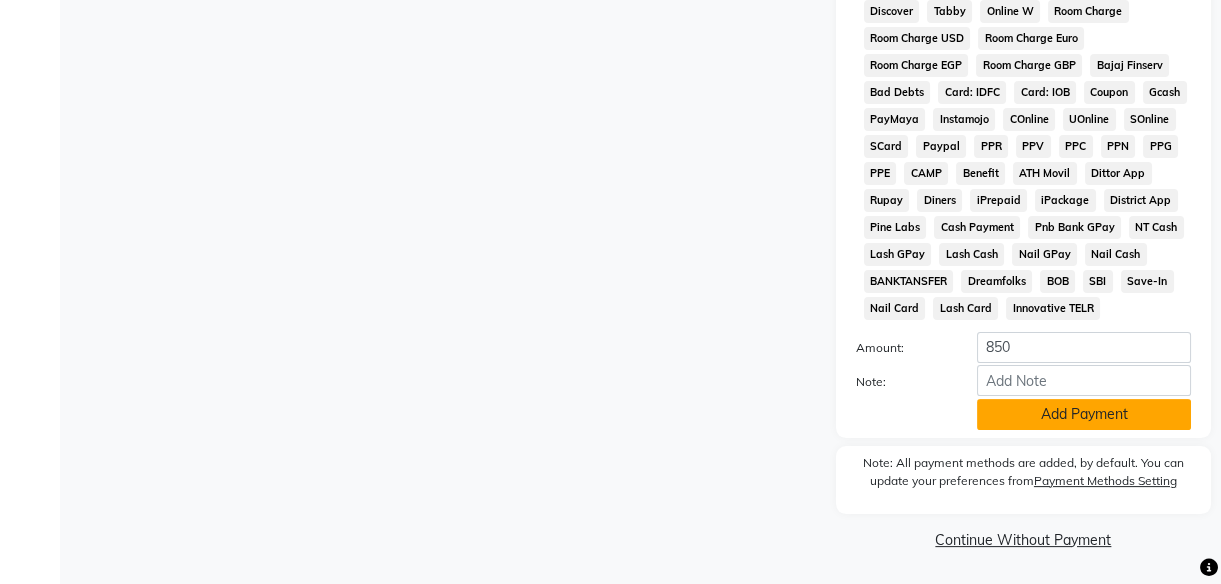 click on "Add Payment" 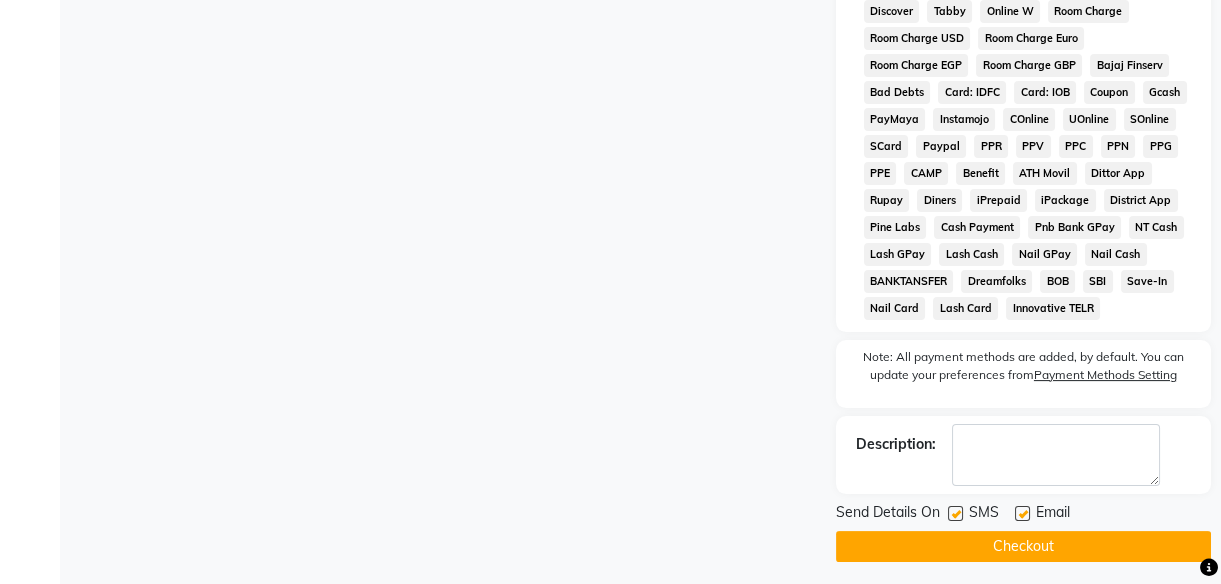click 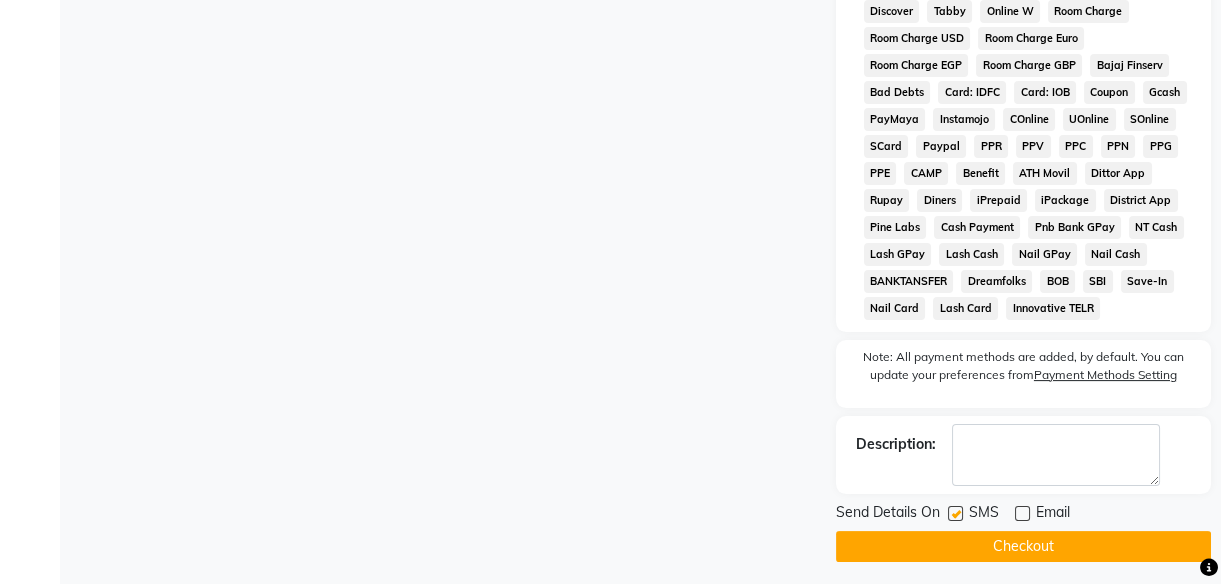 click 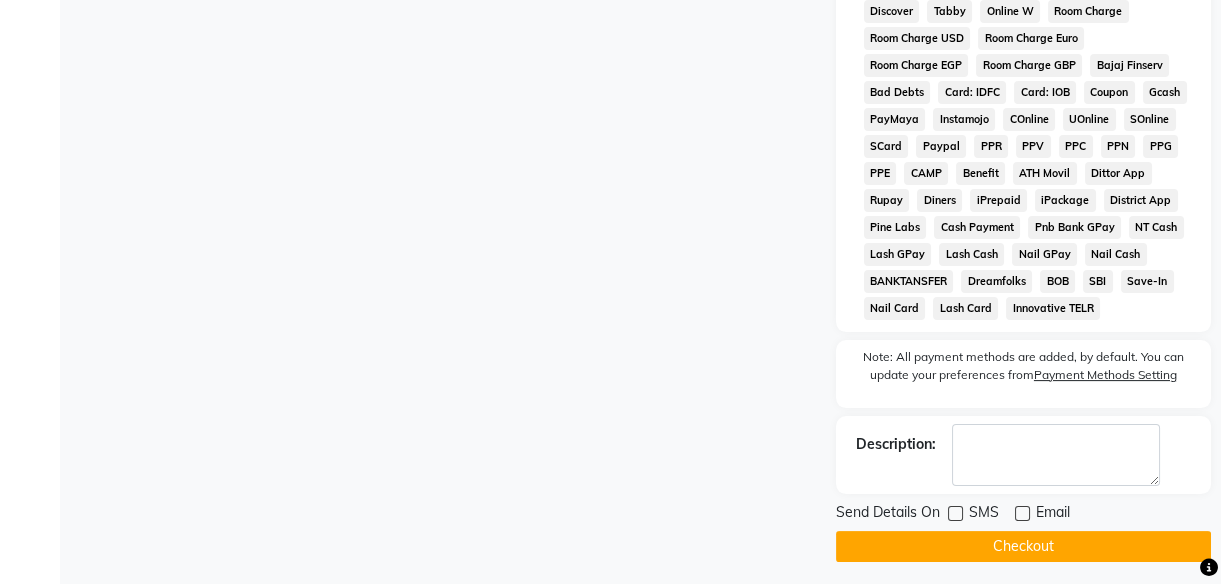 click on "Checkout" 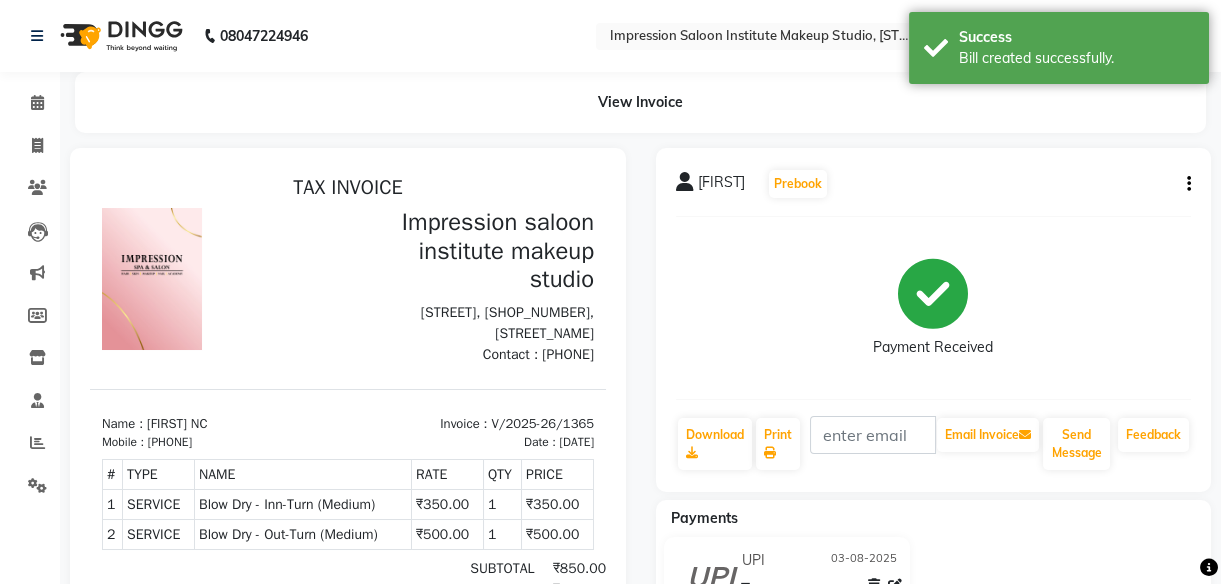 scroll, scrollTop: 0, scrollLeft: 0, axis: both 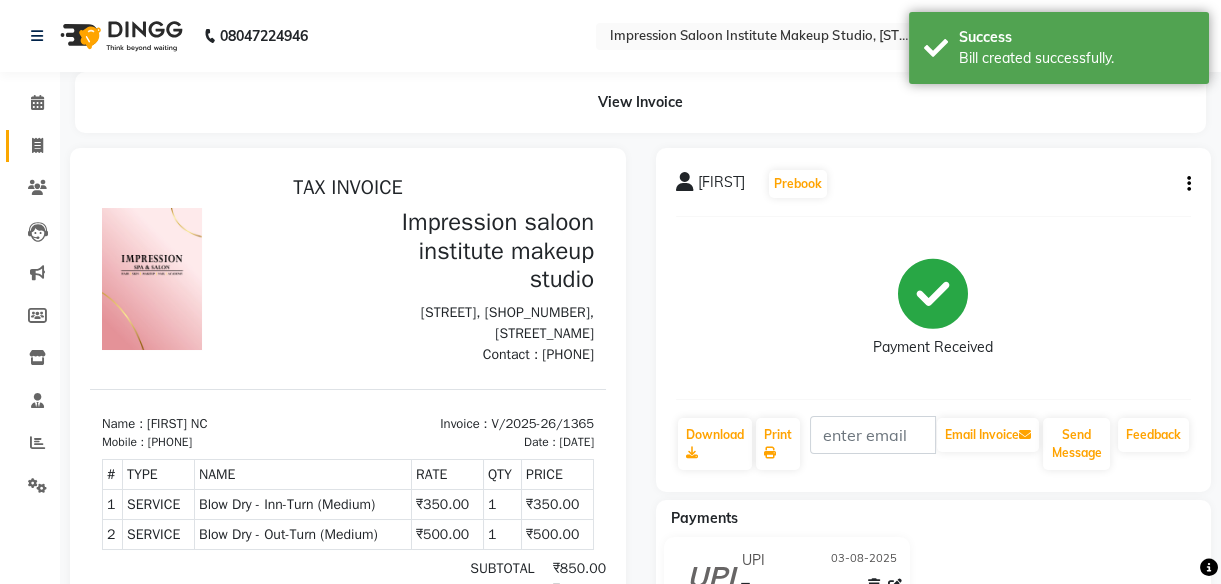 click 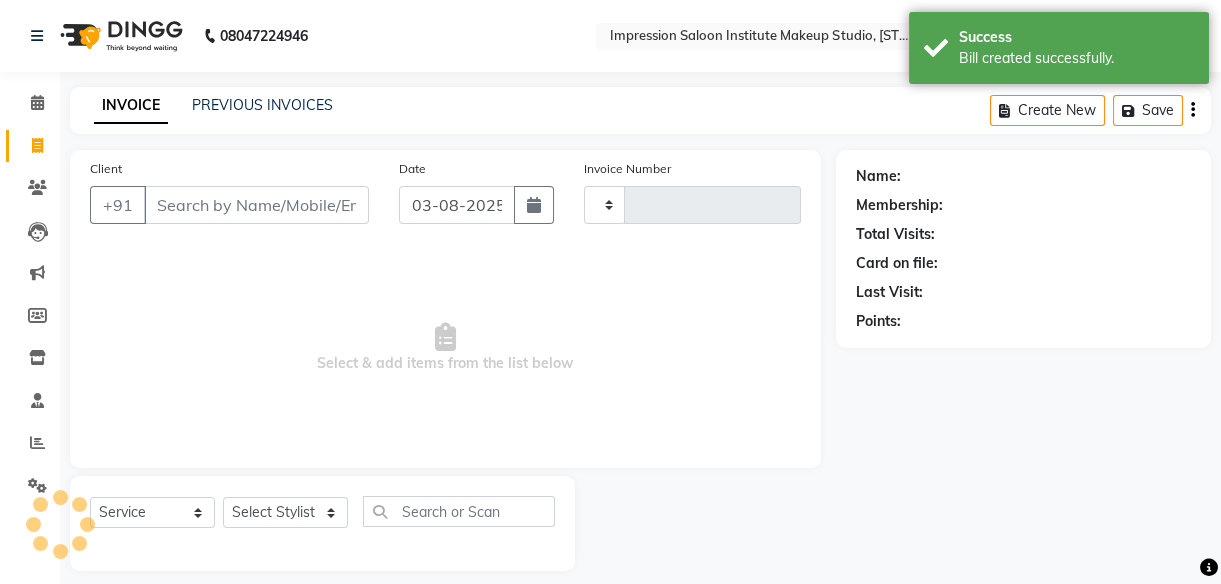 scroll, scrollTop: 18, scrollLeft: 0, axis: vertical 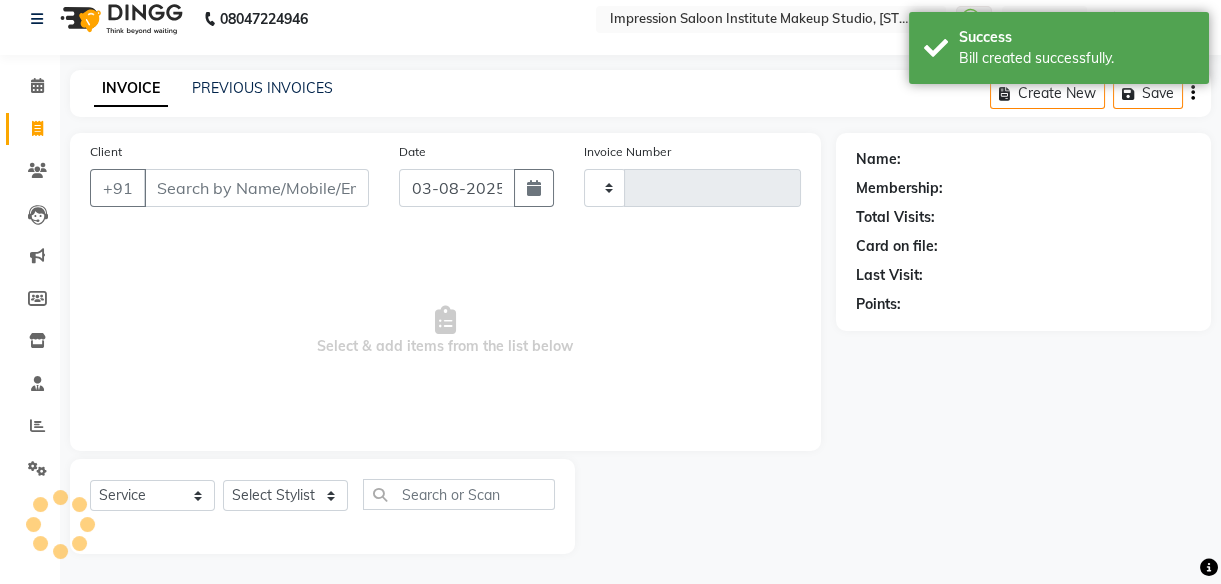 type on "1366" 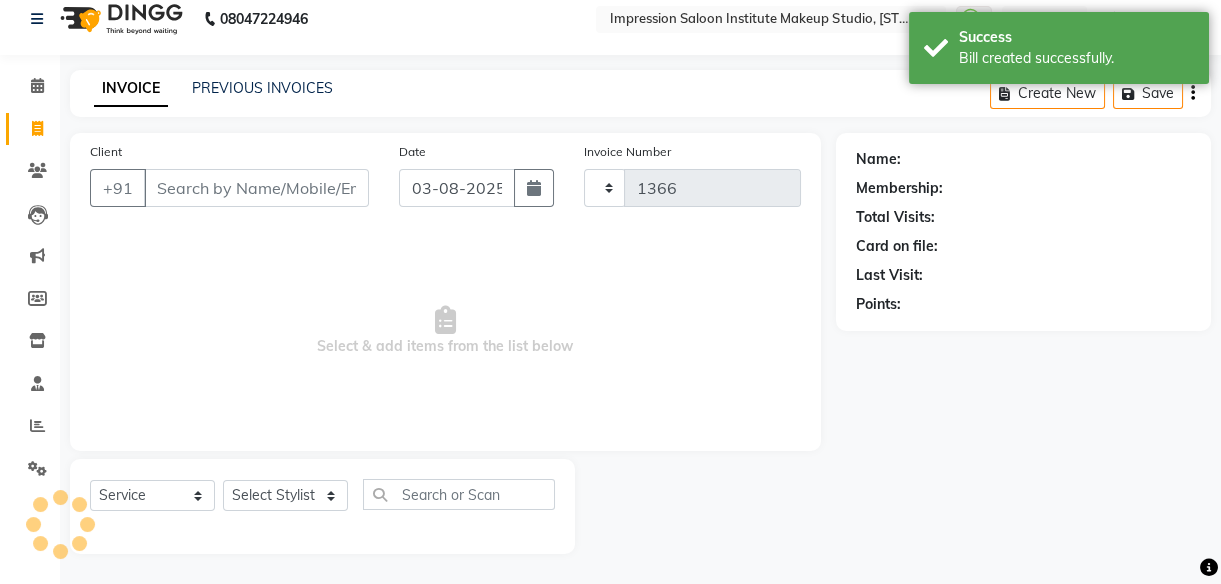 select on "437" 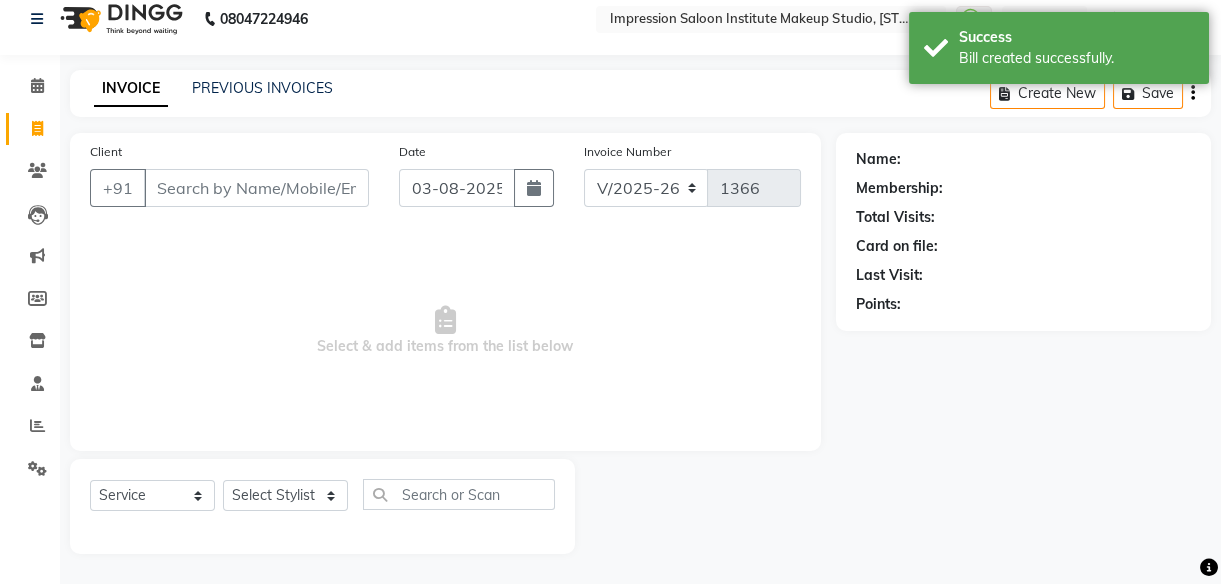 click on "Client" at bounding box center (256, 188) 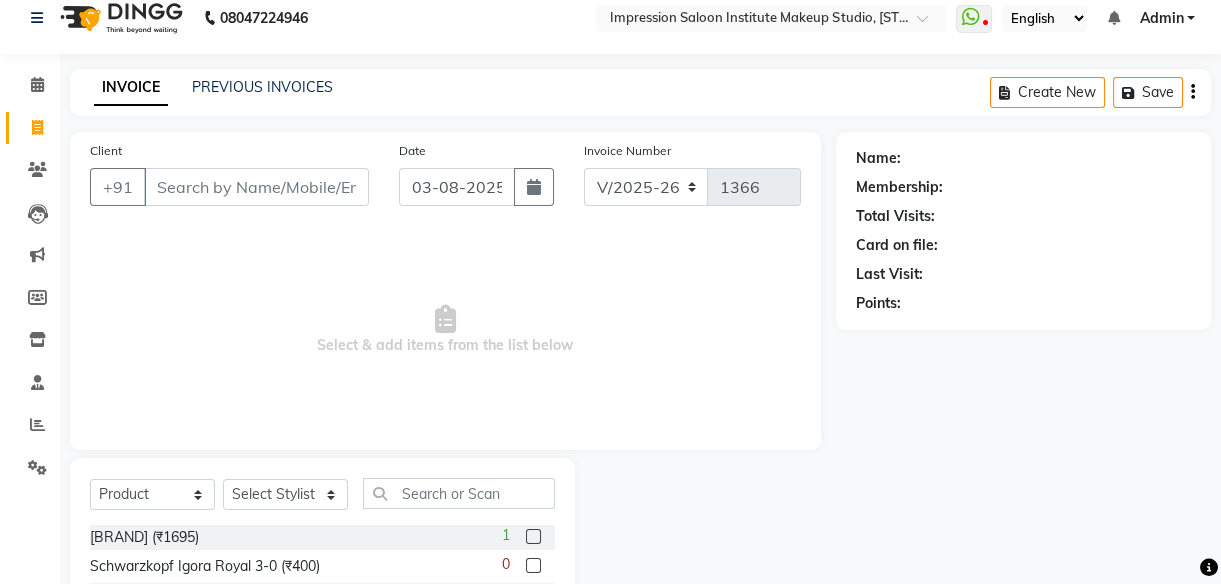 click on "Client" at bounding box center (256, 187) 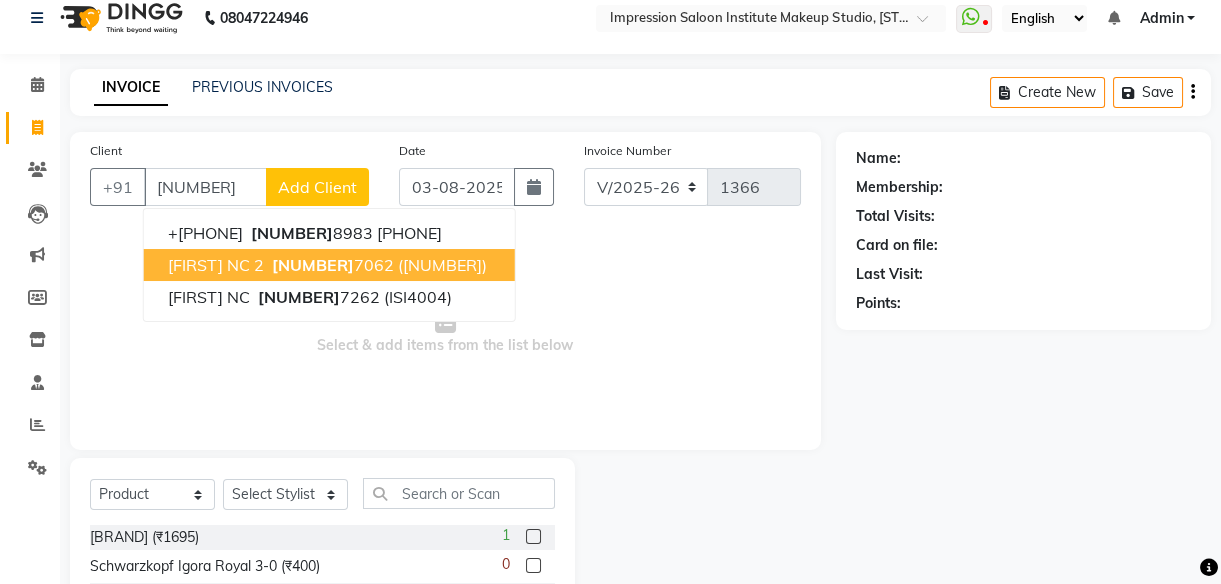 click on "[NUMBER]" at bounding box center (313, 265) 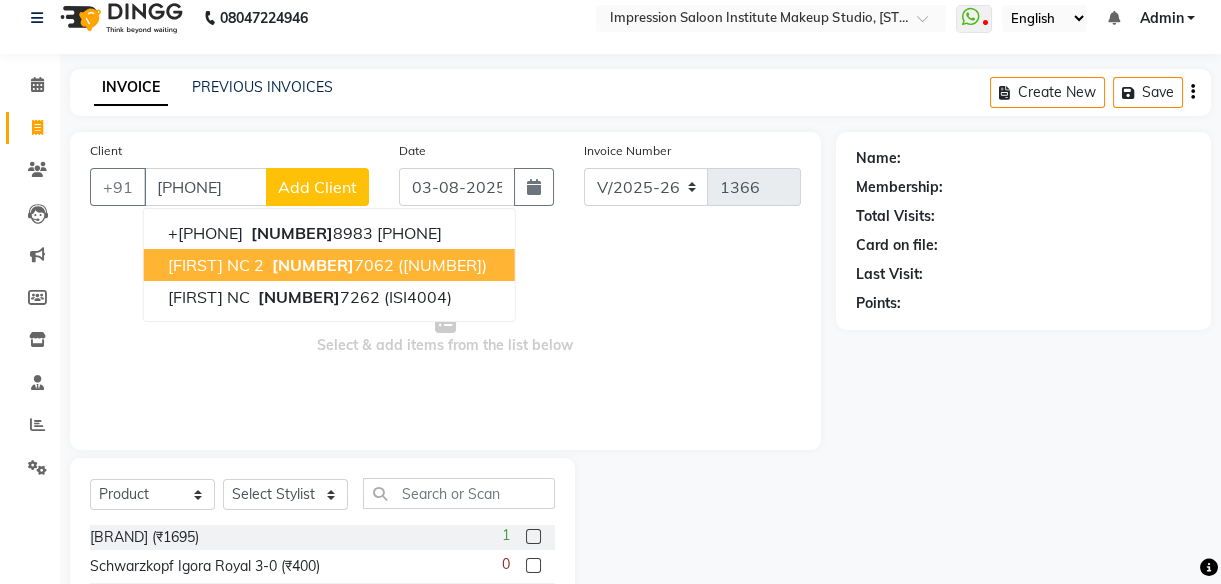 type on "[PHONE]" 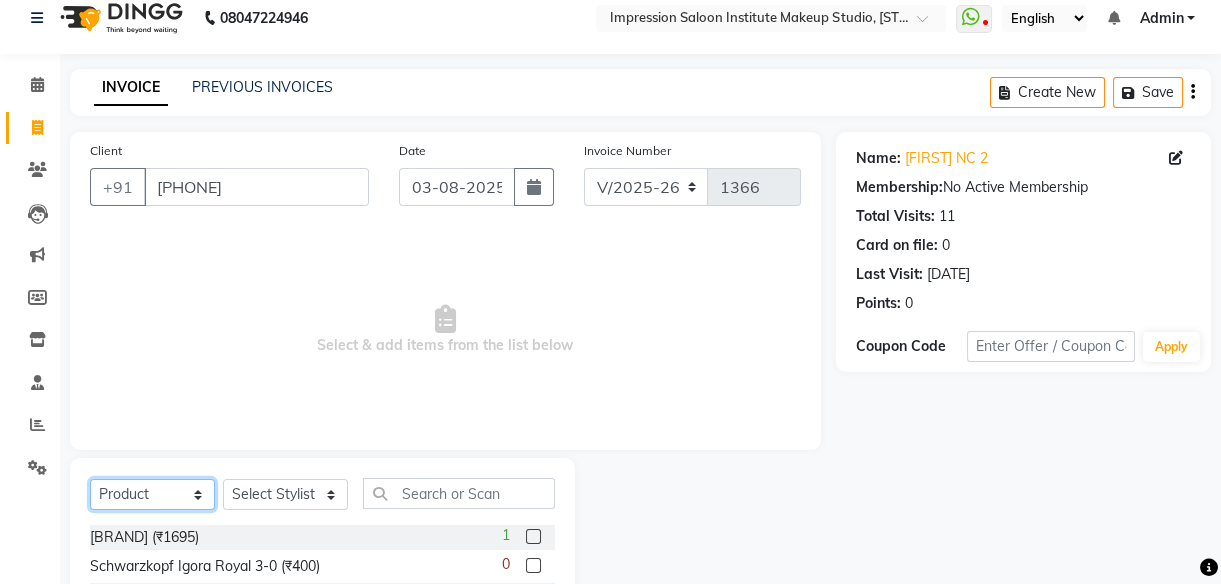 click on "Select  Service  Product  Membership  Package Voucher Prepaid Gift Card" 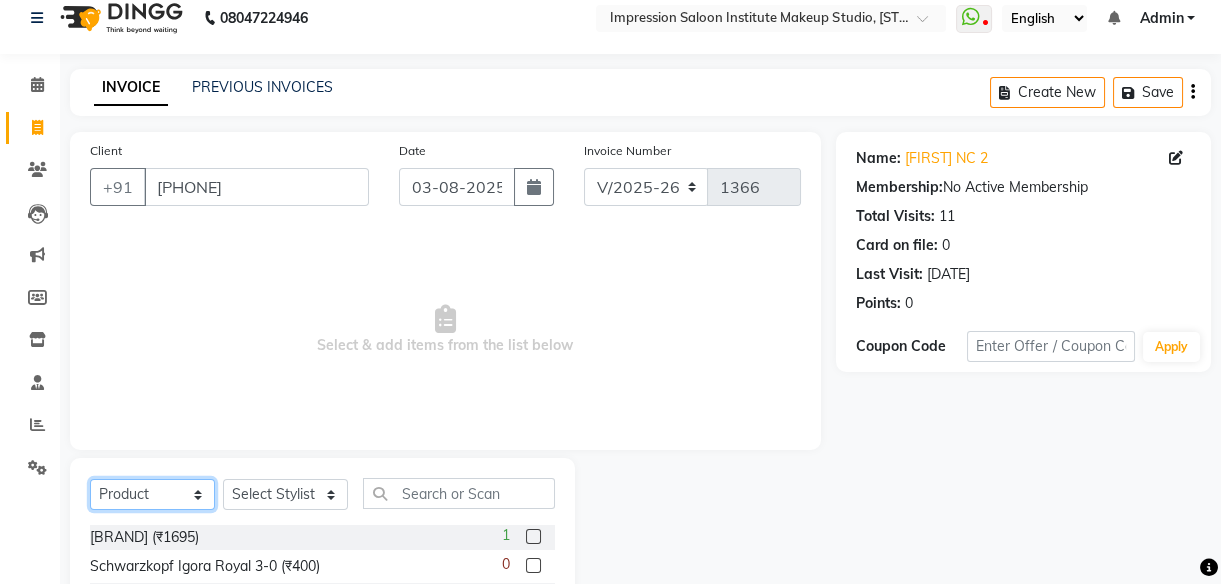 select on "service" 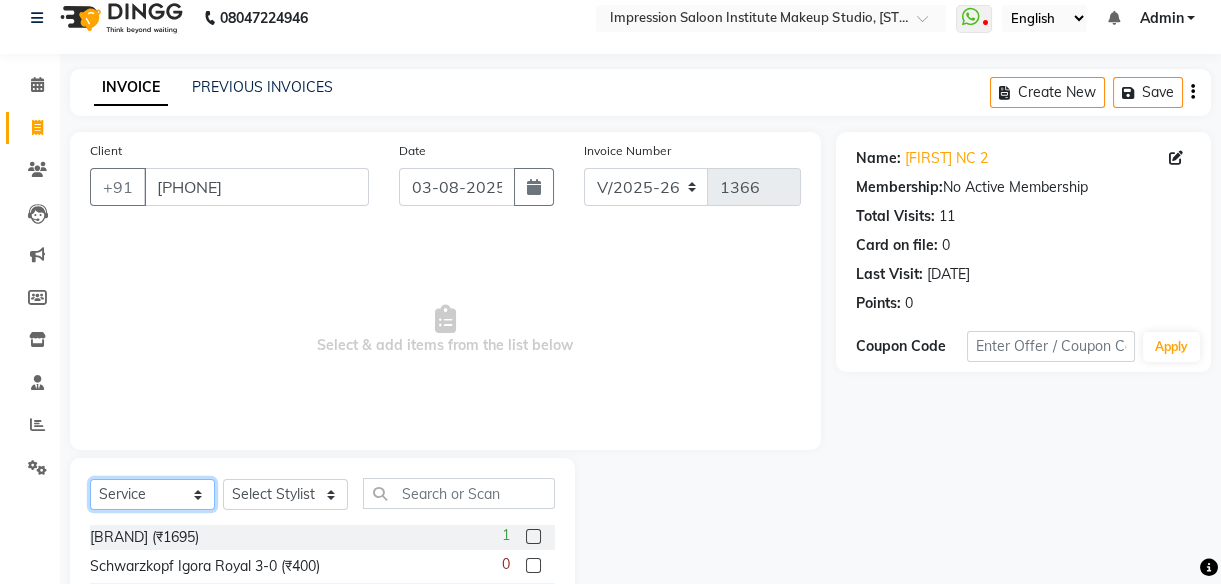 click on "Select  Service  Product  Membership  Package Voucher Prepaid Gift Card" 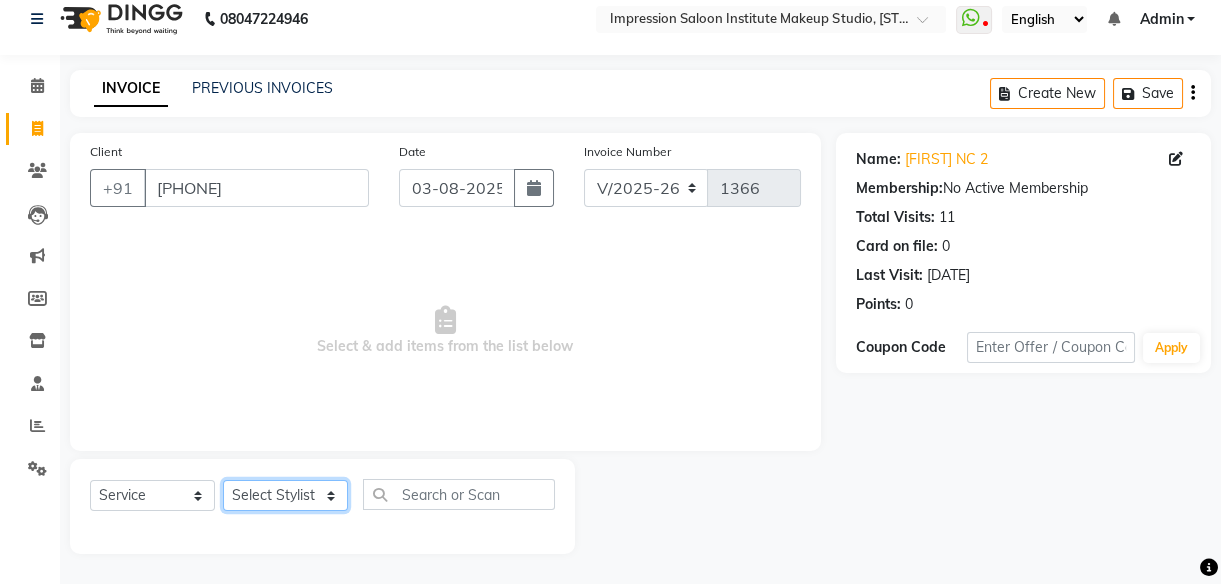 click on "Select Stylist Arjun Front Desk Jyoti Pallavi rushi Samarh sandesh Sunita Trupati Trupti 2" 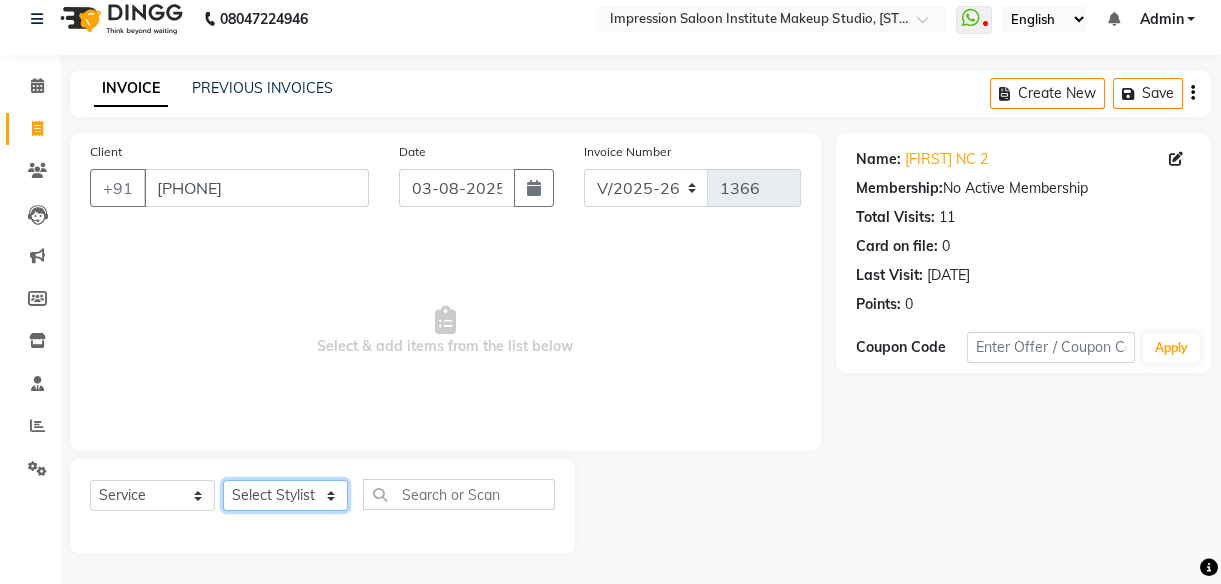 select on "50433" 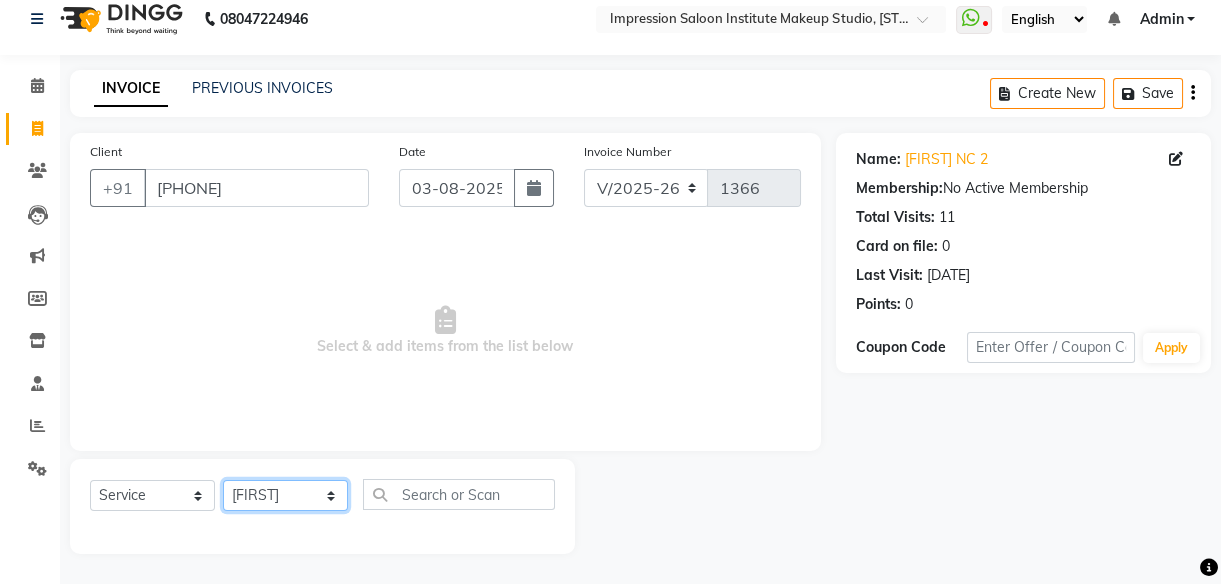 click on "Select Stylist Arjun Front Desk Jyoti Pallavi rushi Samarh sandesh Sunita Trupati Trupti 2" 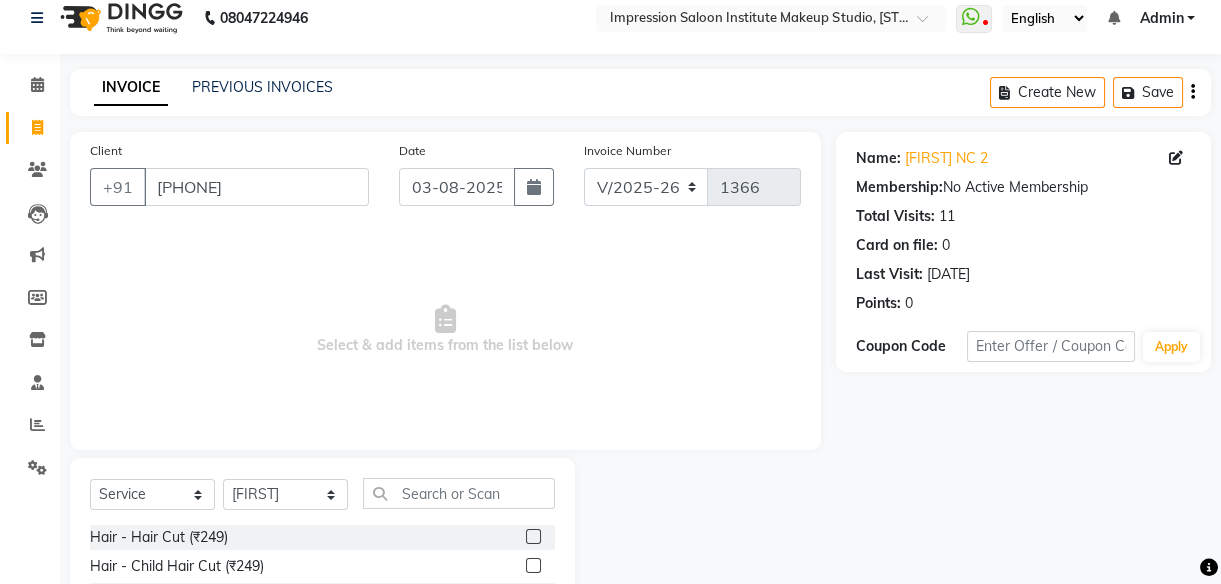 click on "Select & add items from the list below" at bounding box center [445, 330] 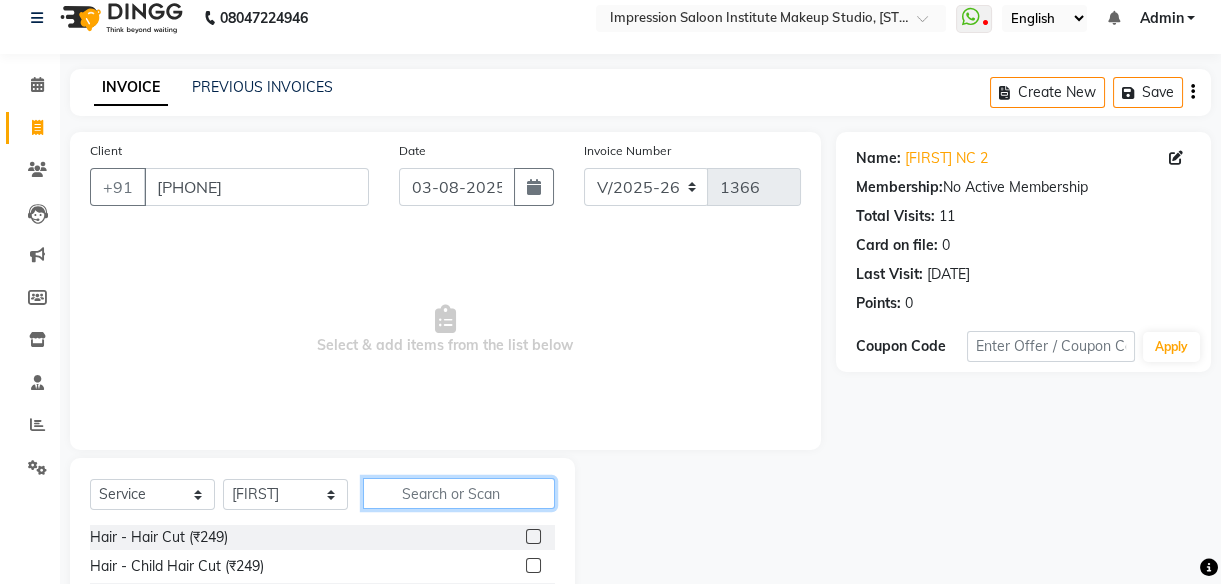 click 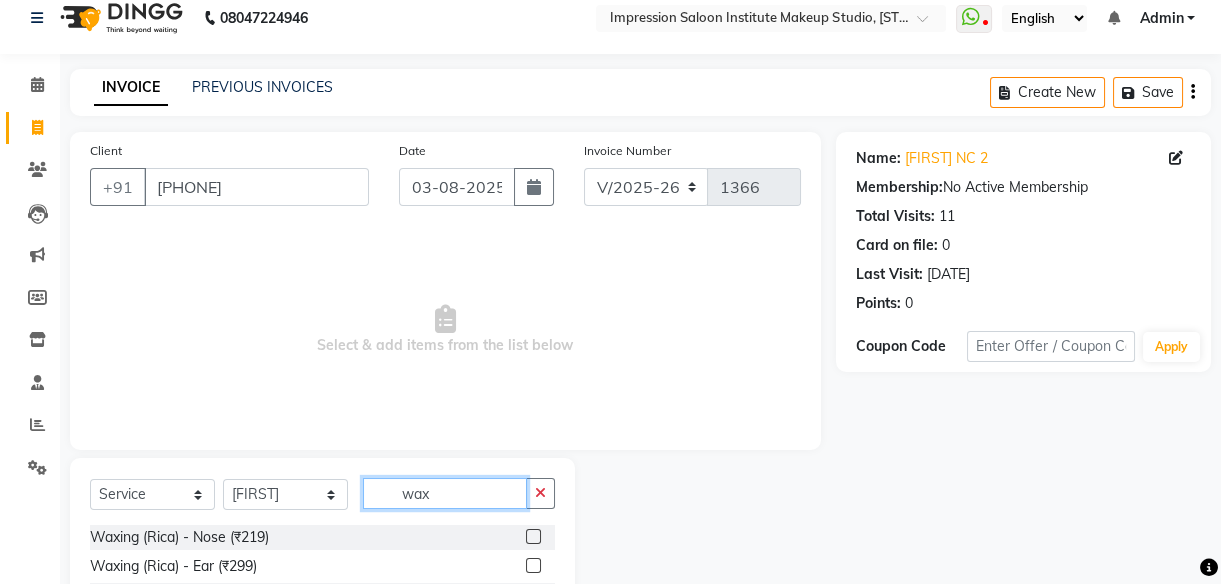 scroll, scrollTop: 218, scrollLeft: 0, axis: vertical 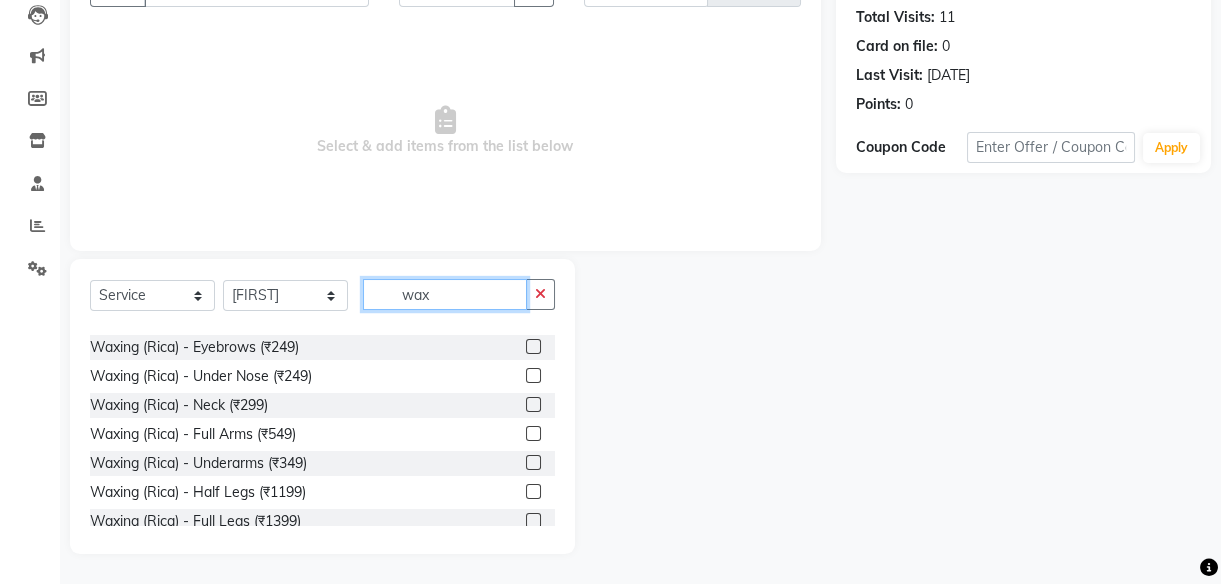 type on "wax" 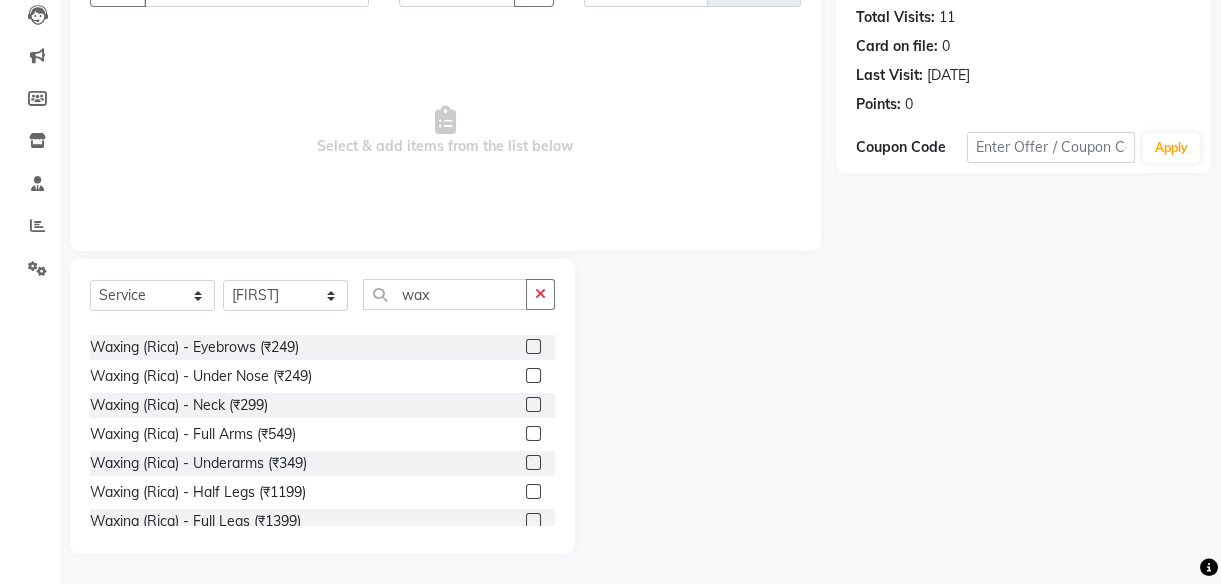 click 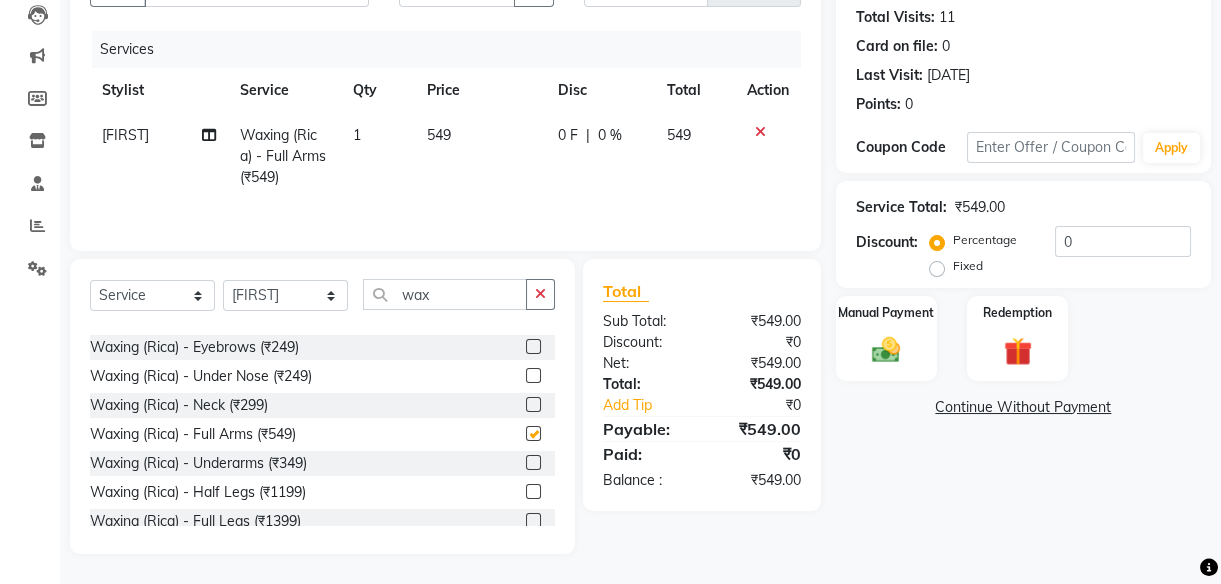 checkbox on "false" 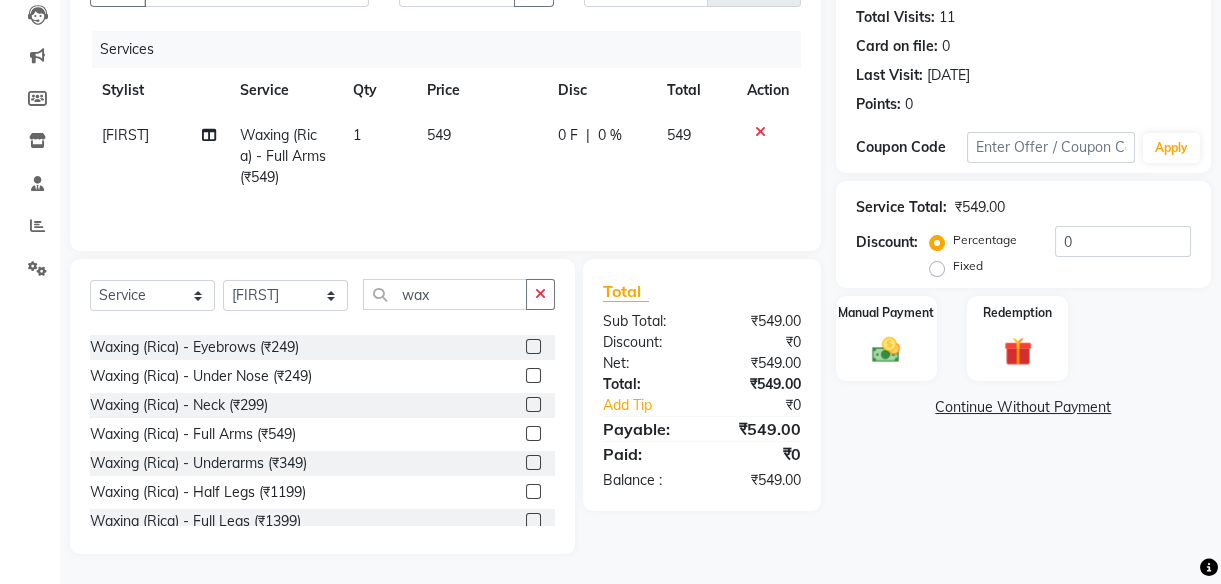 click 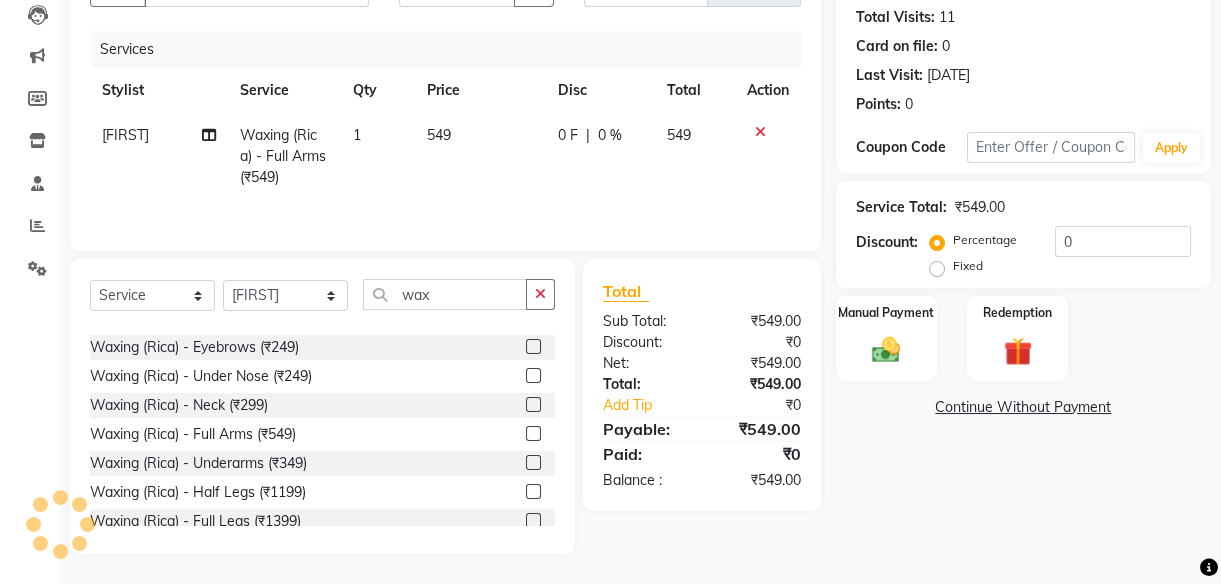 click 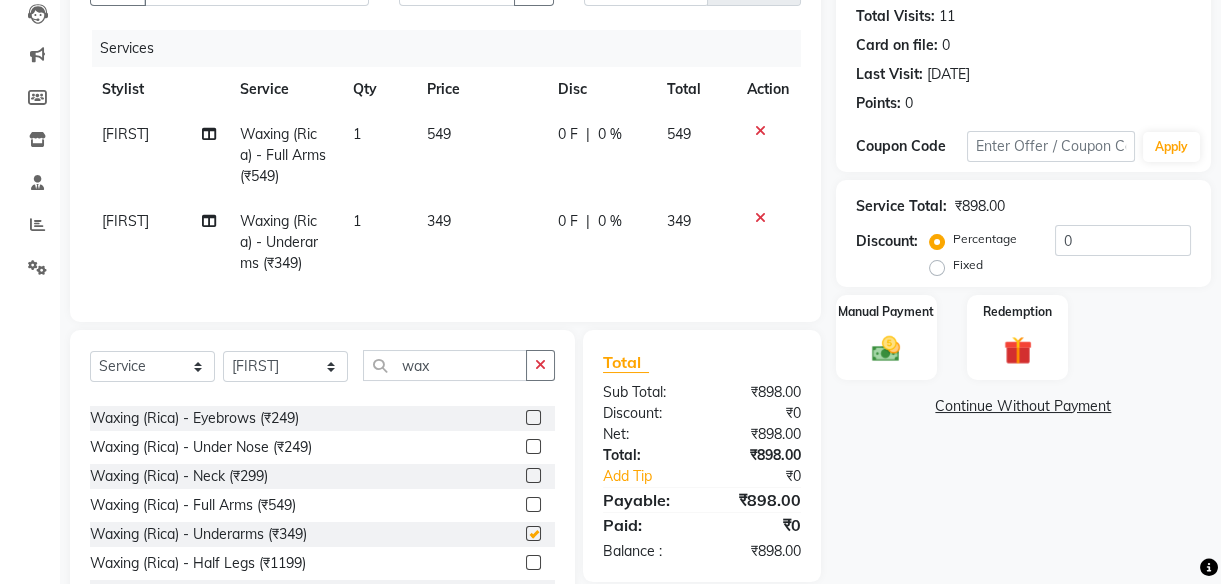 checkbox on "false" 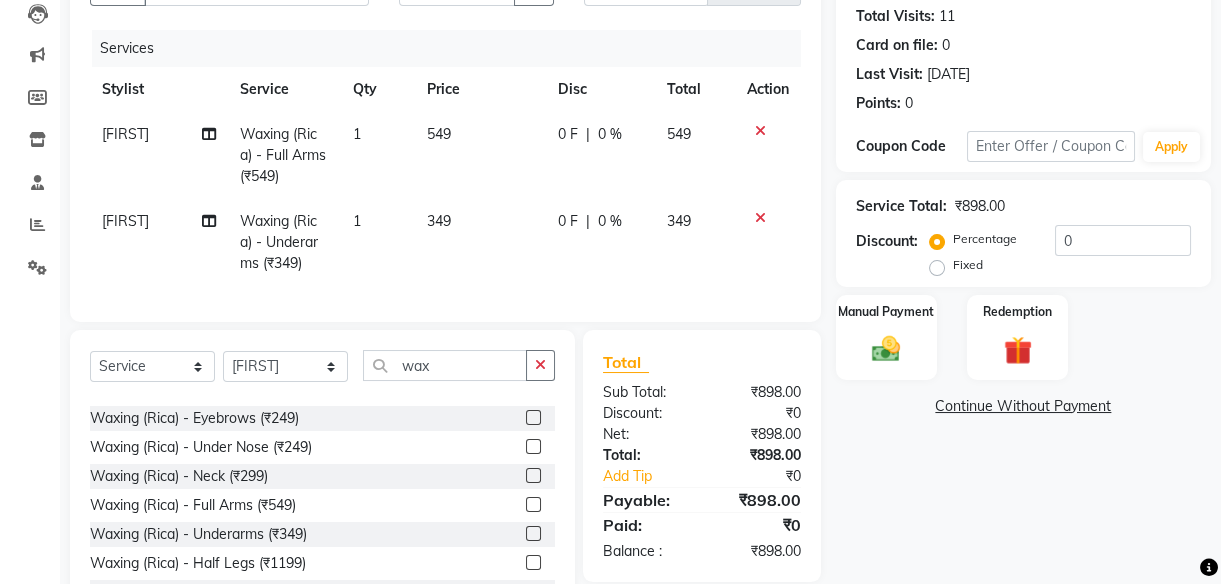 click on "549" 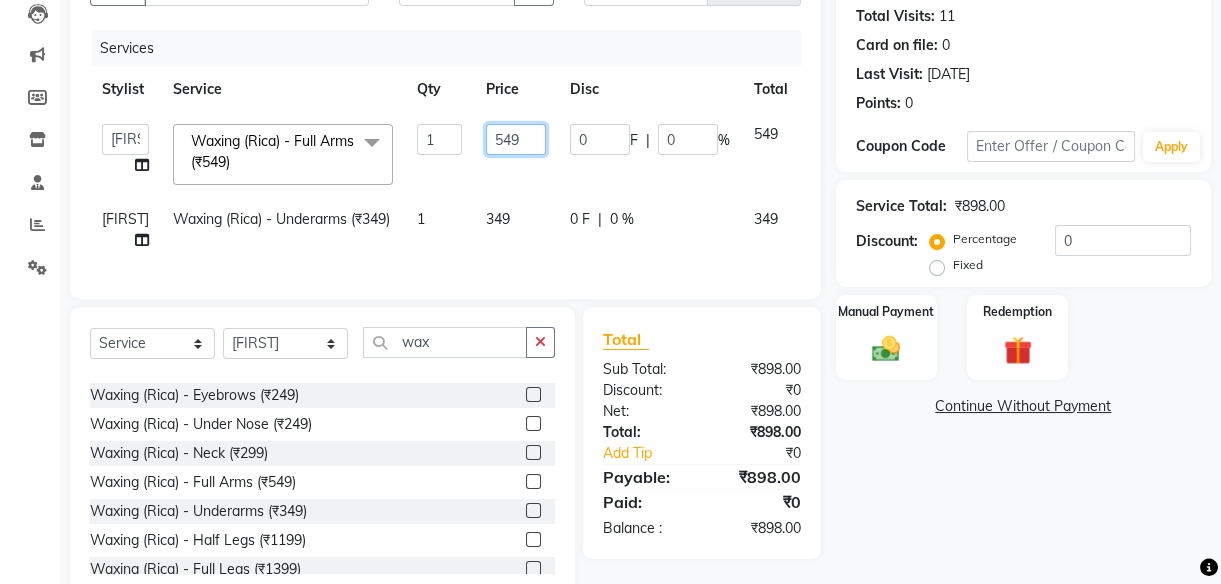 click on "549" 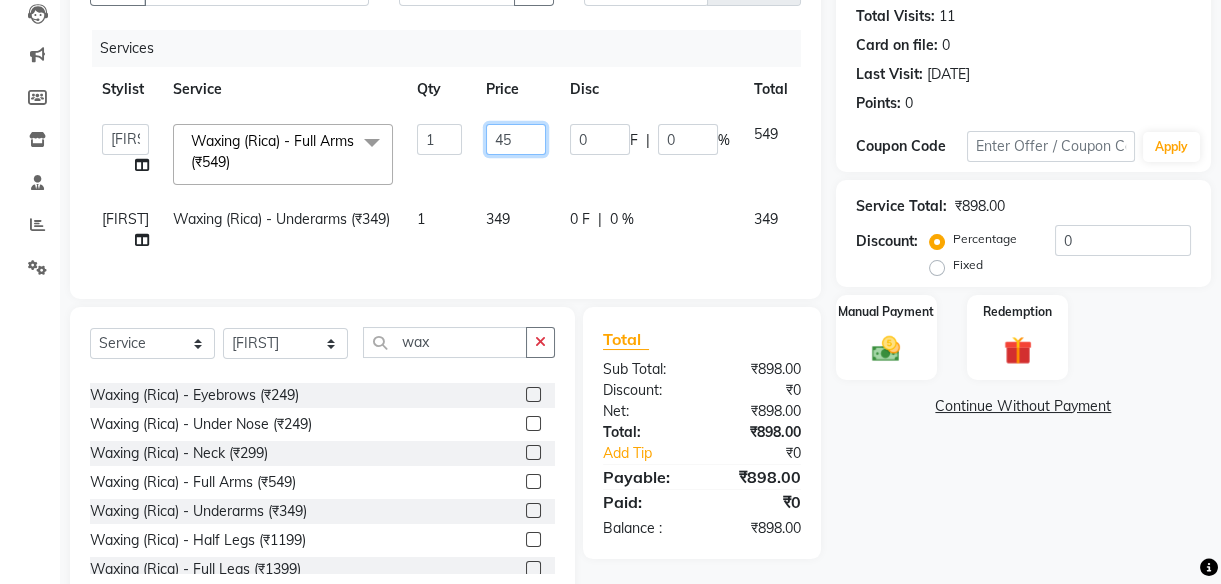 type on "450" 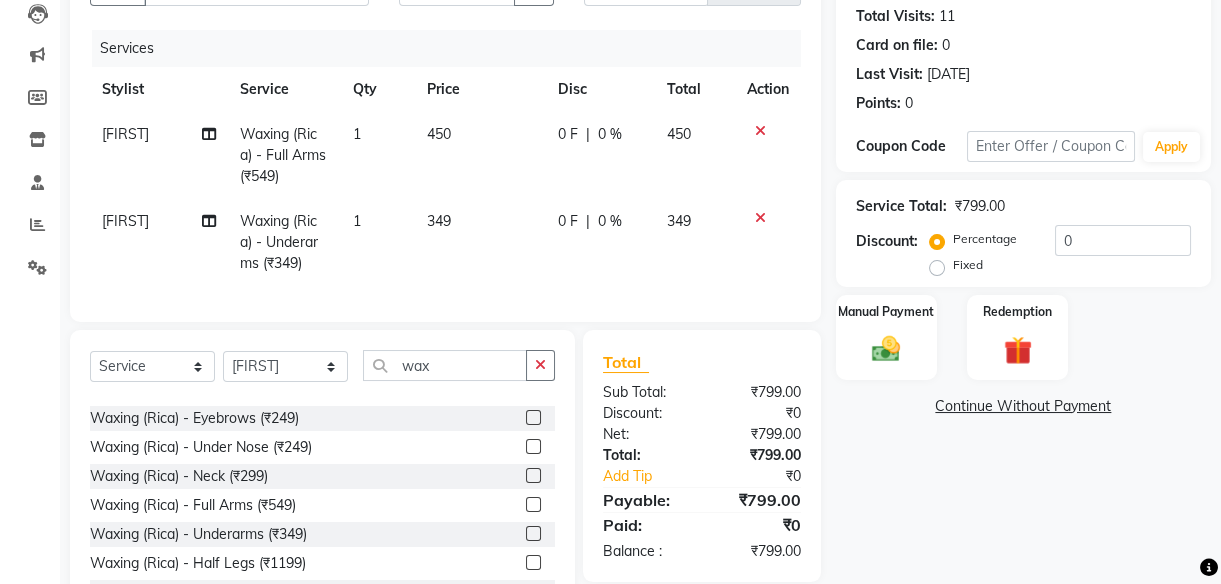 click on "349" 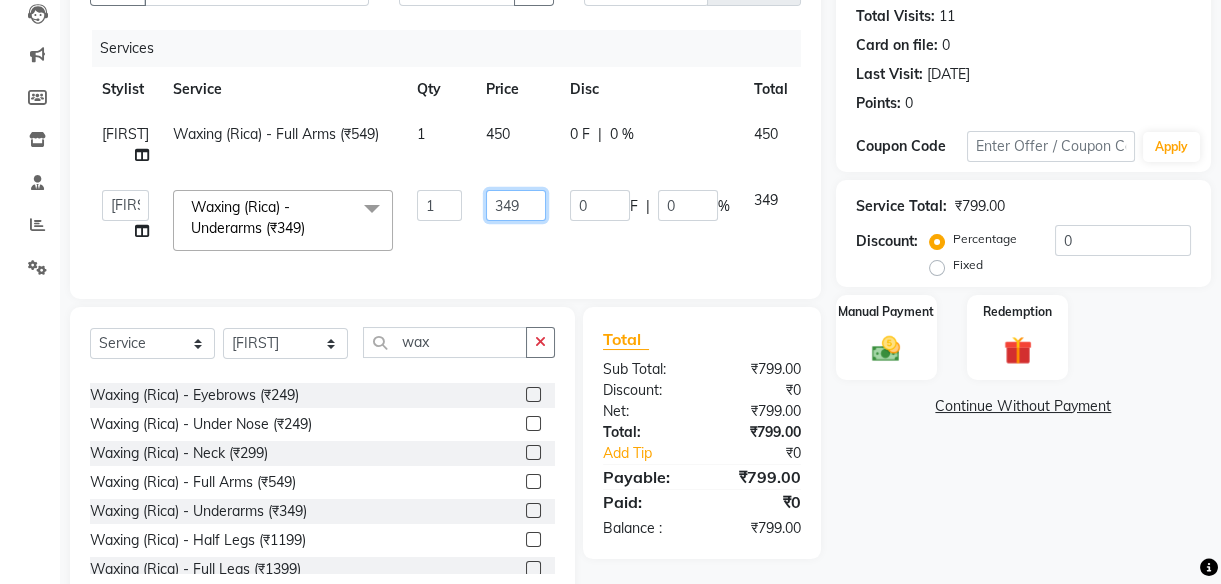 click on "349" 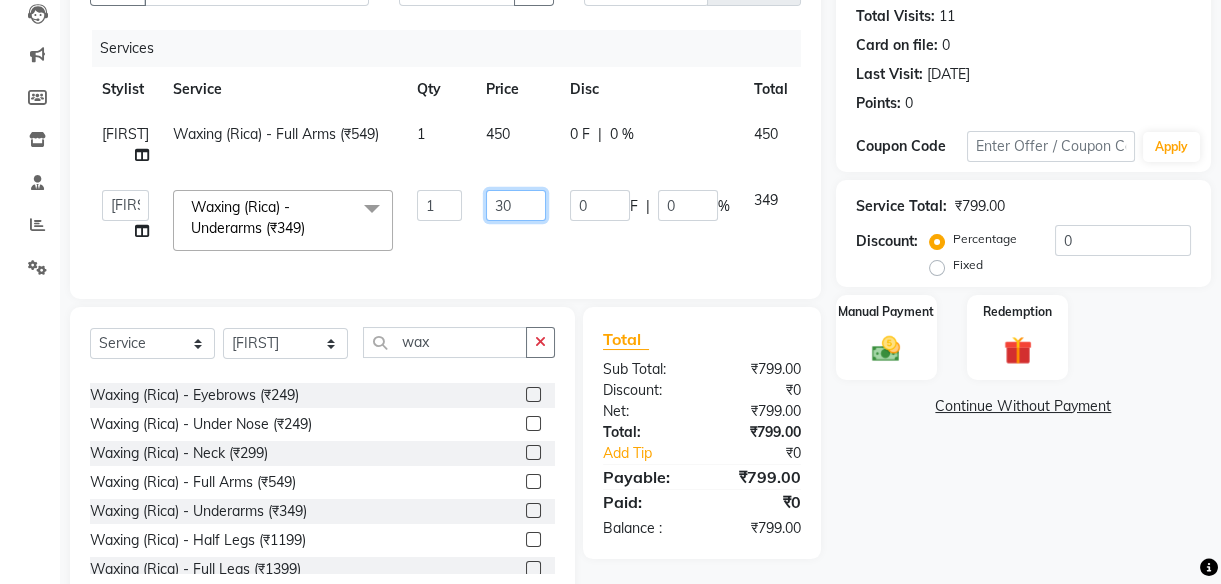 type on "300" 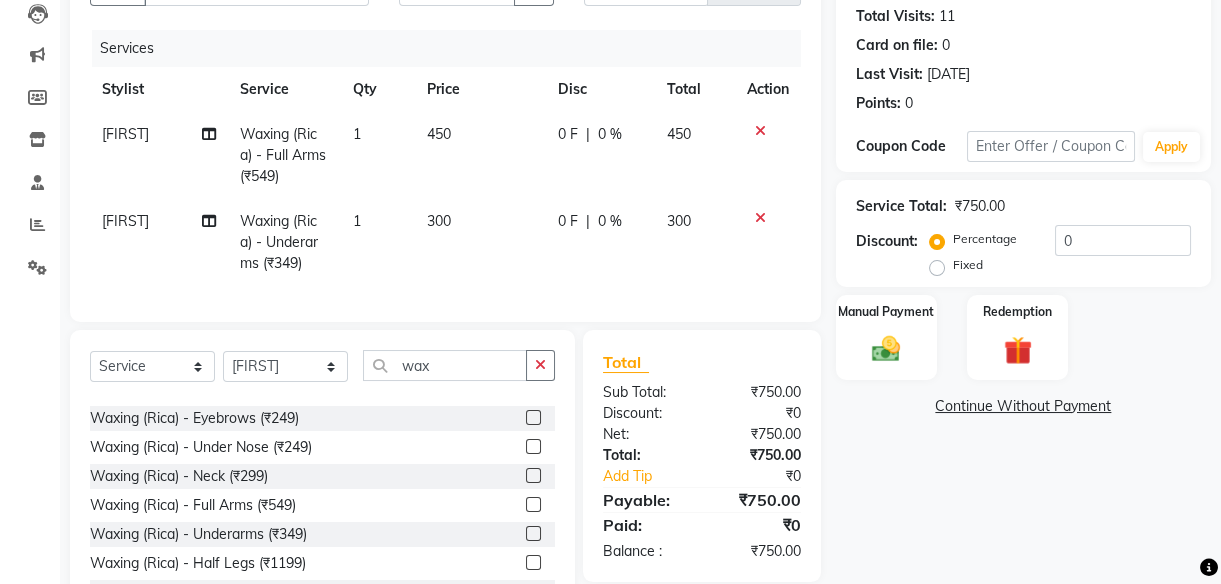 click on "300" 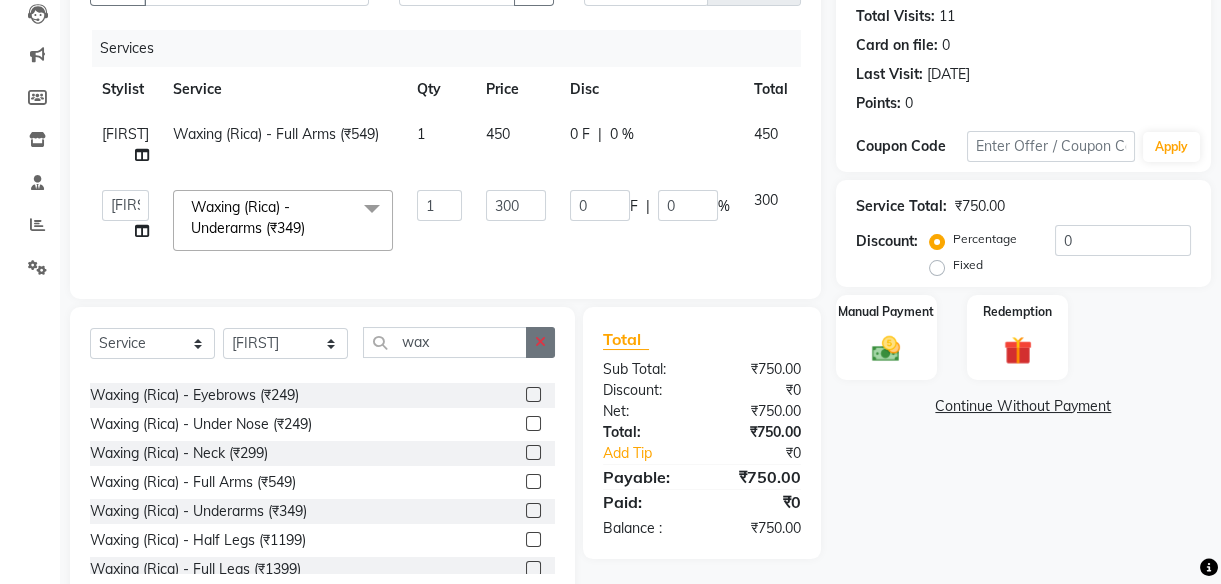 click 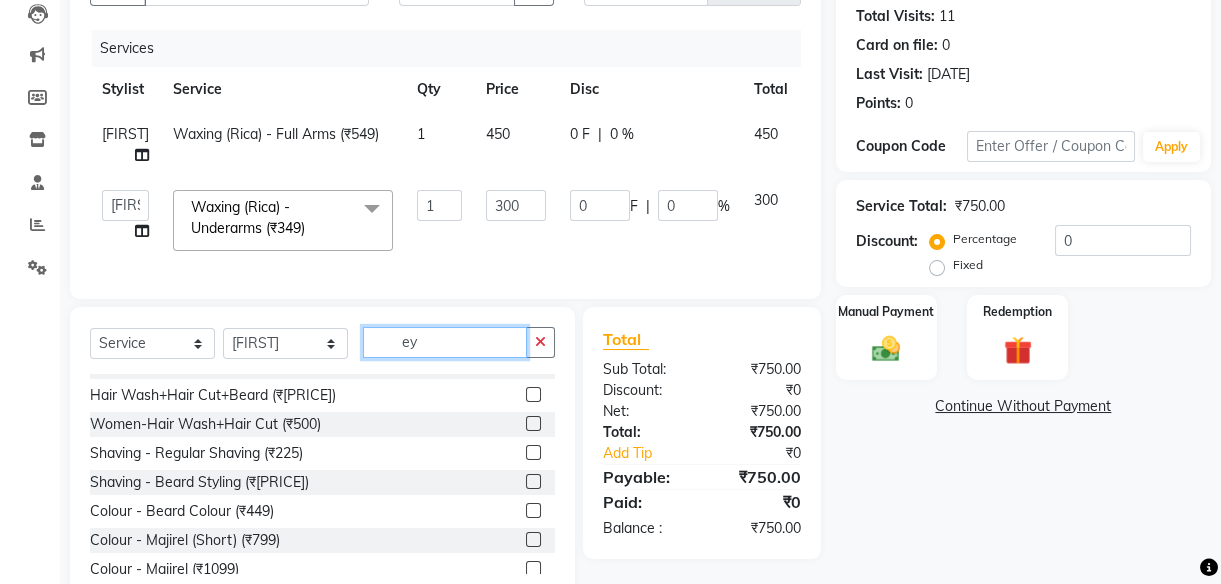 scroll, scrollTop: 0, scrollLeft: 0, axis: both 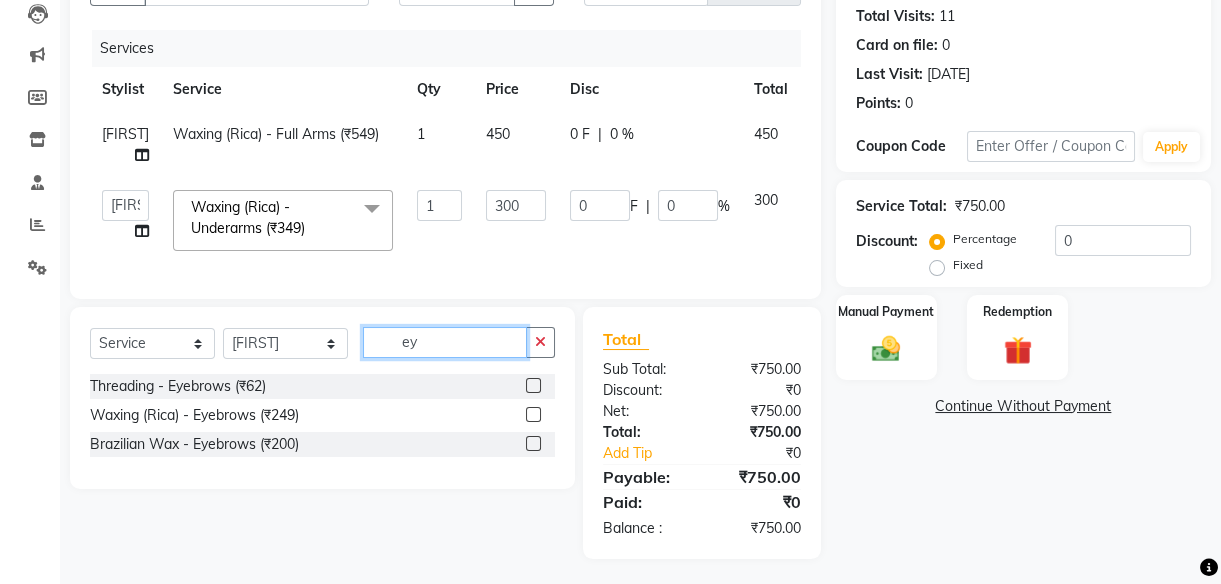 type on "ey" 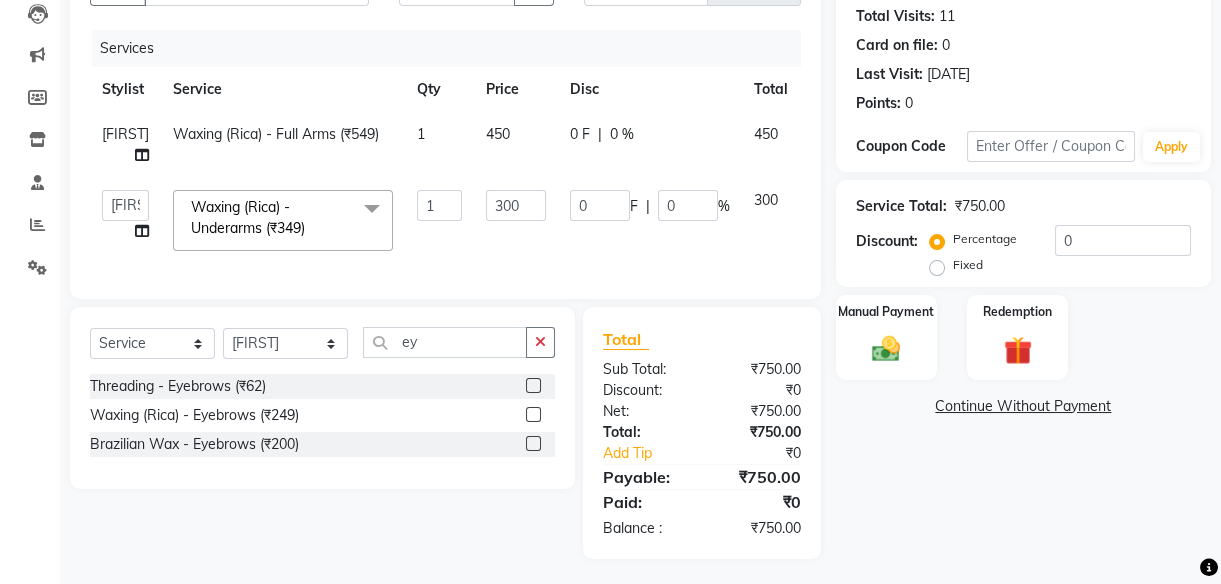 click 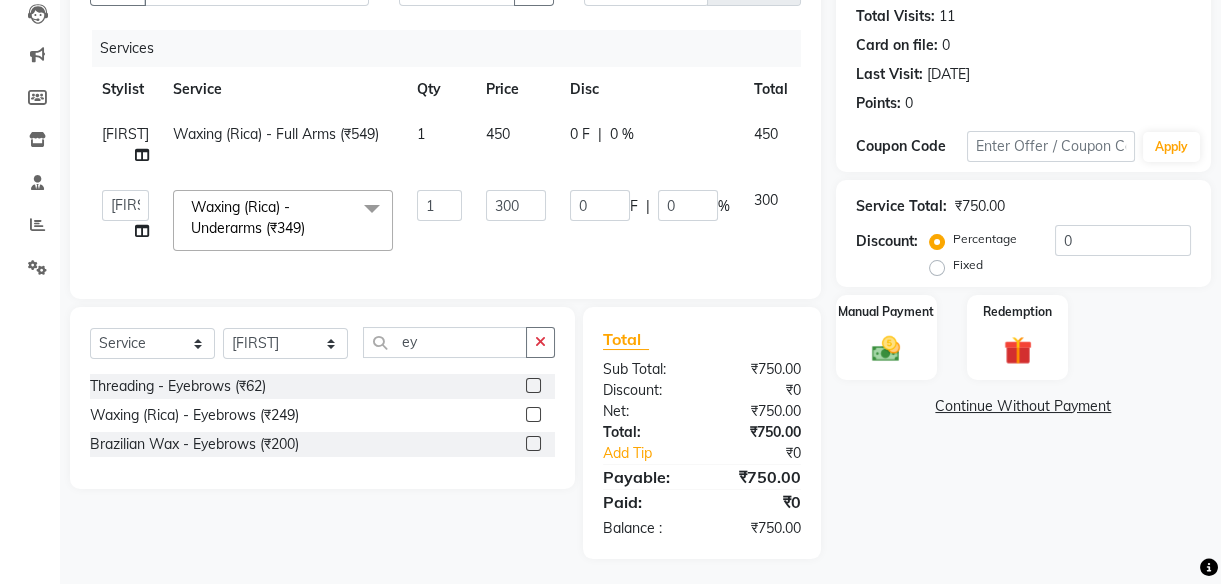 click at bounding box center [532, 386] 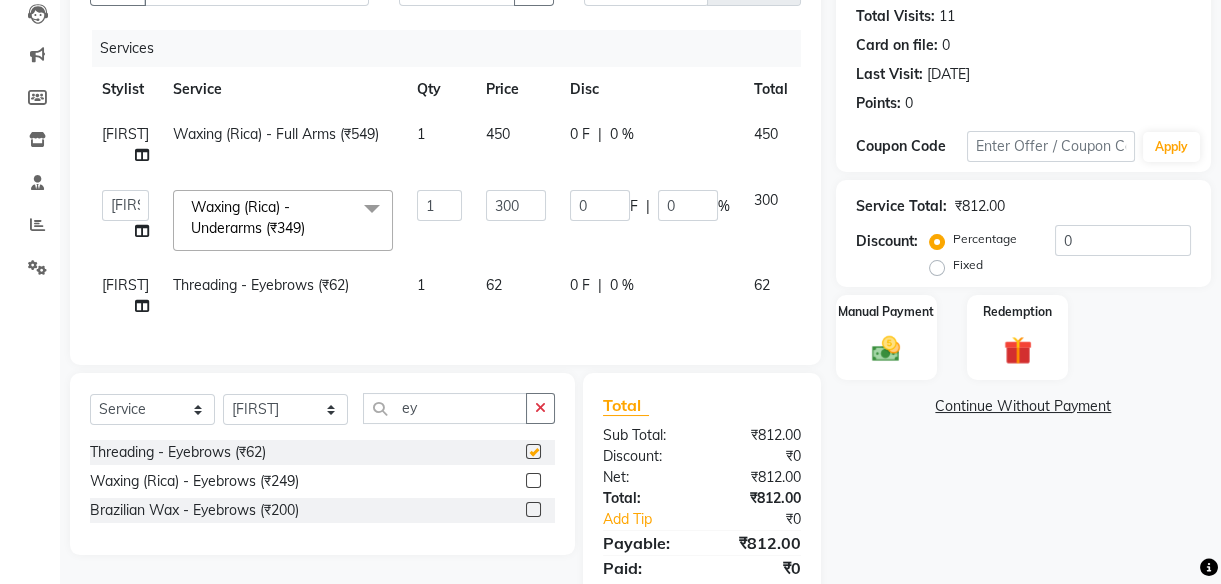 checkbox on "false" 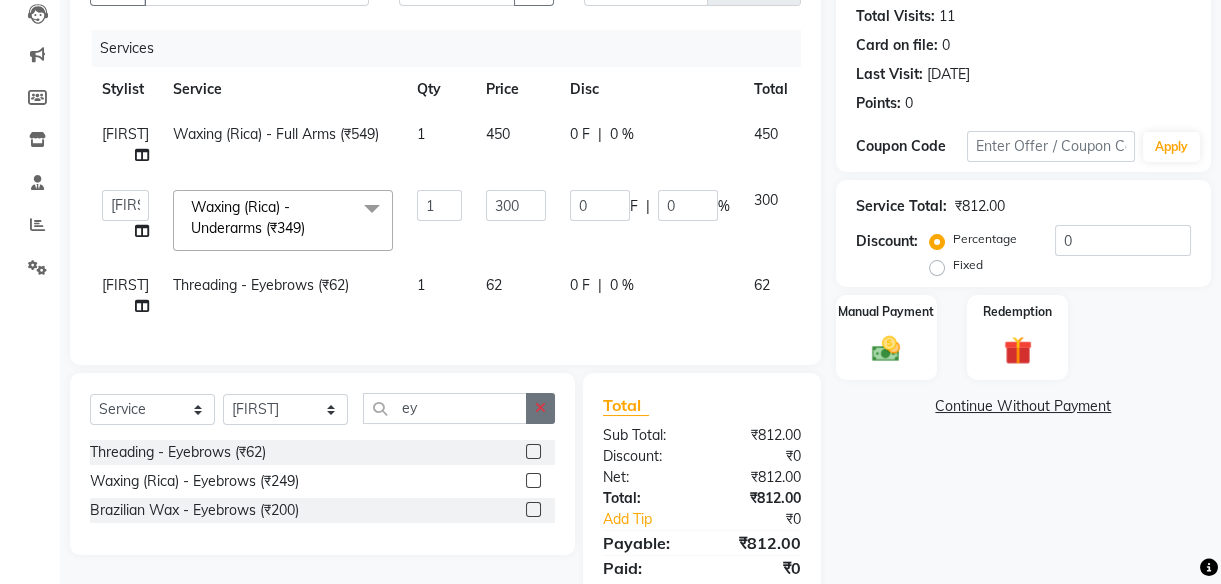 click 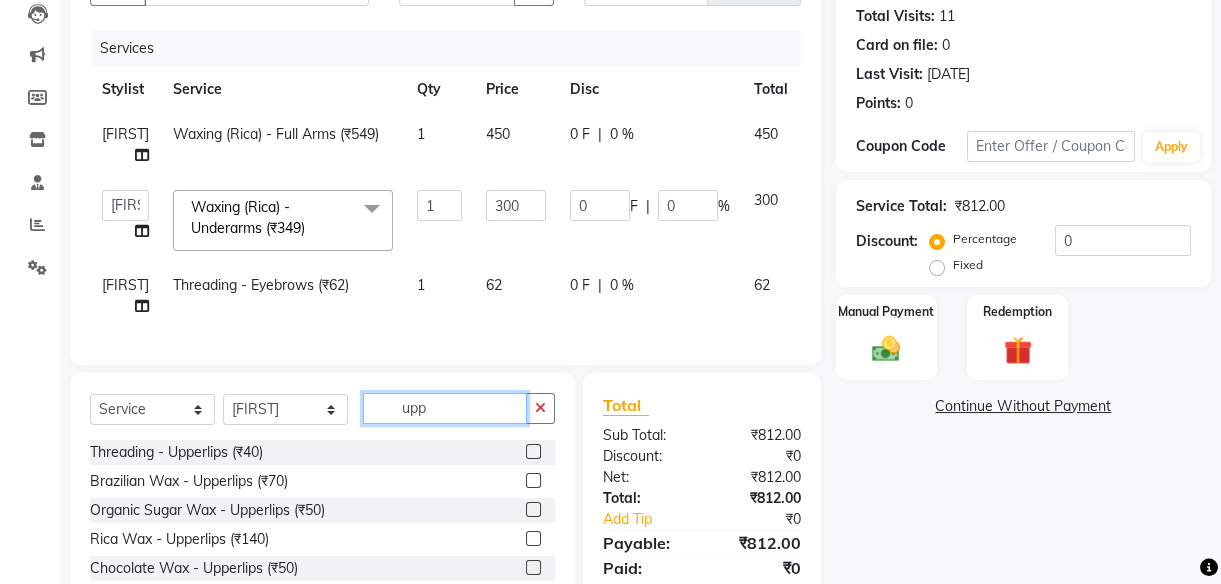 type on "upp" 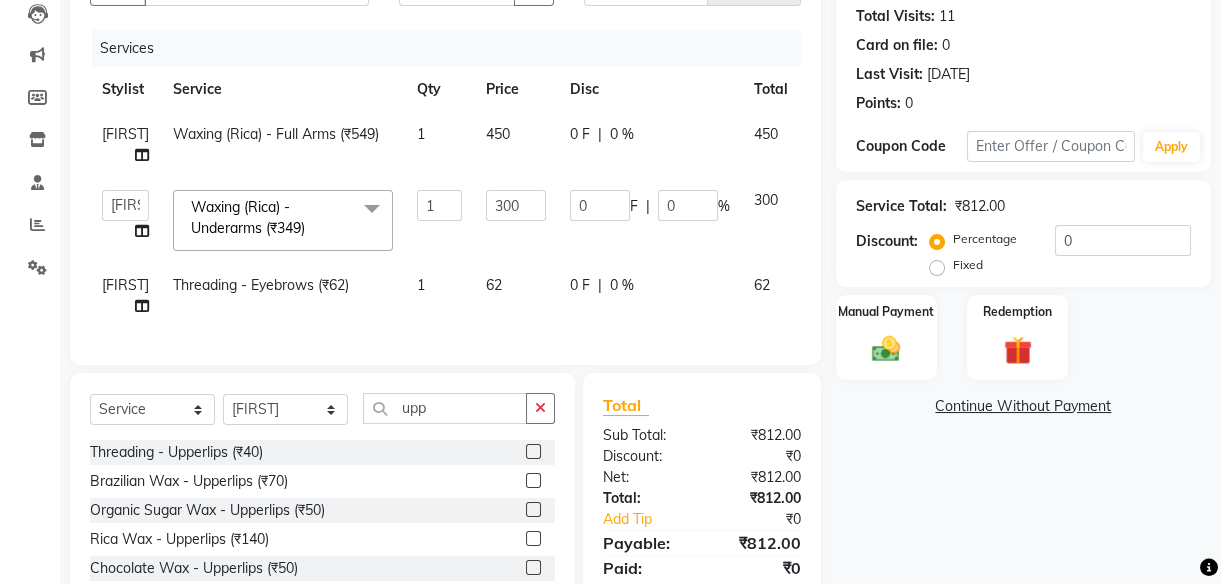 click 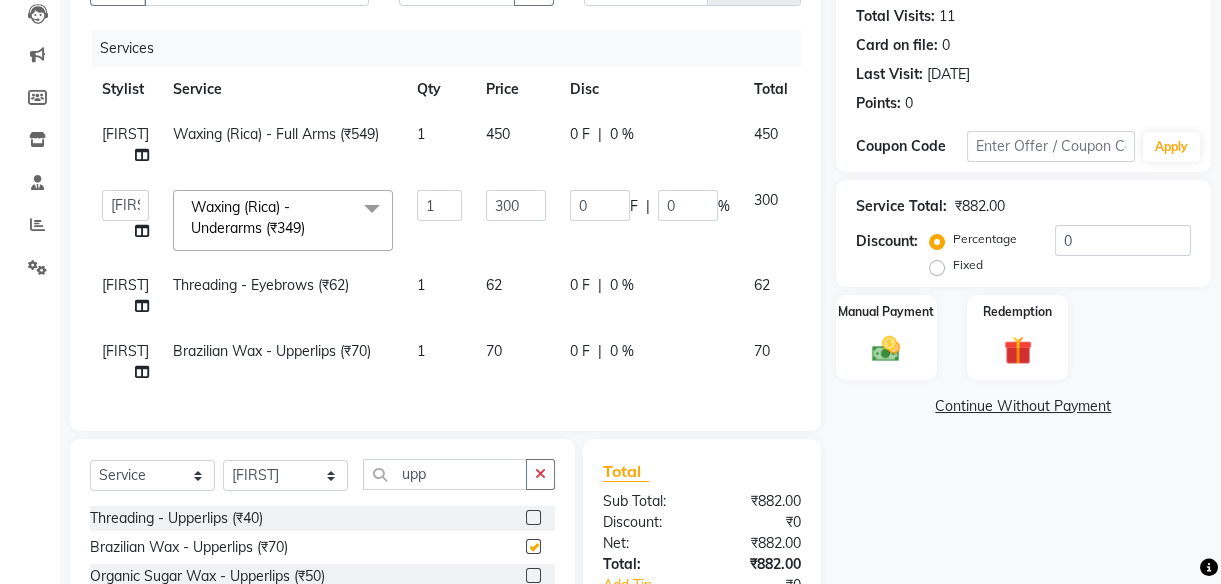 checkbox on "false" 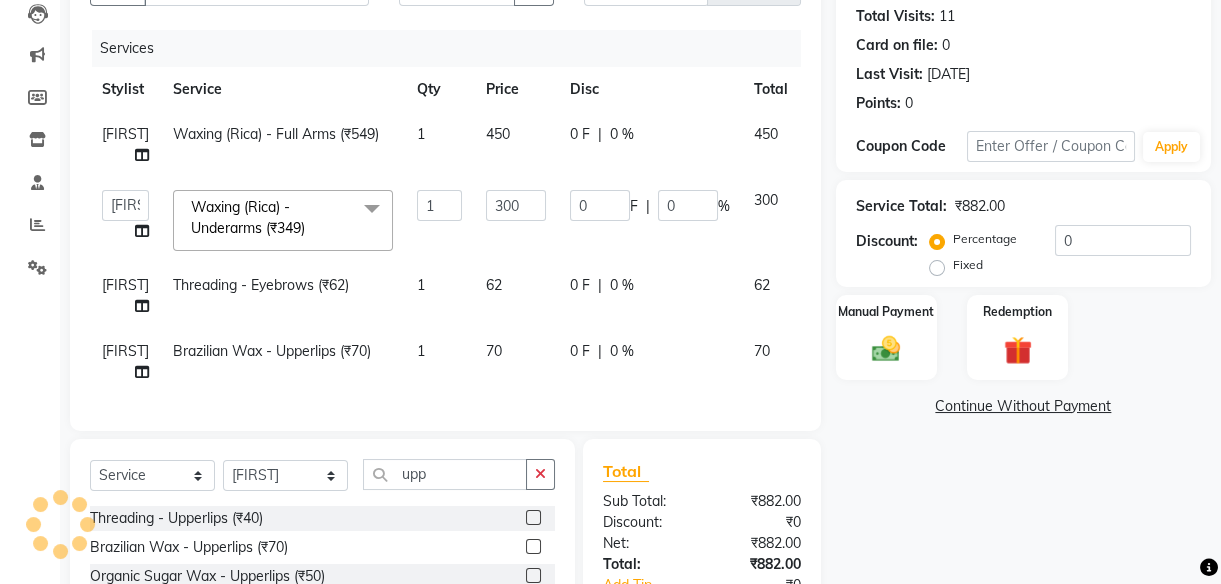 click on "62" 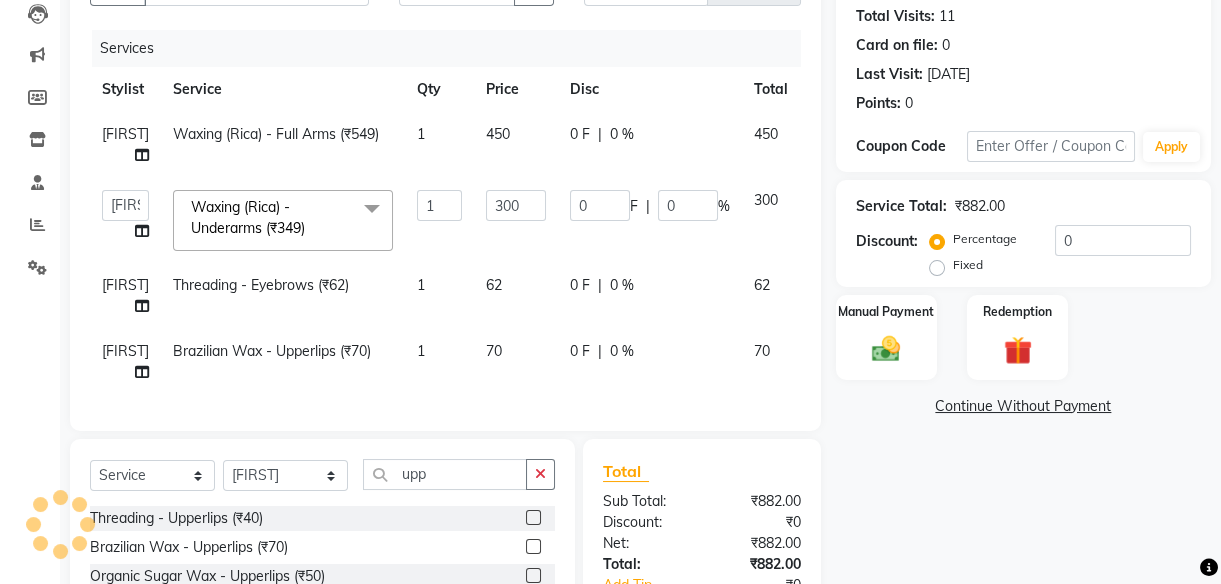 select on "50433" 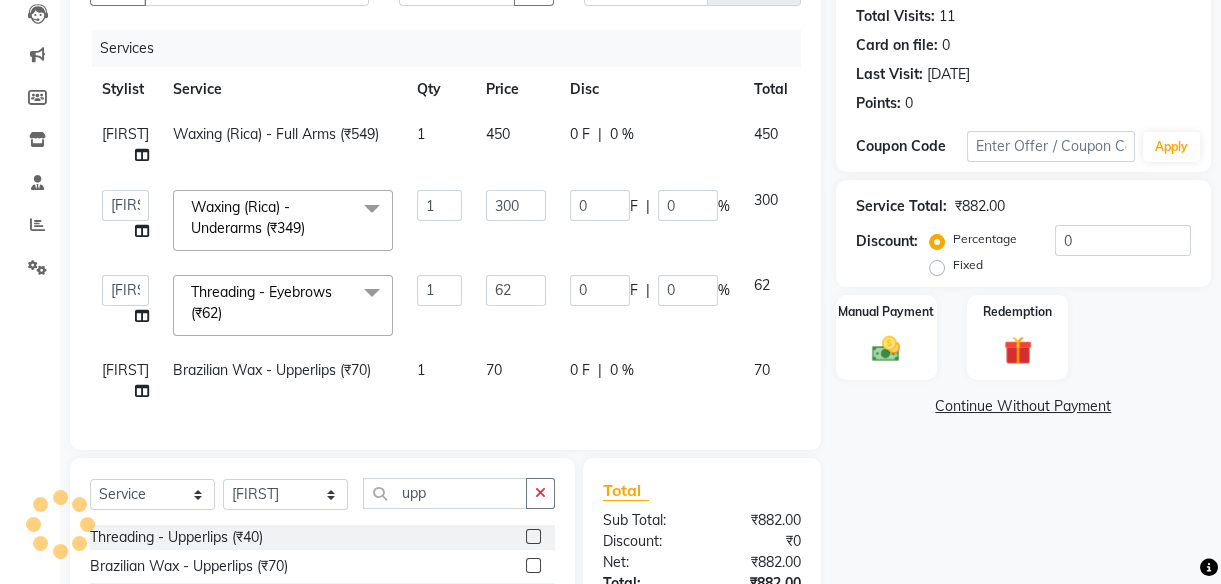 click on "62" 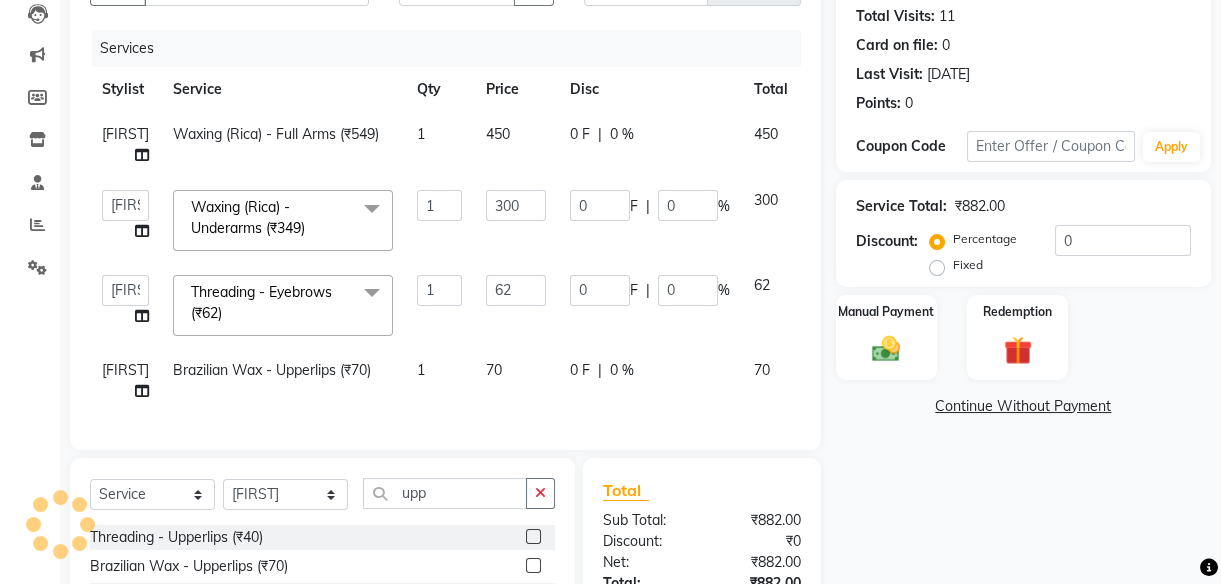click on "62" 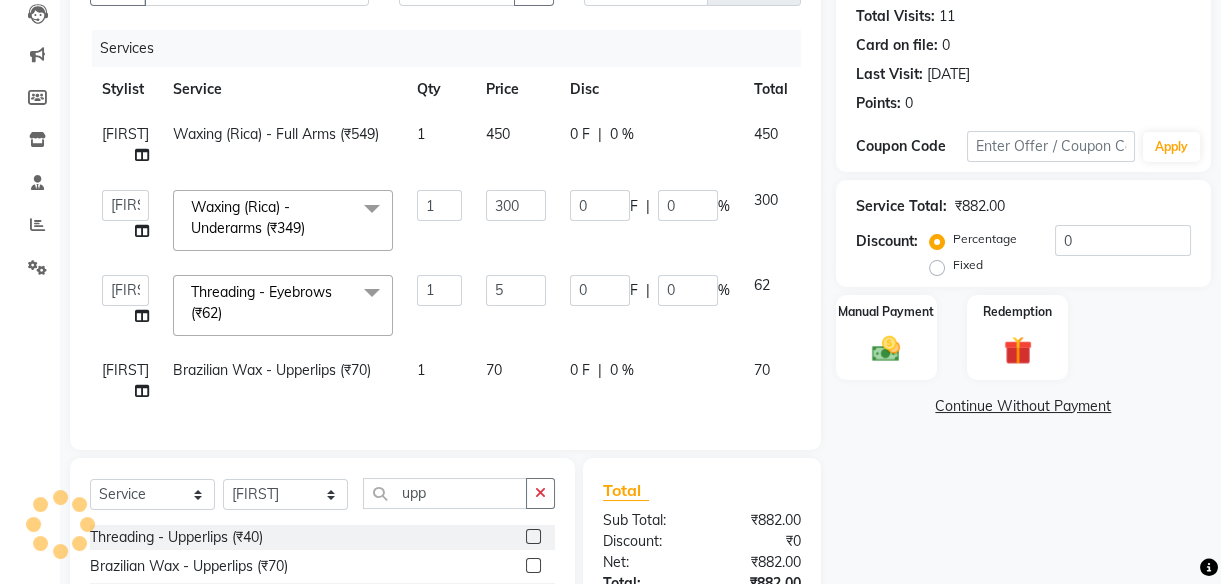 type on "50" 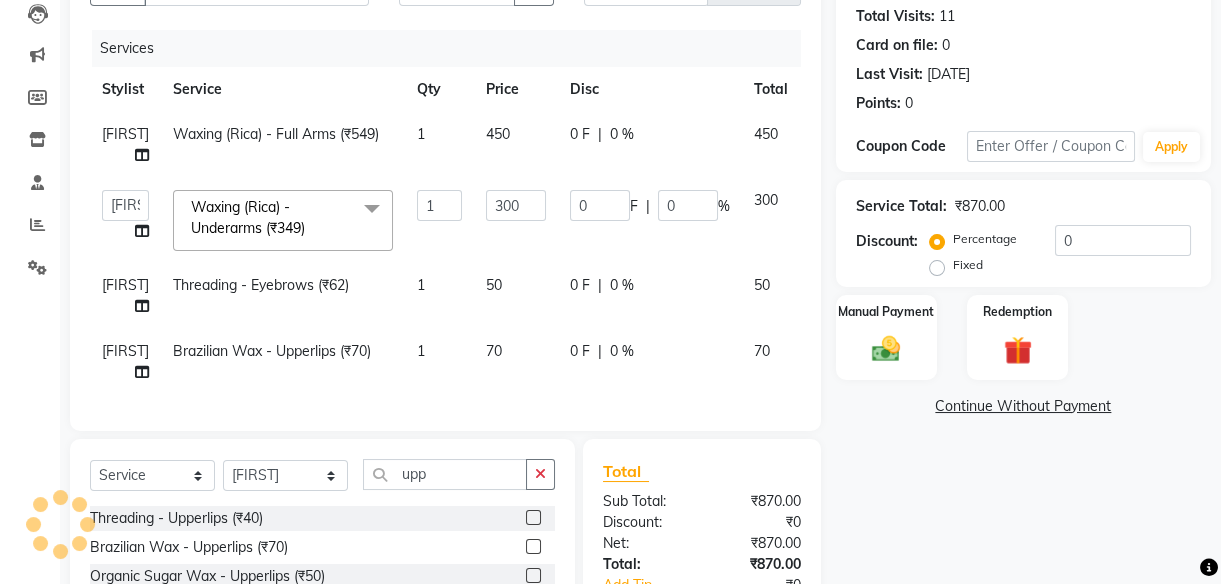 click on "70" 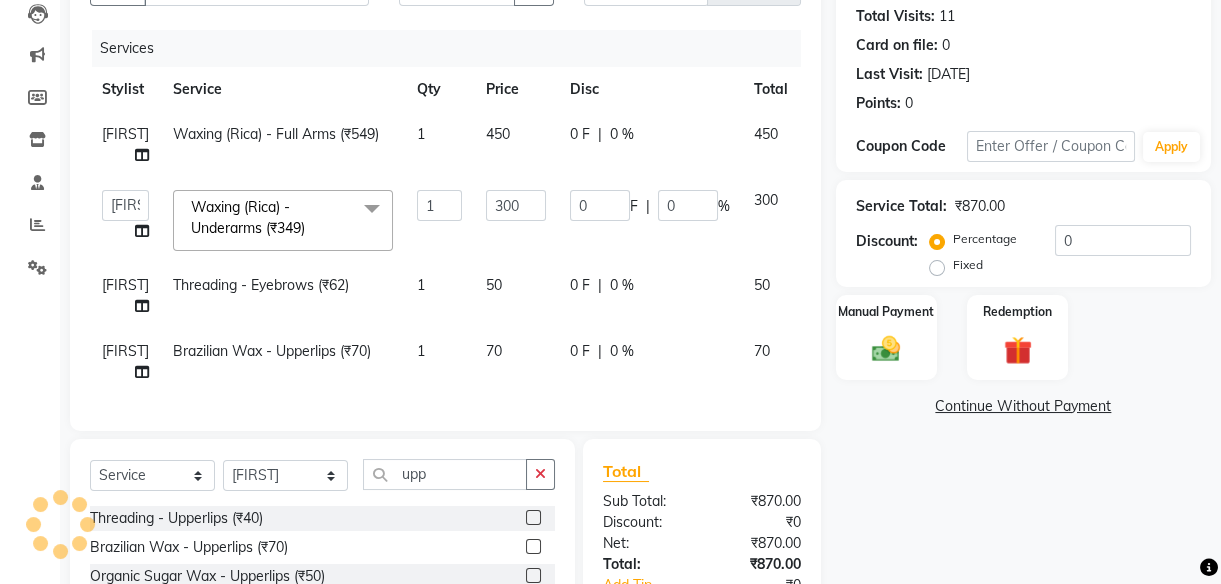 select on "50433" 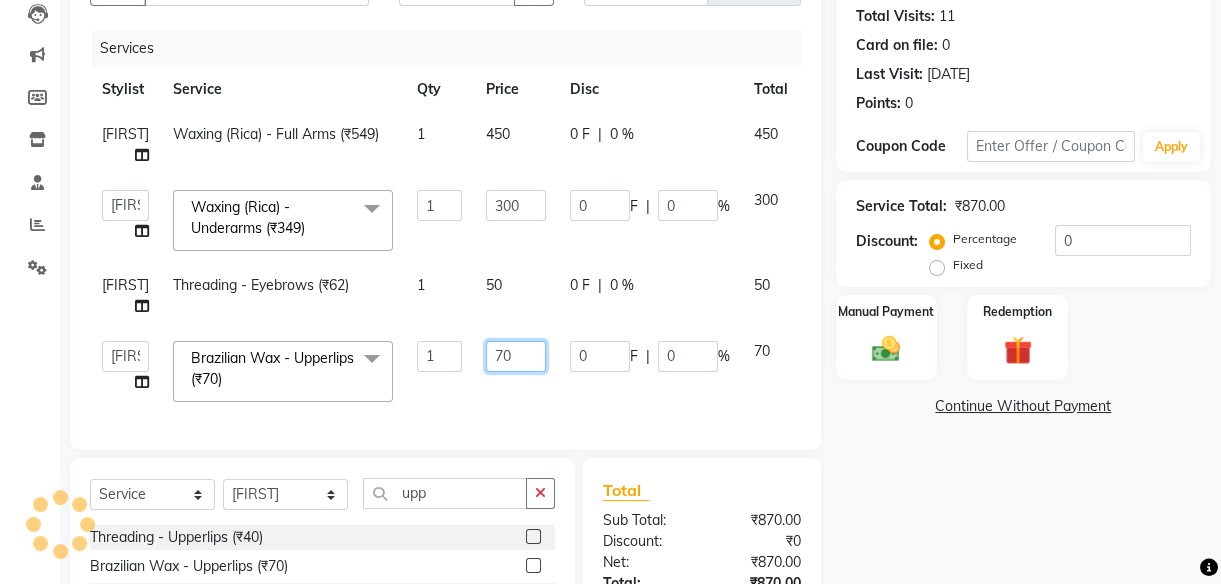 click on "70" 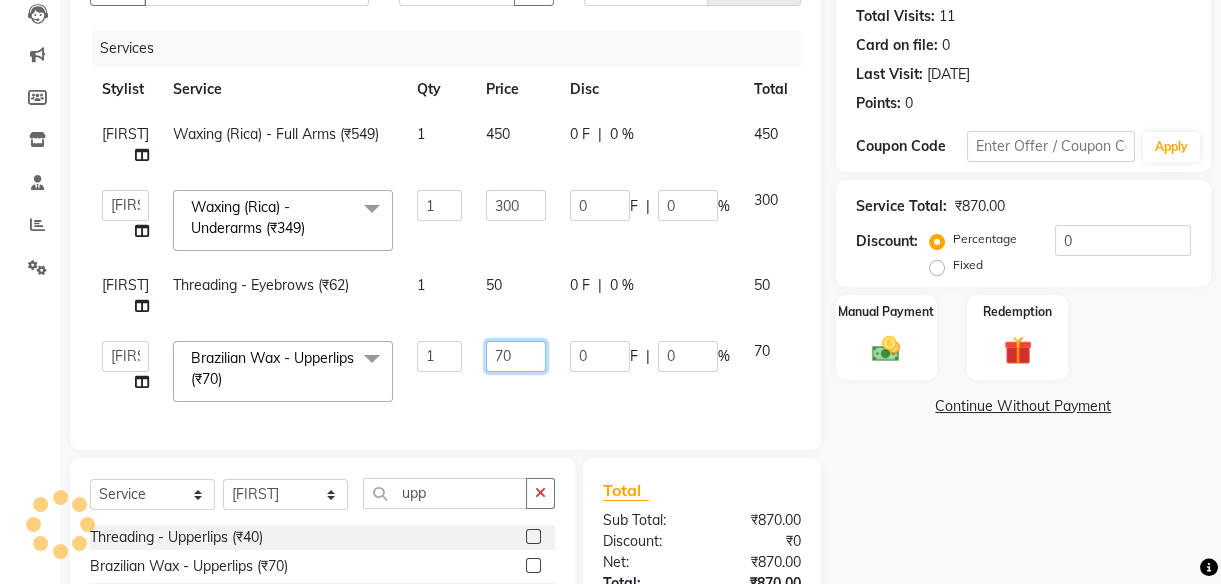 click on "70" 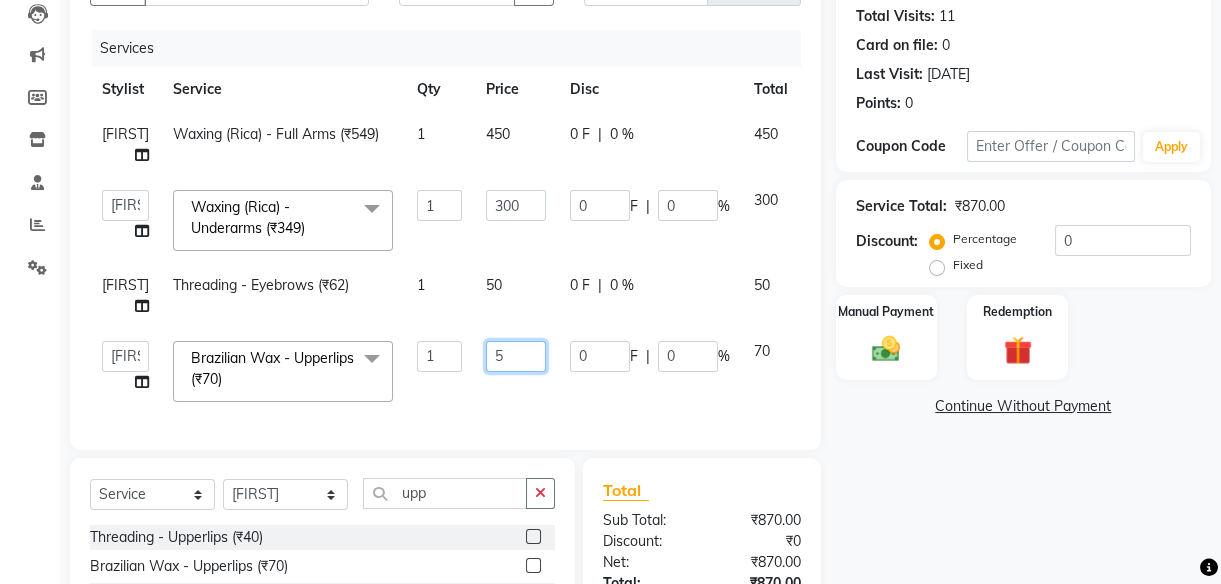 type on "50" 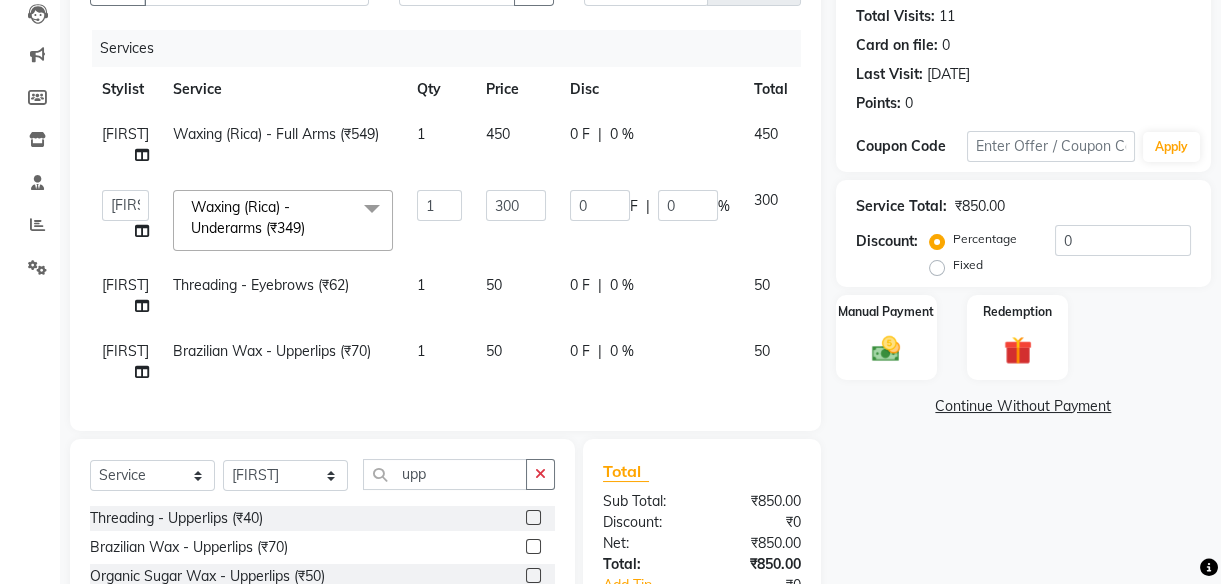 click on "Services Stylist Service Qty Price Disc Total Action Trupati Waxing (Rica) - Full Arms (₹549) 1 450 0 F | 0 % 450 Arjun Front Desk Jyoti Pallavi rushi Samarh sandesh Sunita Trupati Trupti 2 Waxing (Rica) - Underarms (₹349) x Hair - Hair Cut (₹249) Hair - Child Hair Cut (₹249) Hair - Hair Wash (₹199) Hair - Women Hair wash (₹400) Hair Wash+Hair Cut+Beard (₹400) Women-Hair Wash+Hair Cut (₹500) Shaving - Trimming (₹199) Shaving - Regular Shaving (₹225) Shaving - Beard Styling (₹299) Colour - Beard Colour (₹449) Colour - Majirel (Short) (₹799) Colour - Majirel (₹1099) Colour - Inoa (₹1299) Colour - Schwarzkopf (₹1399) Colour - Highlights (₹1699) Spa - Loreal (Short) (₹699) Spa - Loreal Spa (₹1199) Spa - Dandruff + Treatment (₹1399) Spa - Hairfall Treatment (₹1399) Spa - Treatment Spa (₹1799) Spa - Beard Spa (Short) (₹289) Spa - Beard Spa (Medium) (₹399) Spa - Beard Spa (Long) (₹599) Keratin - Short (₹2999) Keratin - Long (₹3999)" 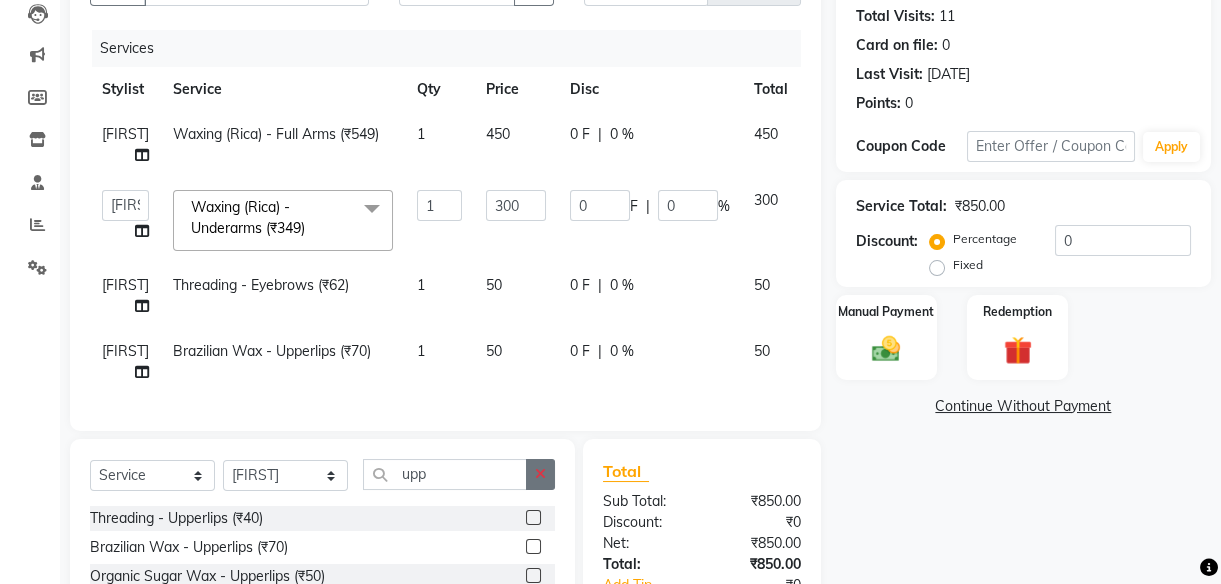 click 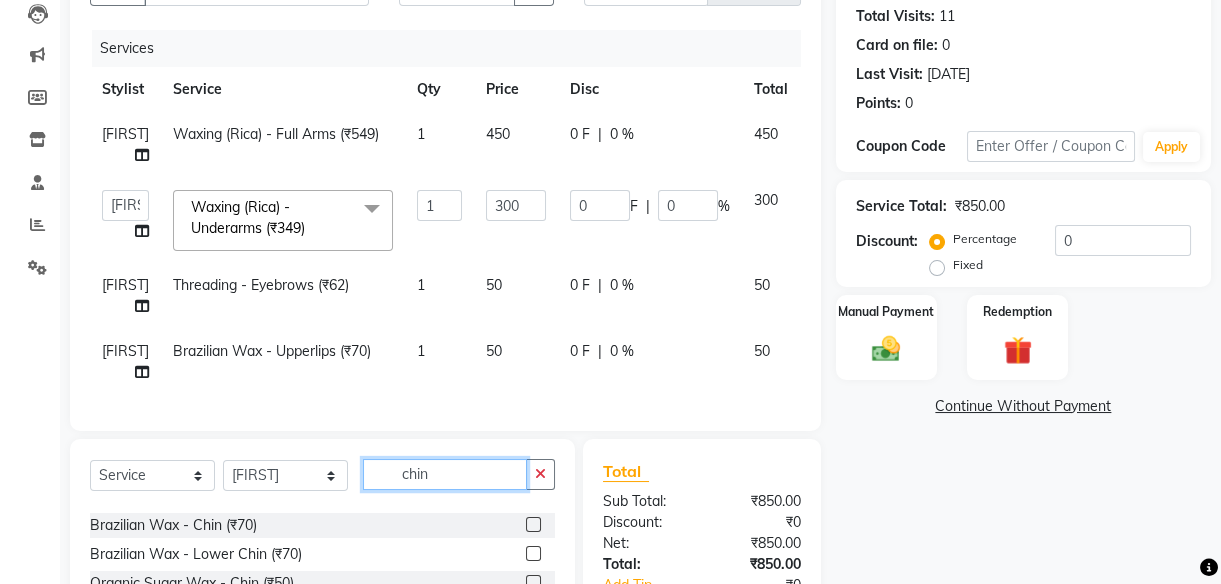 scroll, scrollTop: 52, scrollLeft: 0, axis: vertical 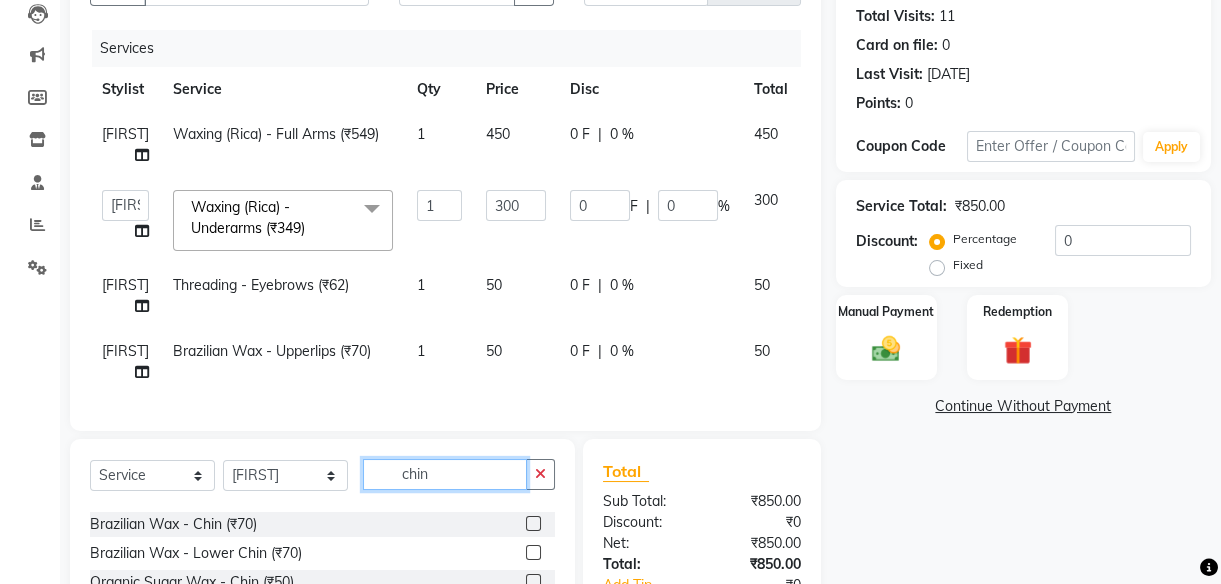 type on "chin" 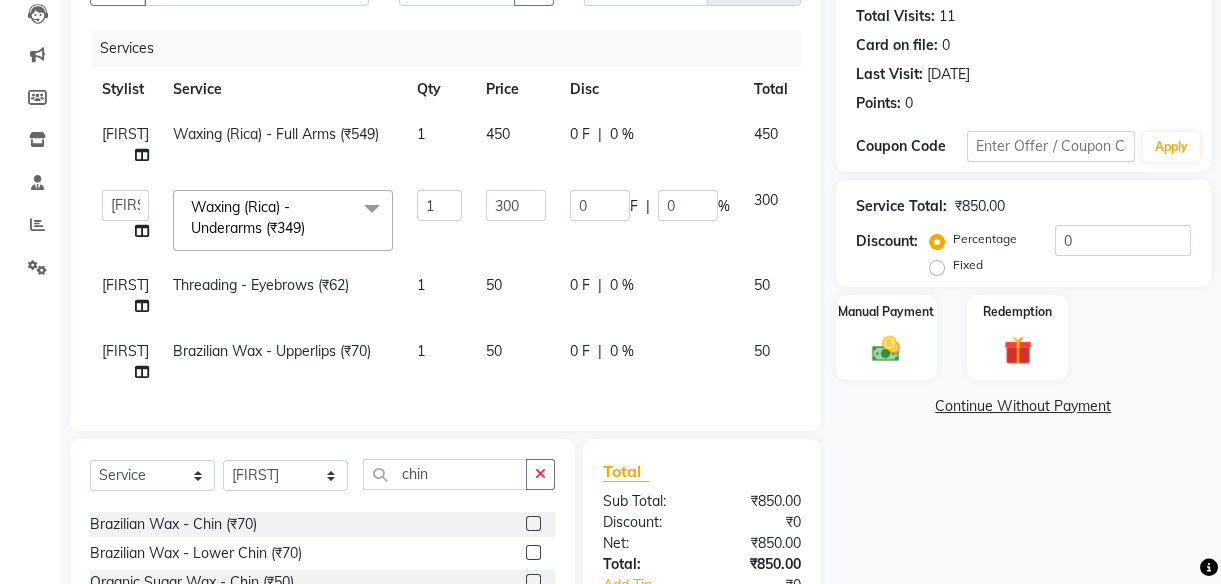 click 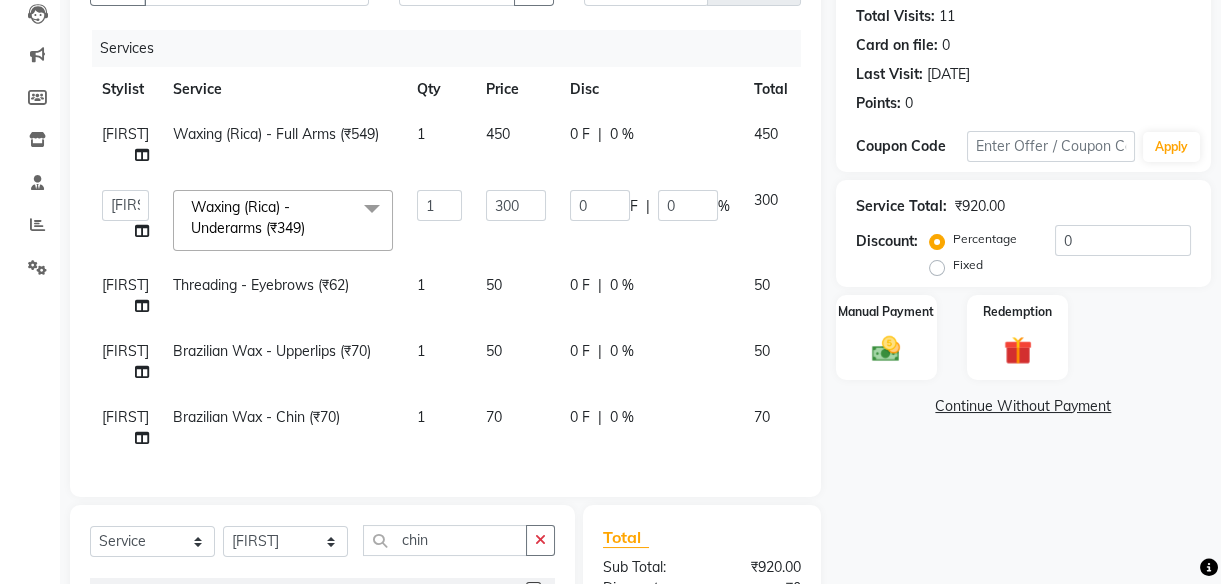 checkbox on "false" 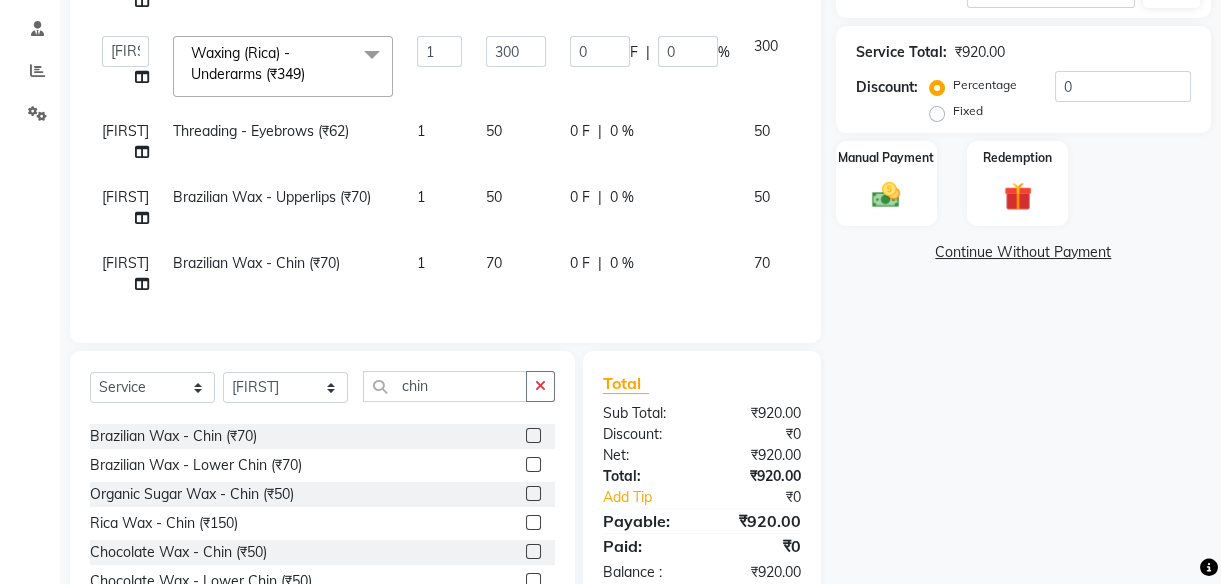 scroll, scrollTop: 373, scrollLeft: 0, axis: vertical 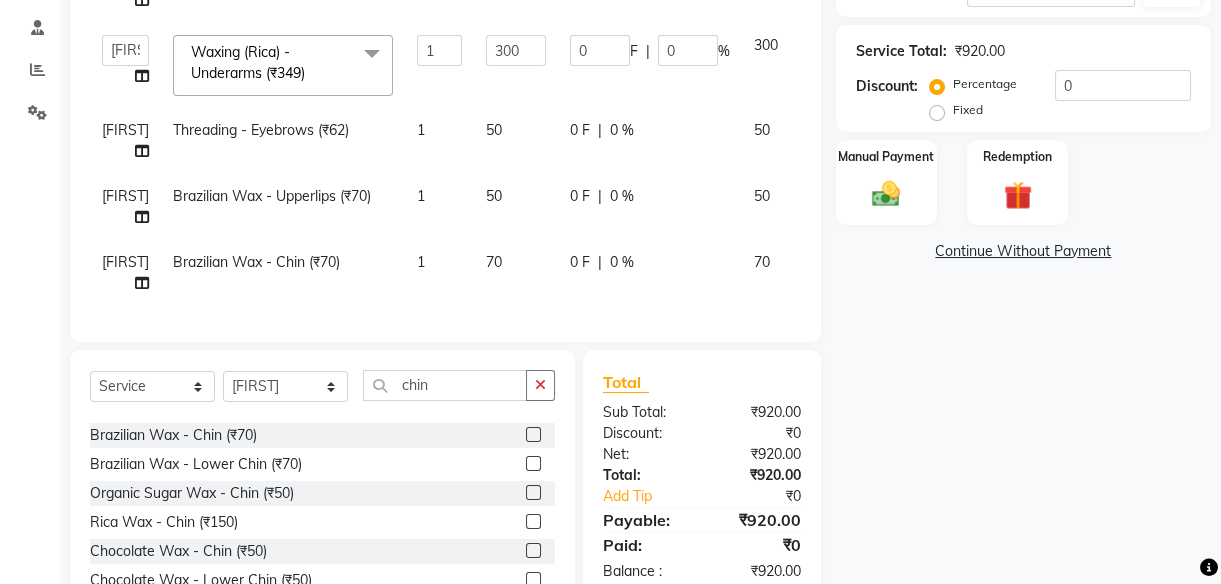 click on "70" 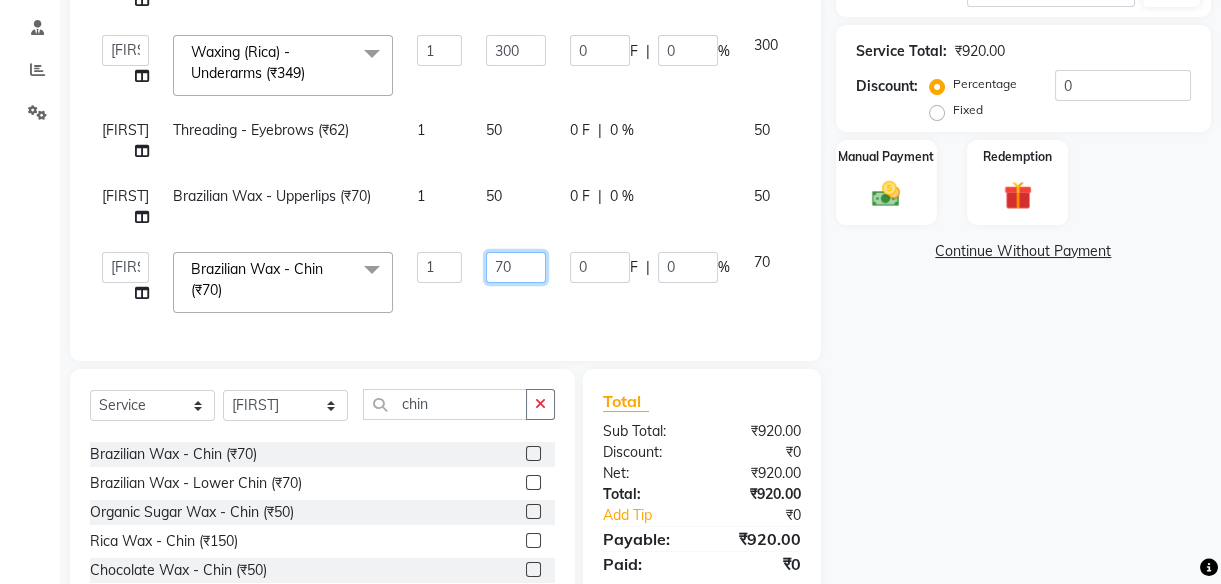 click on "70" 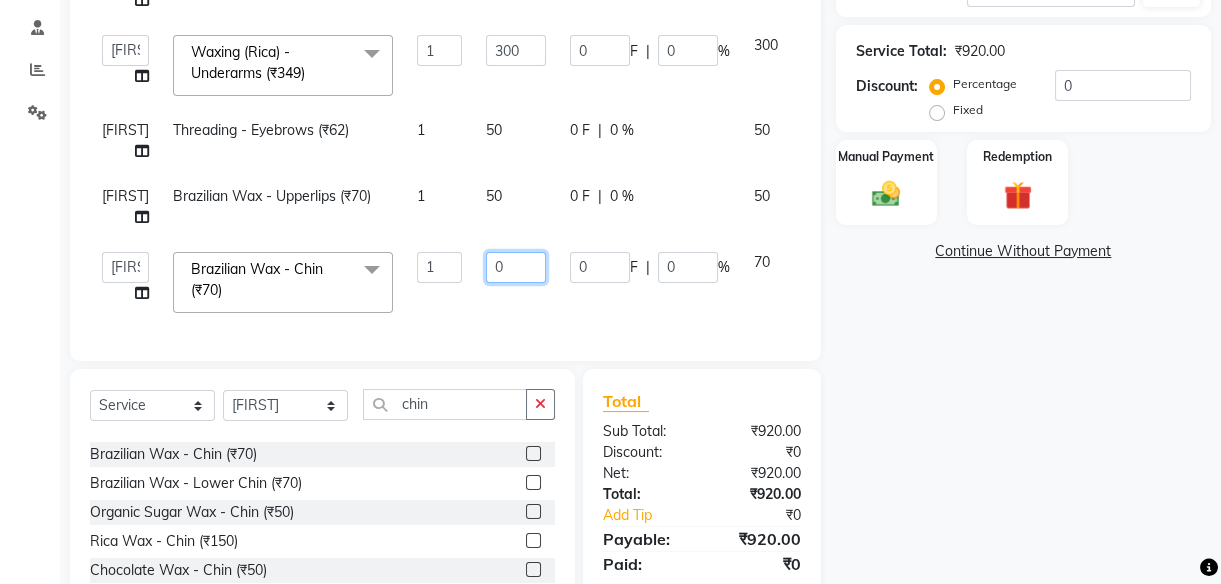 type on "60" 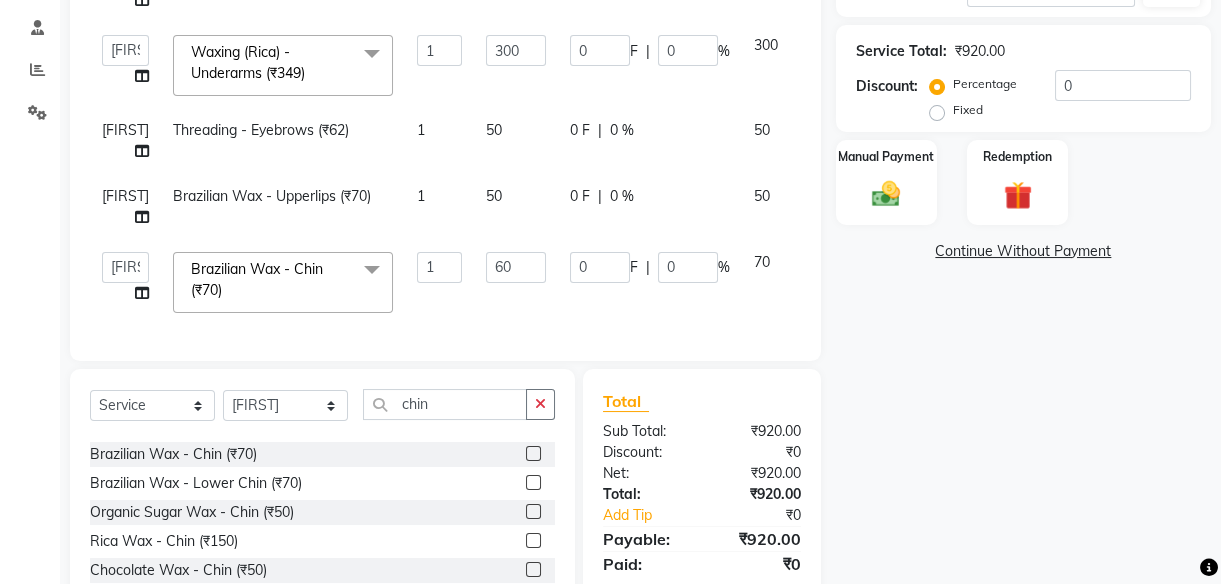 click on "Services Stylist Service Qty Price Disc Total Action Trupati Waxing (Rica) - Full Arms (₹549) 1 450 0 F | 0 % 450 Arjun Front Desk Jyoti Pallavi rushi Samarh sandesh Sunita Trupati Trupti 2 Waxing (Rica) - Underarms (₹349) x Hair - Hair Cut (₹249) Hair - Child Hair Cut (₹249) Hair - Hair Wash (₹199) Hair - Women Hair wash (₹400) Hair Wash+Hair Cut+Beard (₹400) Women-Hair Wash+Hair Cut (₹500) Shaving - Trimming (₹199) Shaving - Regular Shaving (₹225) Shaving - Beard Styling (₹299) Colour - Beard Colour (₹449) Colour - Majirel (Short) (₹799) Colour - Majirel (₹1099) Colour - Inoa (₹1299) Colour - Schwarzkopf (₹1399) Colour - Highlights (₹1699) Spa - Loreal (Short) (₹699) Spa - Loreal Spa (₹1199) Spa - Dandruff + Treatment (₹1399) Spa - Hairfall Treatment (₹1399) Spa - Treatment Spa (₹1799) Spa - Beard Spa (Short) (₹289) Spa - Beard Spa (Medium) (₹399) Spa - Beard Spa (Long) (₹599) Keratin - Short (₹2999) Keratin - Long (₹3999)" 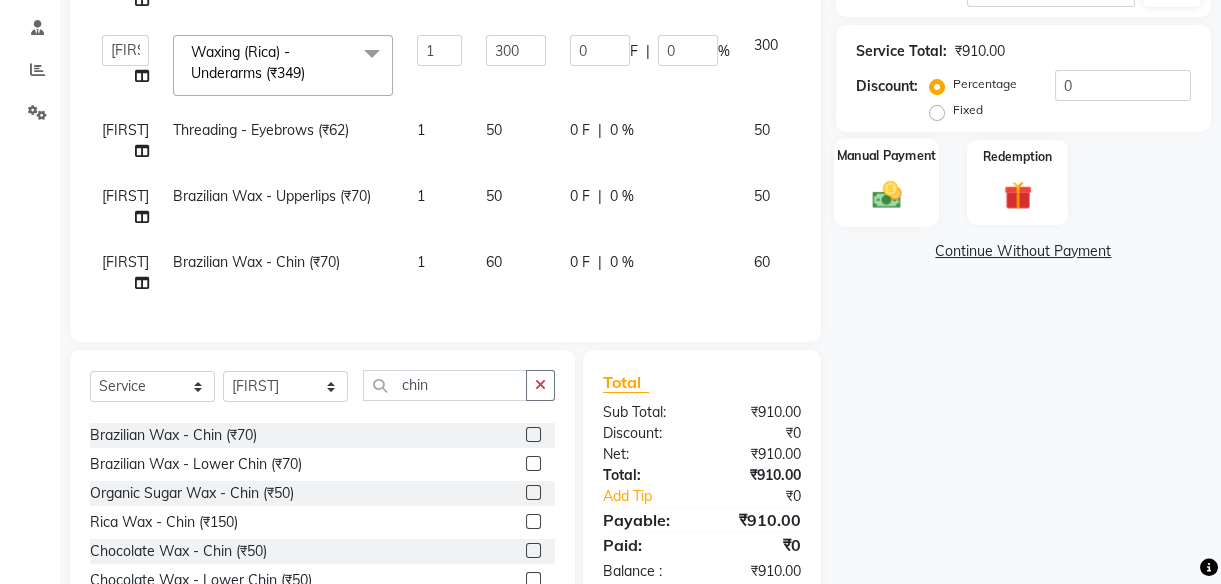 click on "Manual Payment" 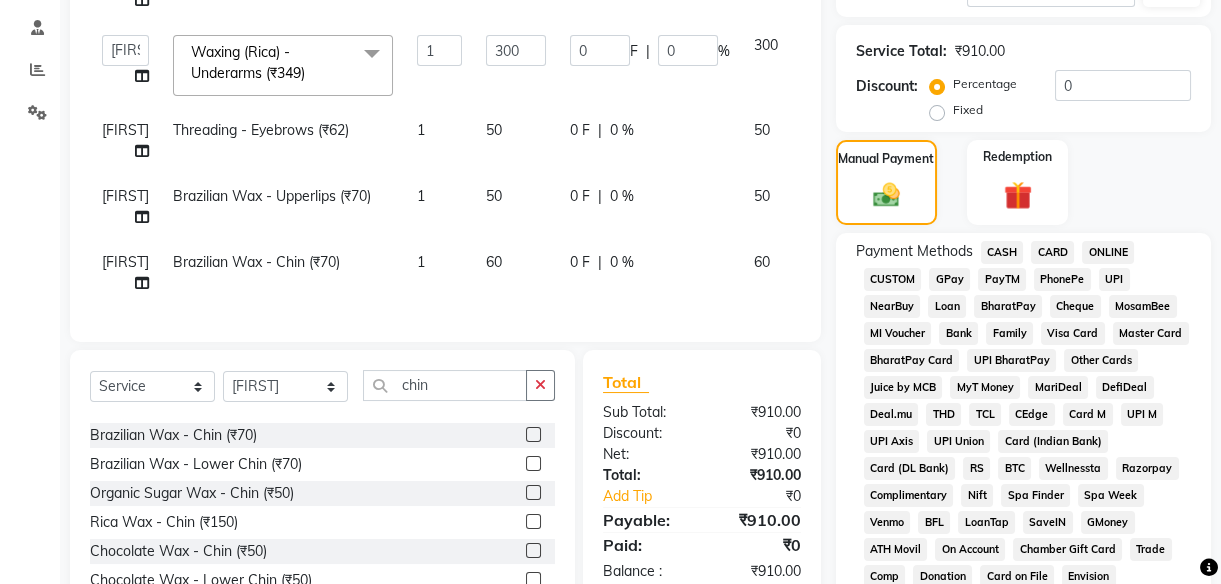 click on "UPI" 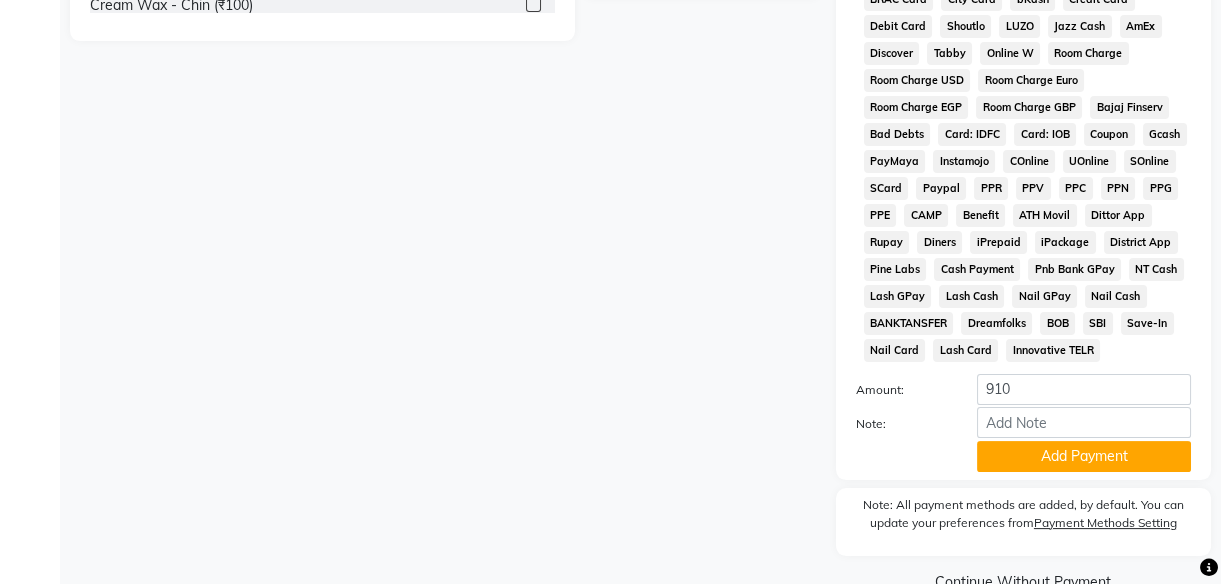 scroll, scrollTop: 1020, scrollLeft: 0, axis: vertical 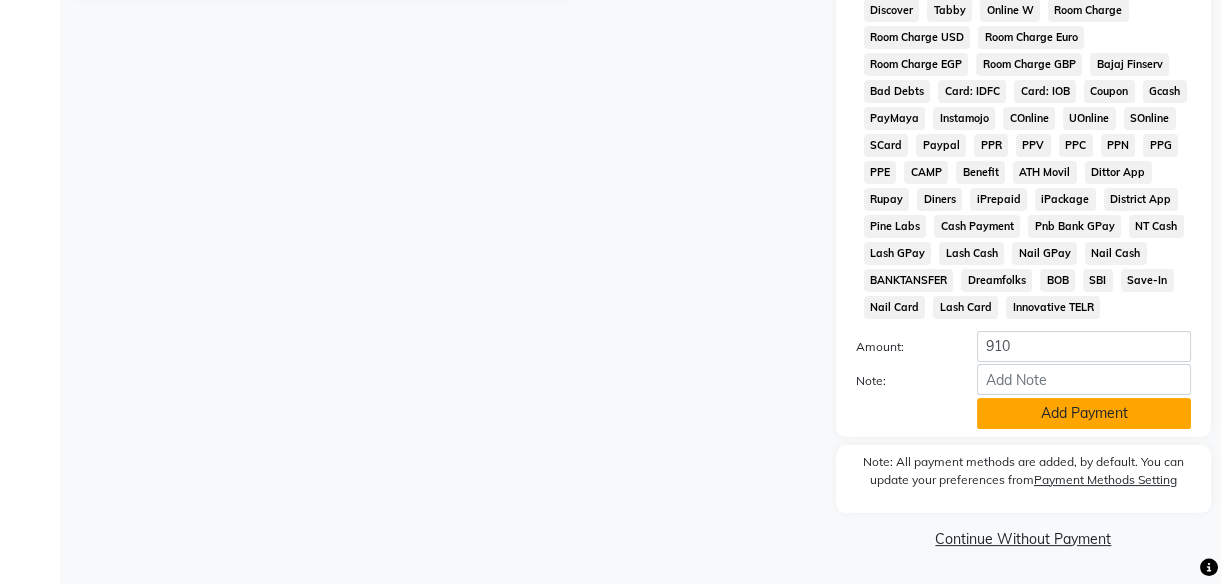 click on "Add Payment" 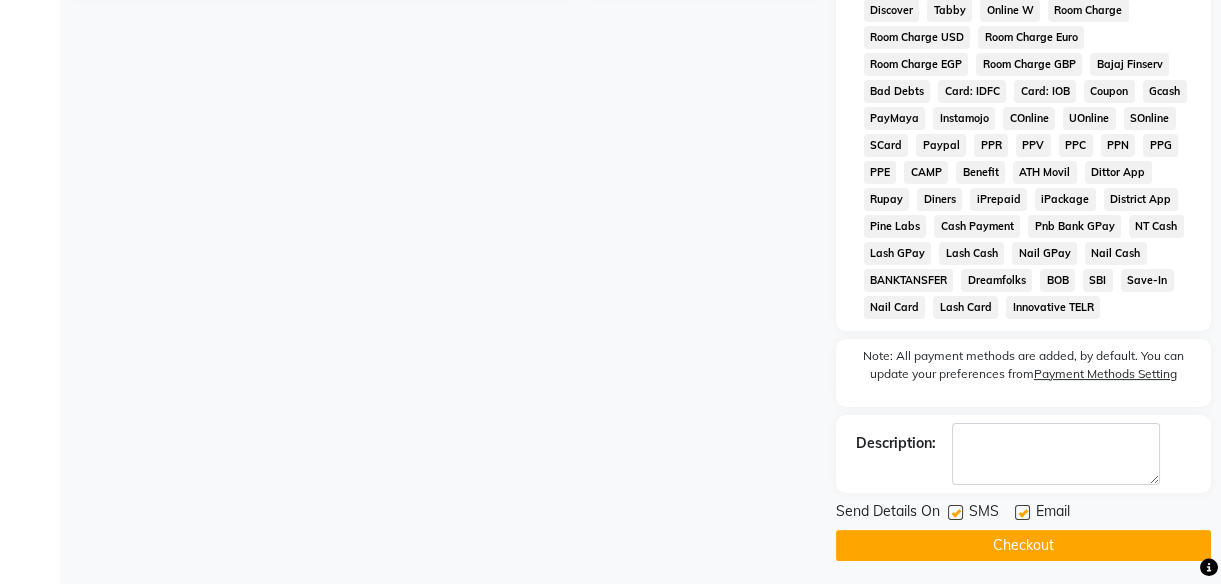 click 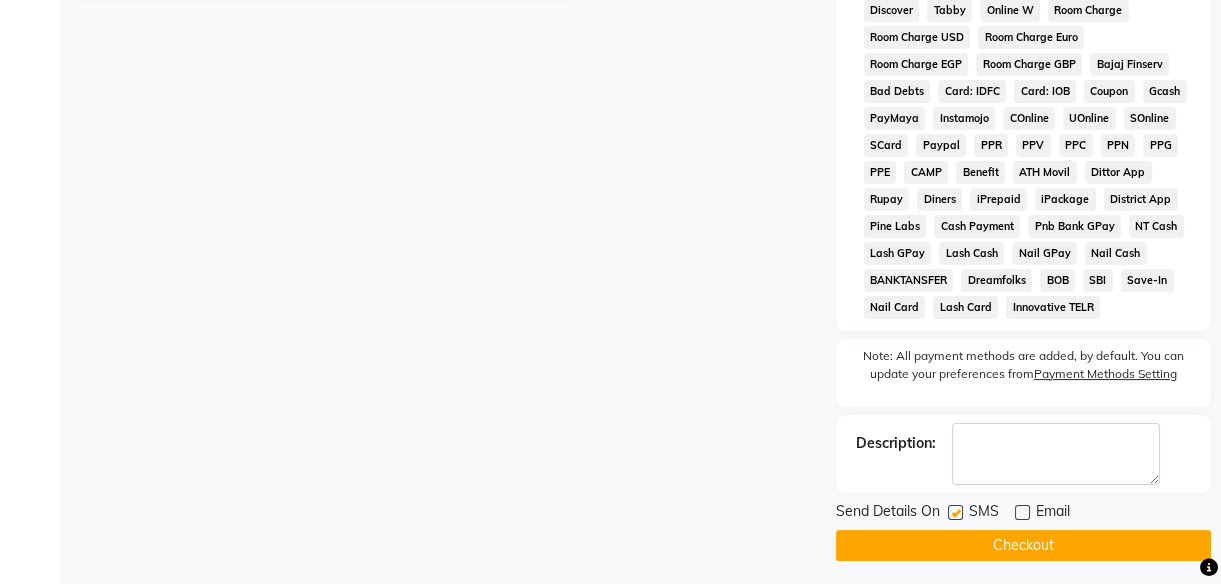 click 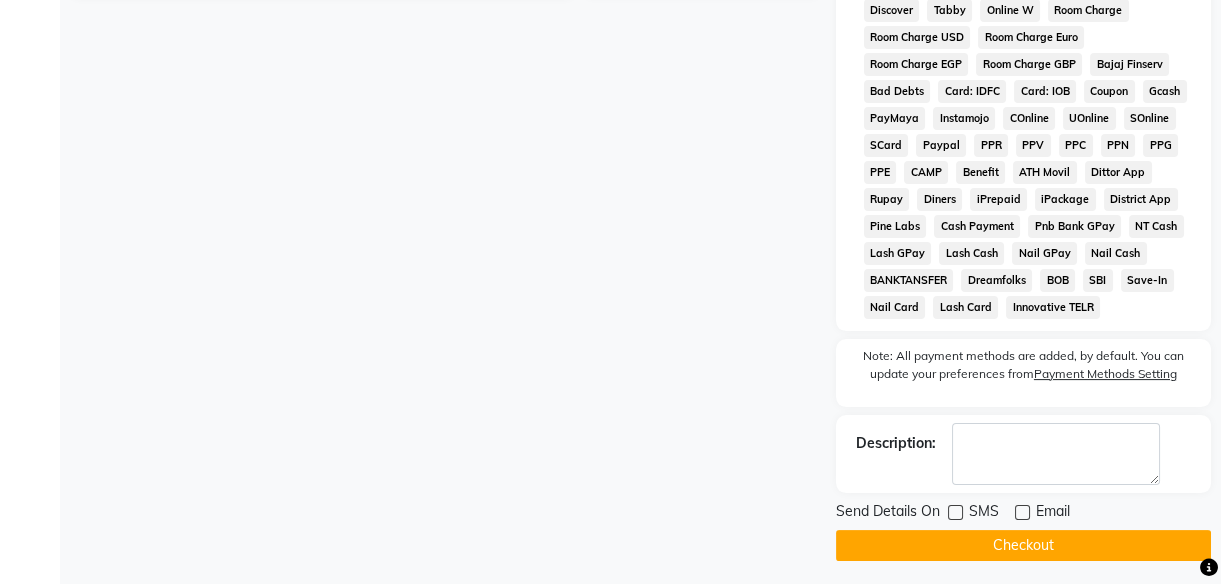 click on "Checkout" 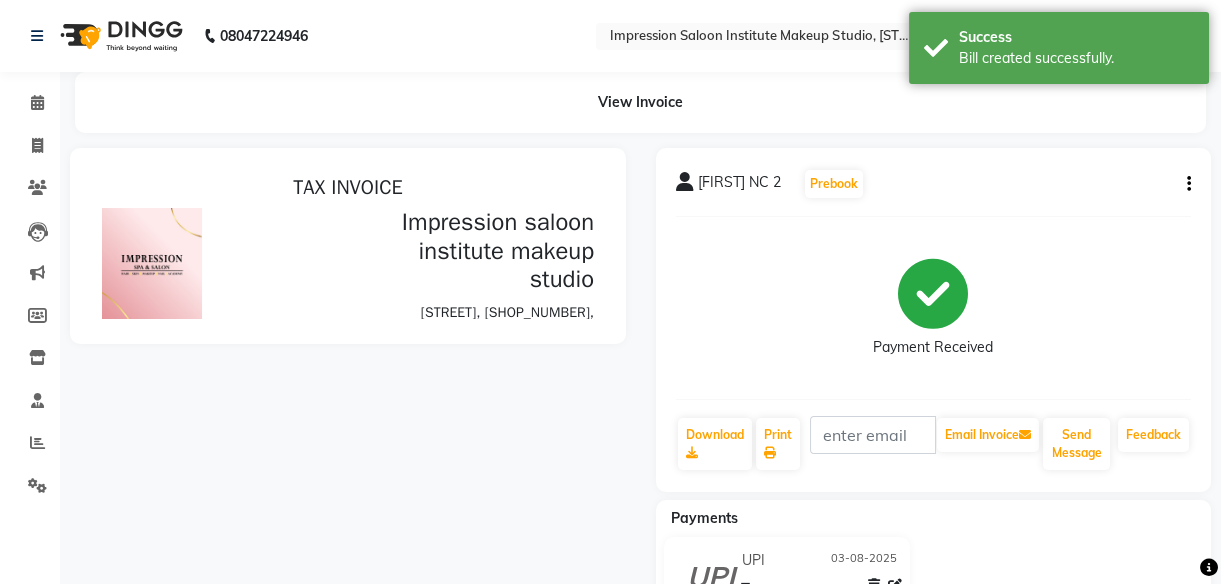 scroll, scrollTop: 0, scrollLeft: 0, axis: both 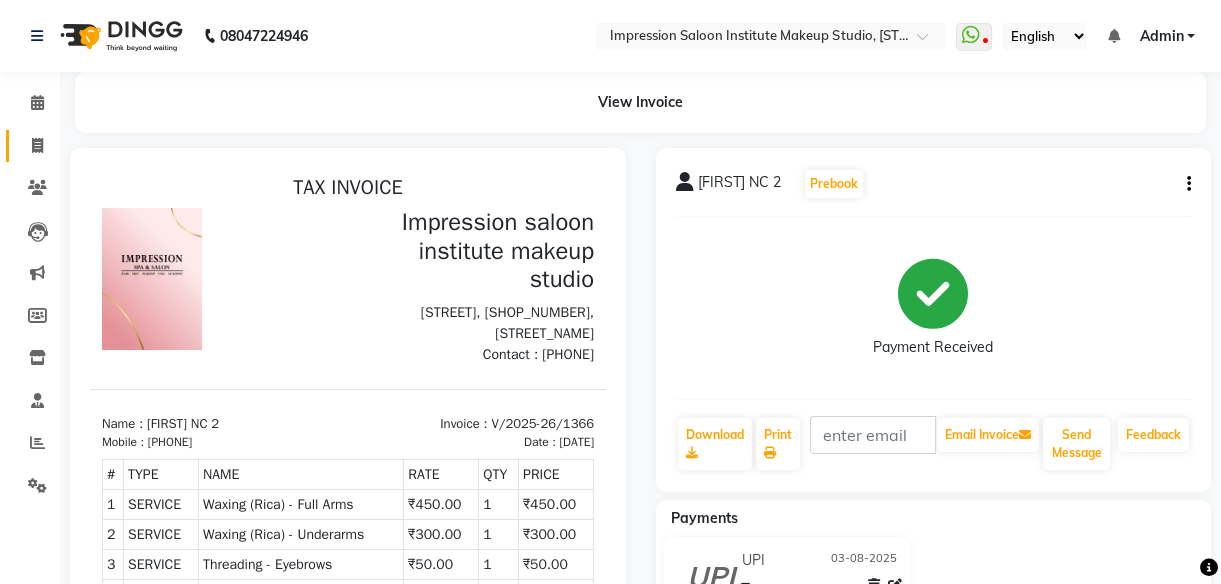 click on "Invoice" 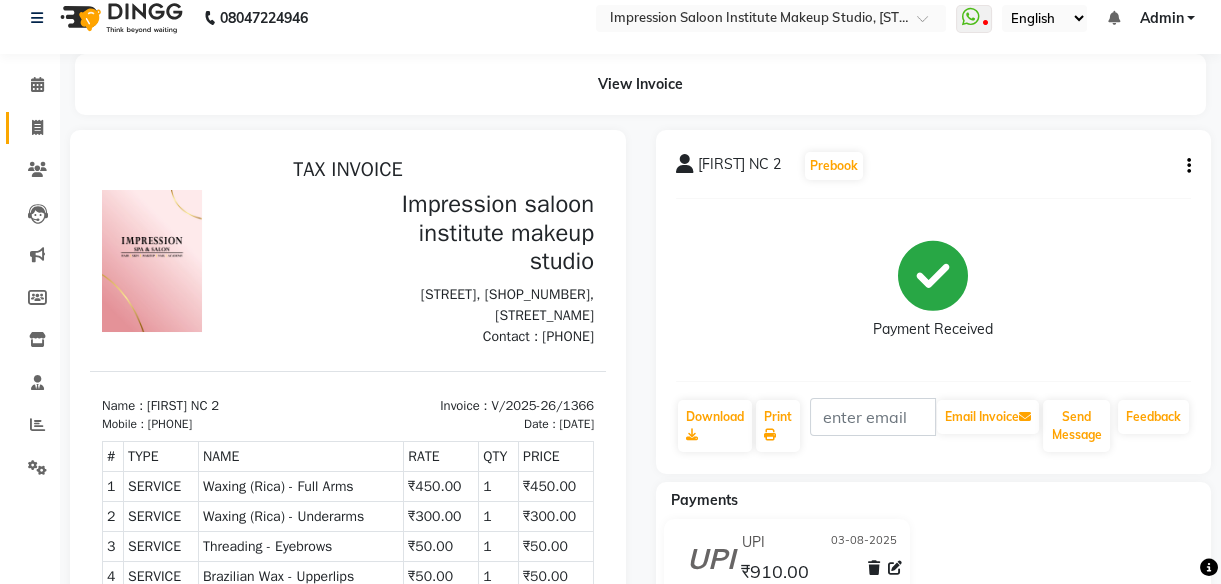 select on "service" 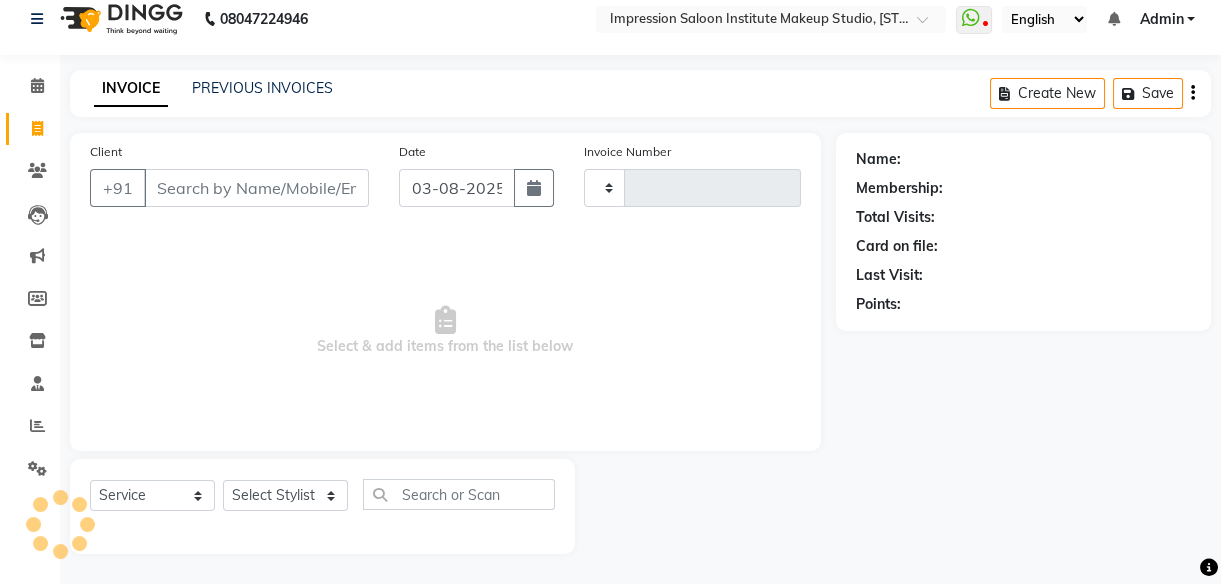 type on "1367" 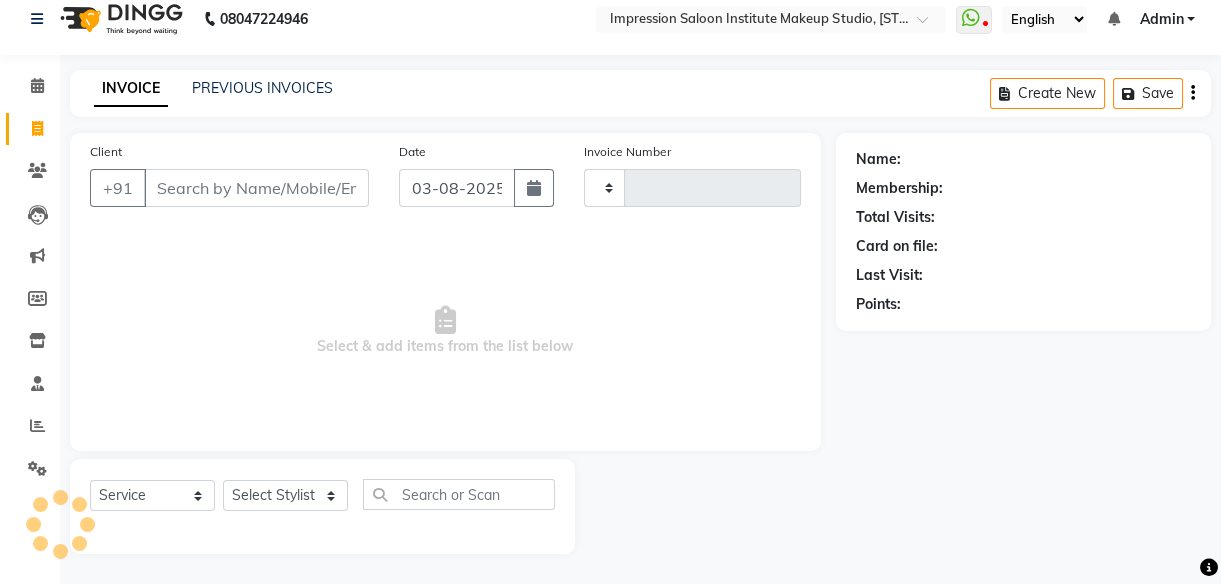 select on "product" 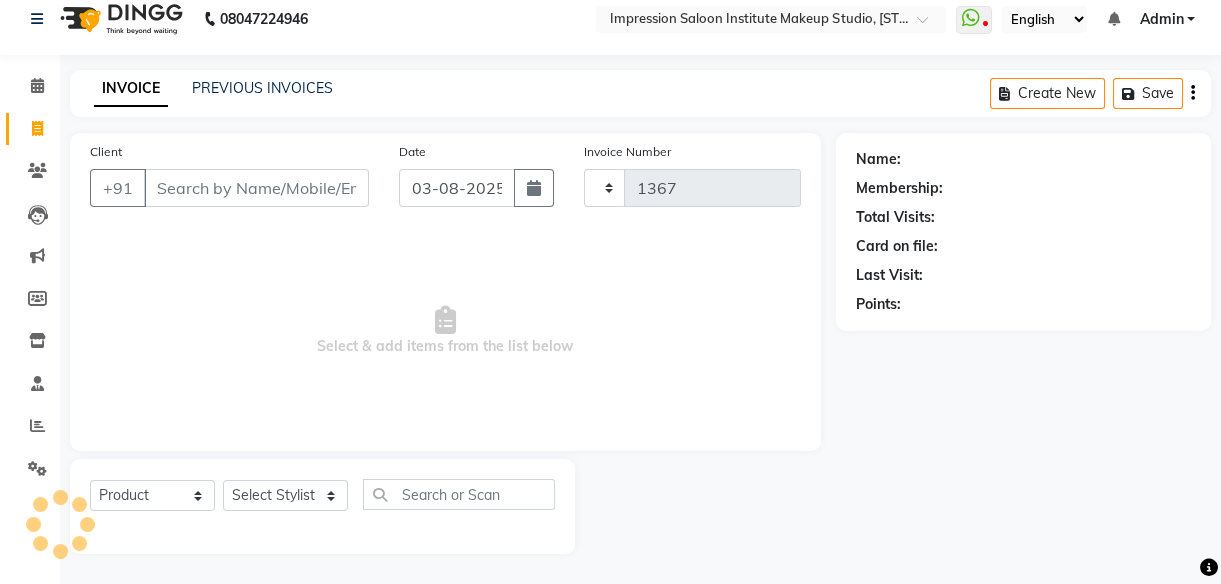 select on "437" 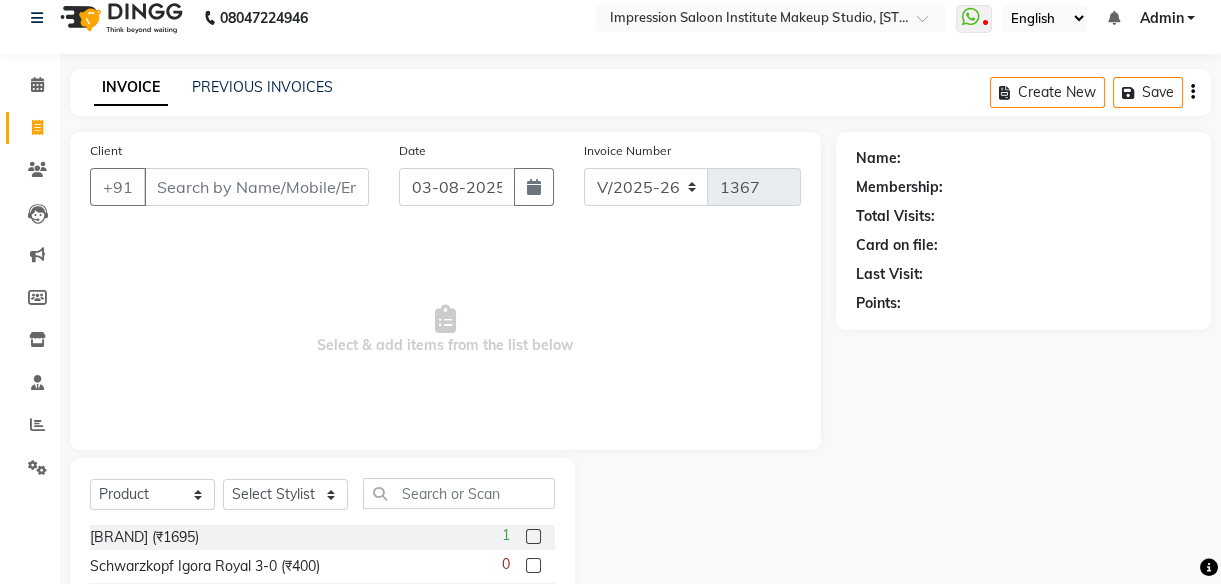 click on "Client" at bounding box center [256, 187] 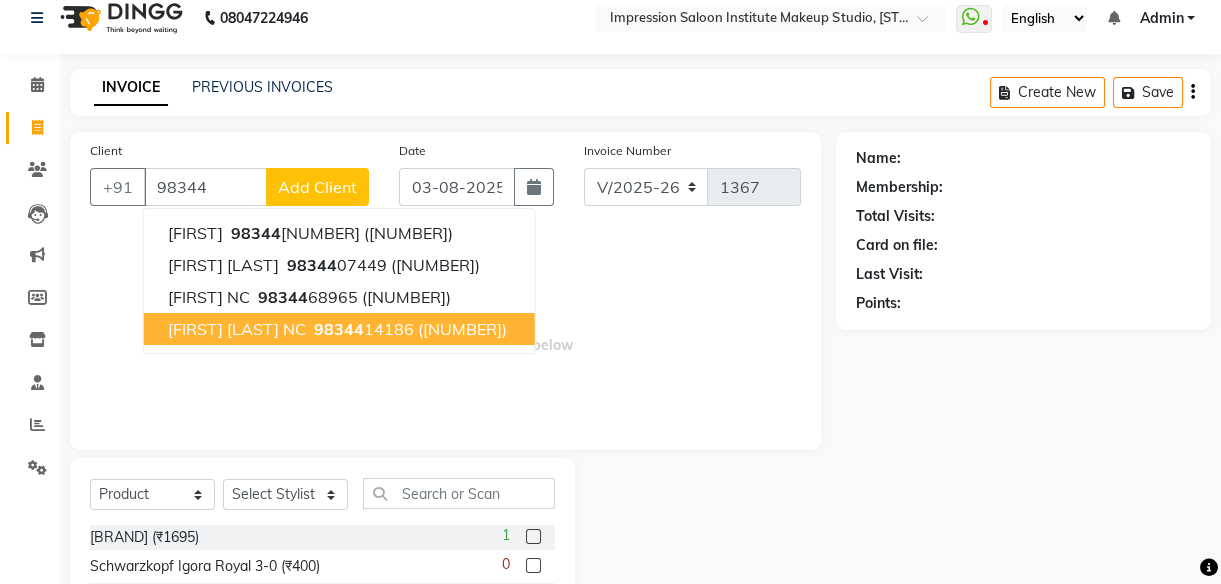 click on "98344" at bounding box center [339, 329] 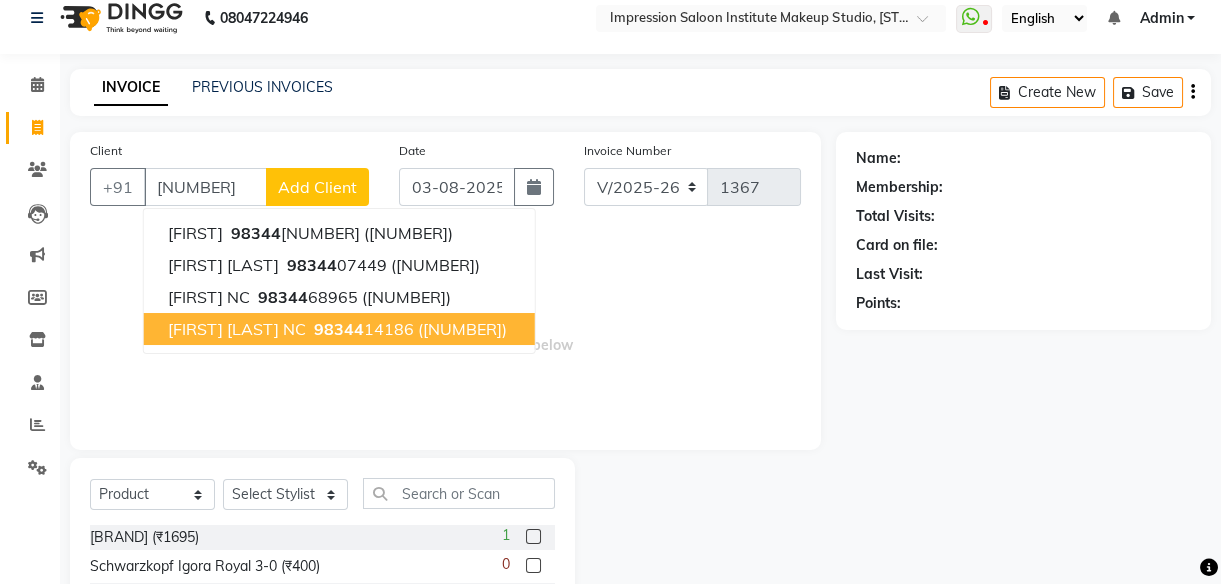 type on "[NUMBER]" 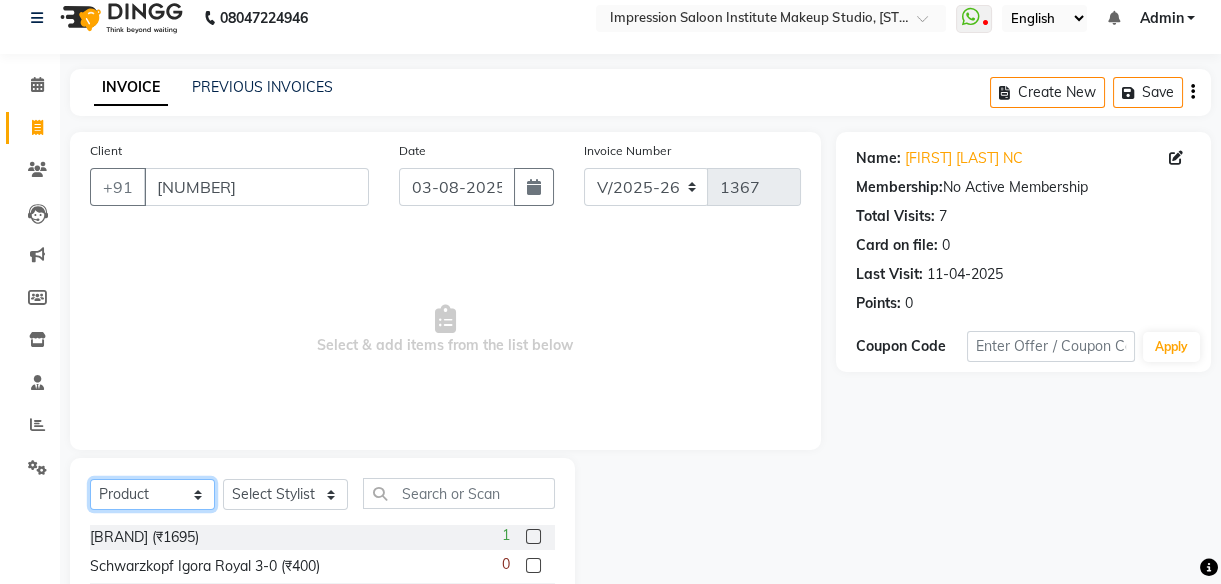 click on "Select  Service  Product  Membership  Package Voucher Prepaid Gift Card" 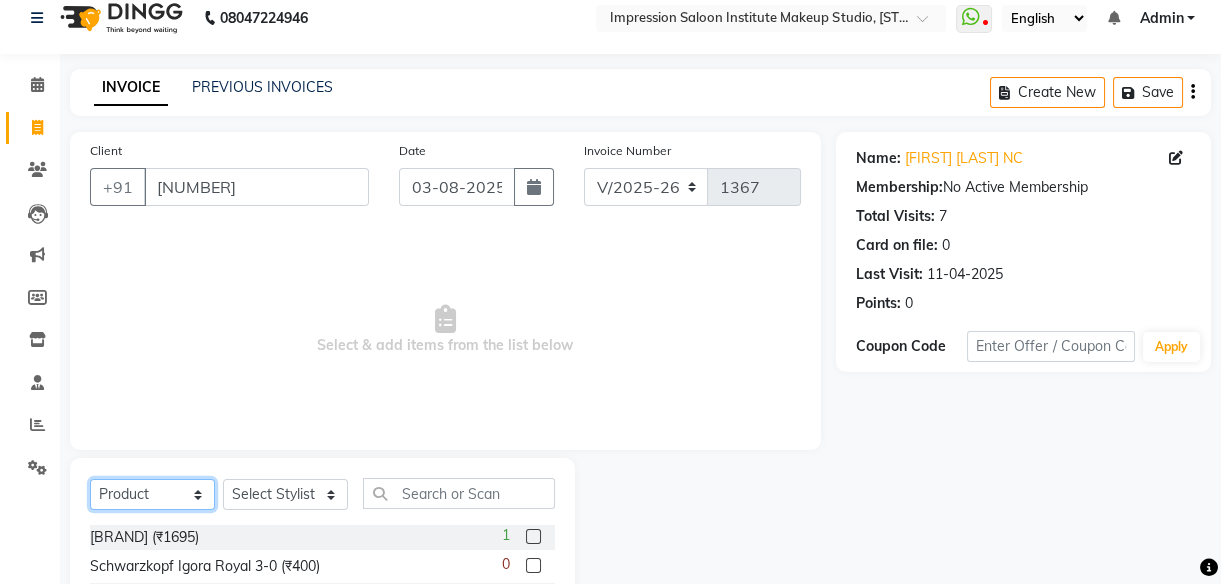select on "service" 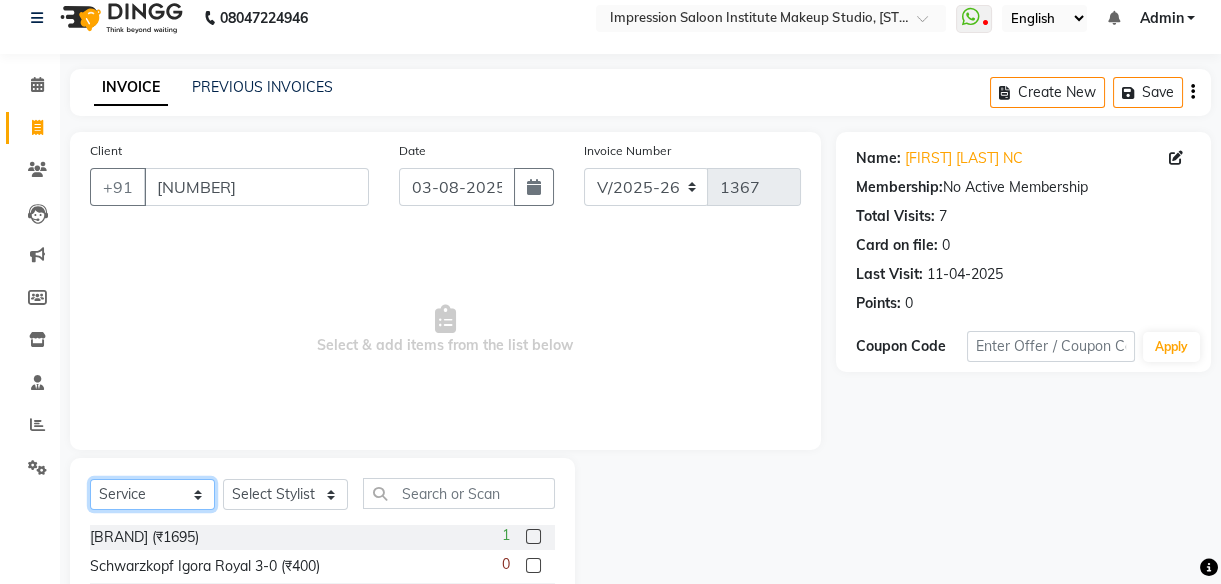click on "Select  Service  Product  Membership  Package Voucher Prepaid Gift Card" 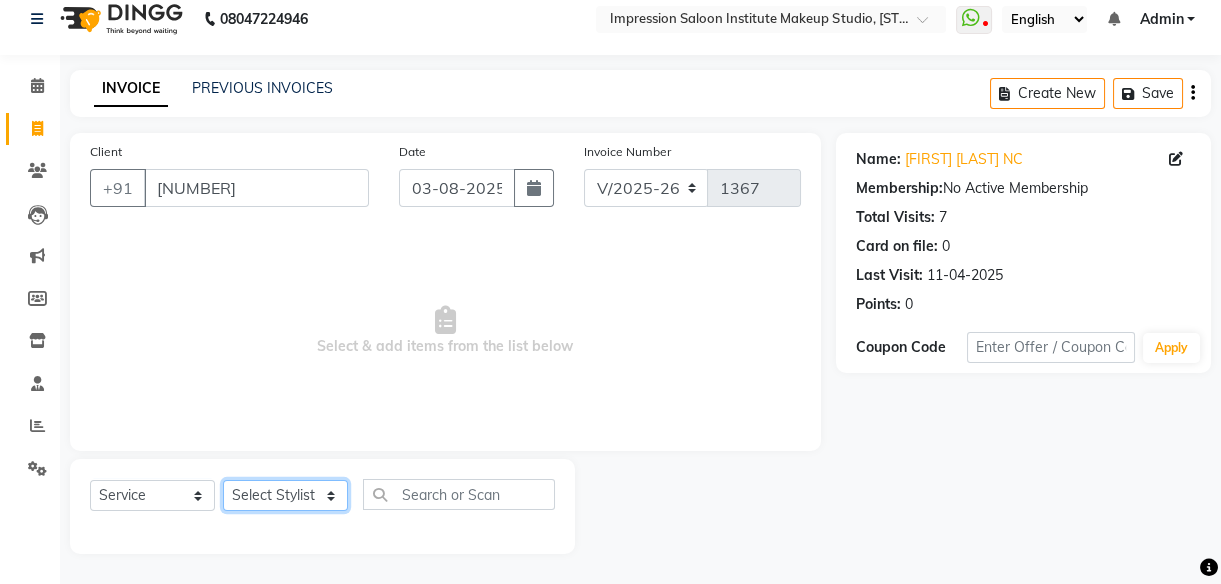 click on "Select Stylist Arjun Front Desk Jyoti Pallavi rushi Samarh sandesh Sunita Trupati Trupti 2" 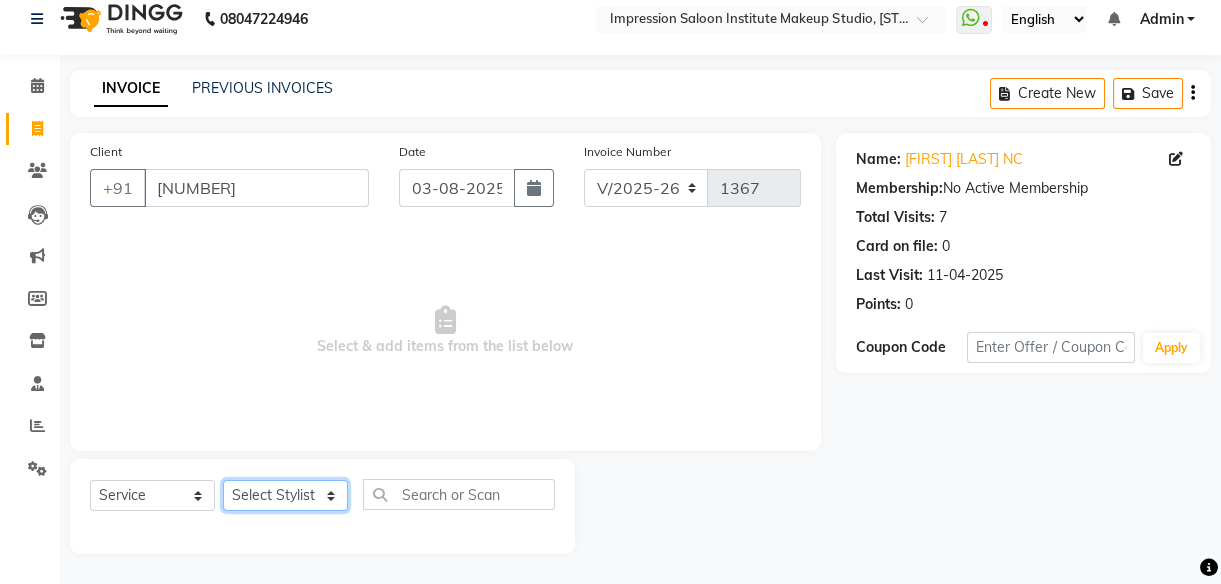 select on "85426" 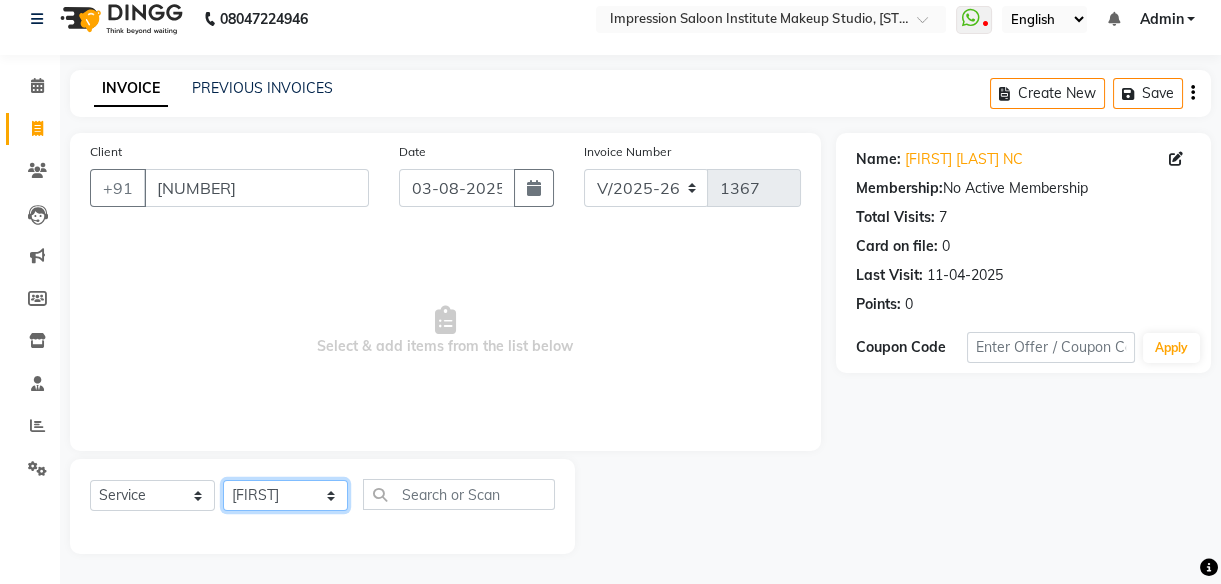 click on "Select Stylist Arjun Front Desk Jyoti Pallavi rushi Samarh sandesh Sunita Trupati Trupti 2" 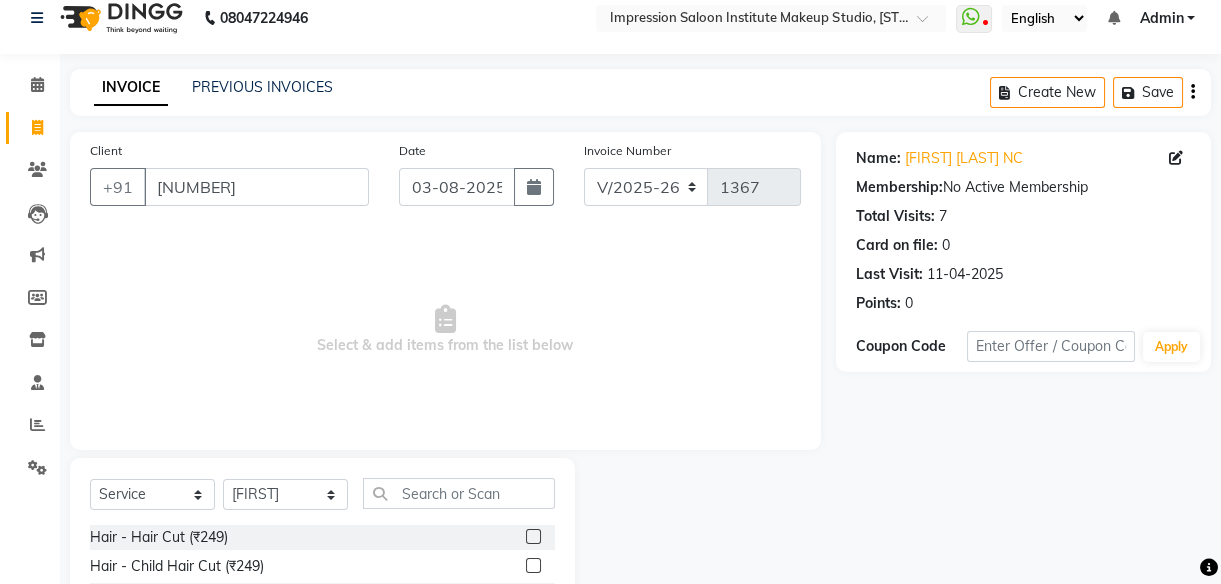 click 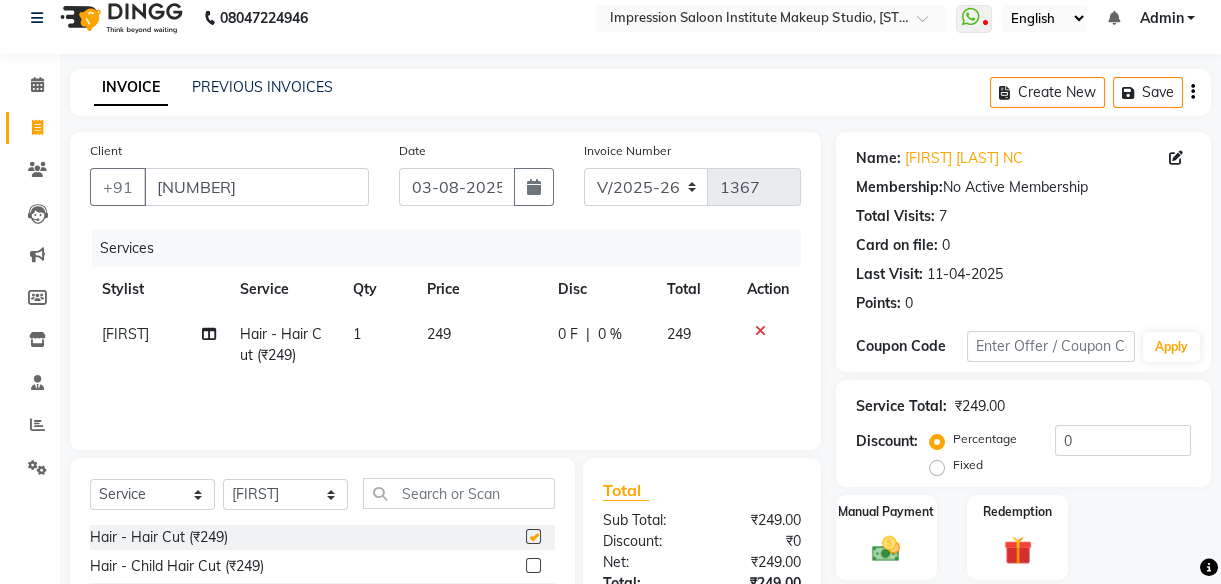 checkbox on "false" 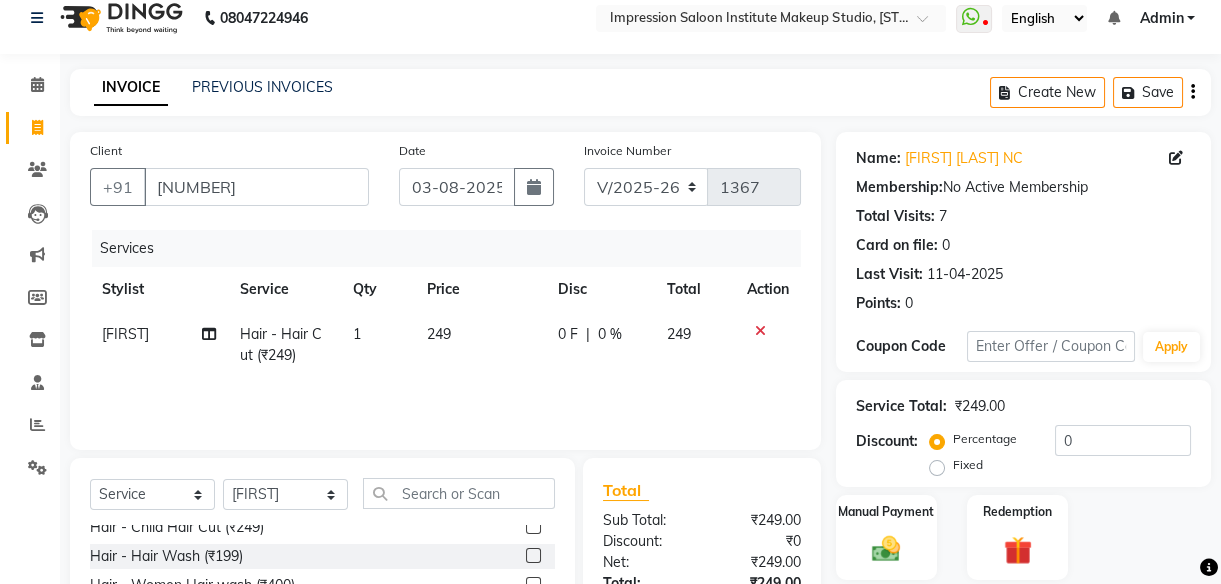 scroll, scrollTop: 38, scrollLeft: 0, axis: vertical 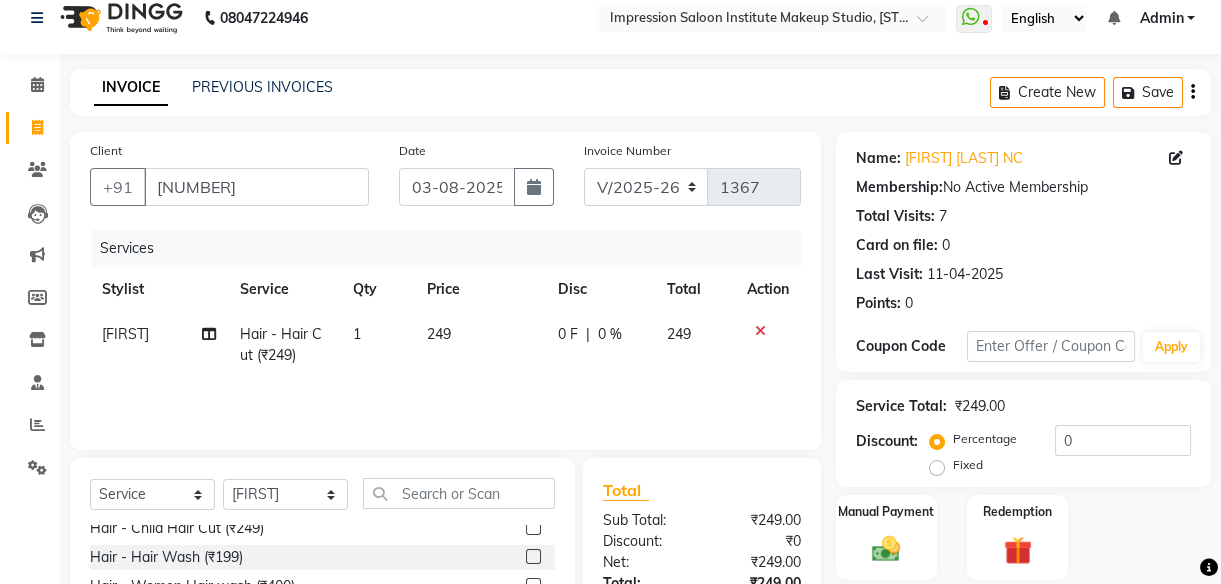 click 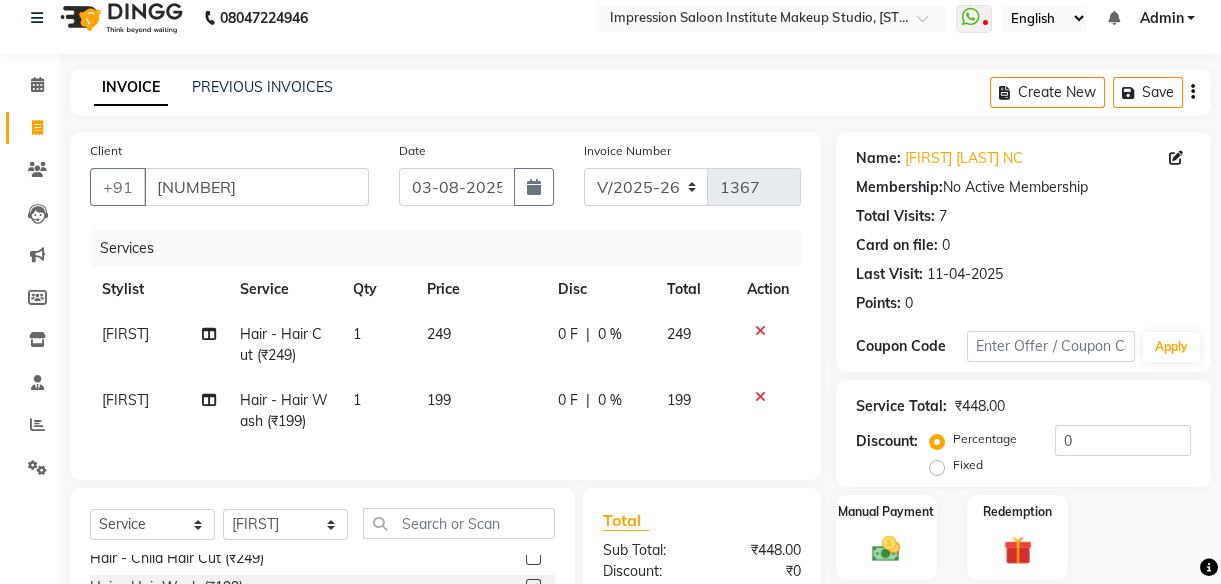 checkbox on "false" 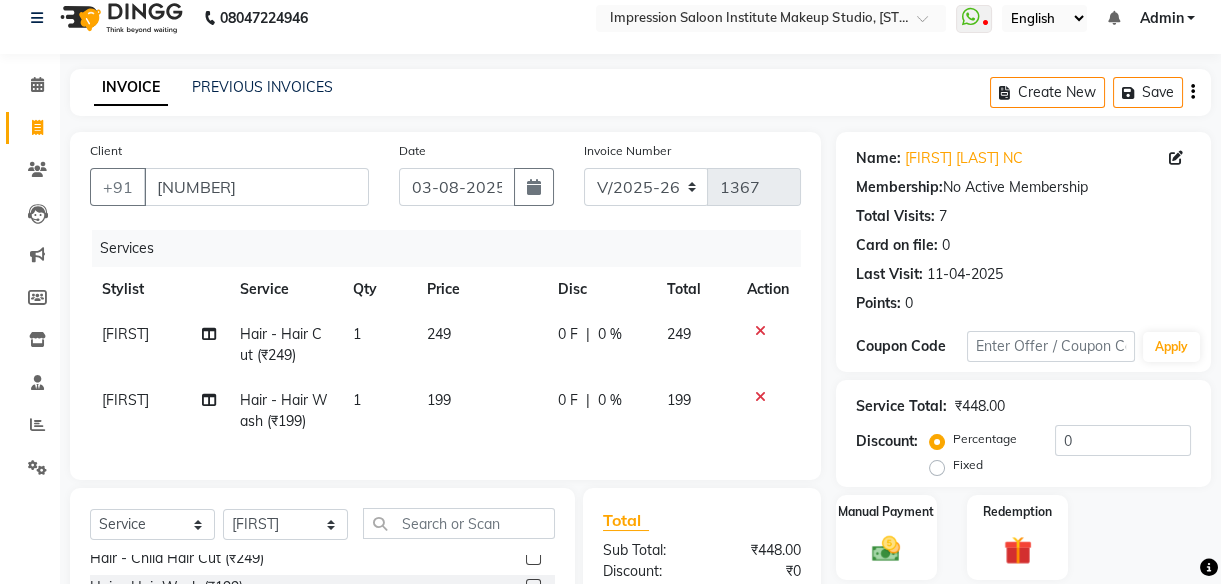 click on "249" 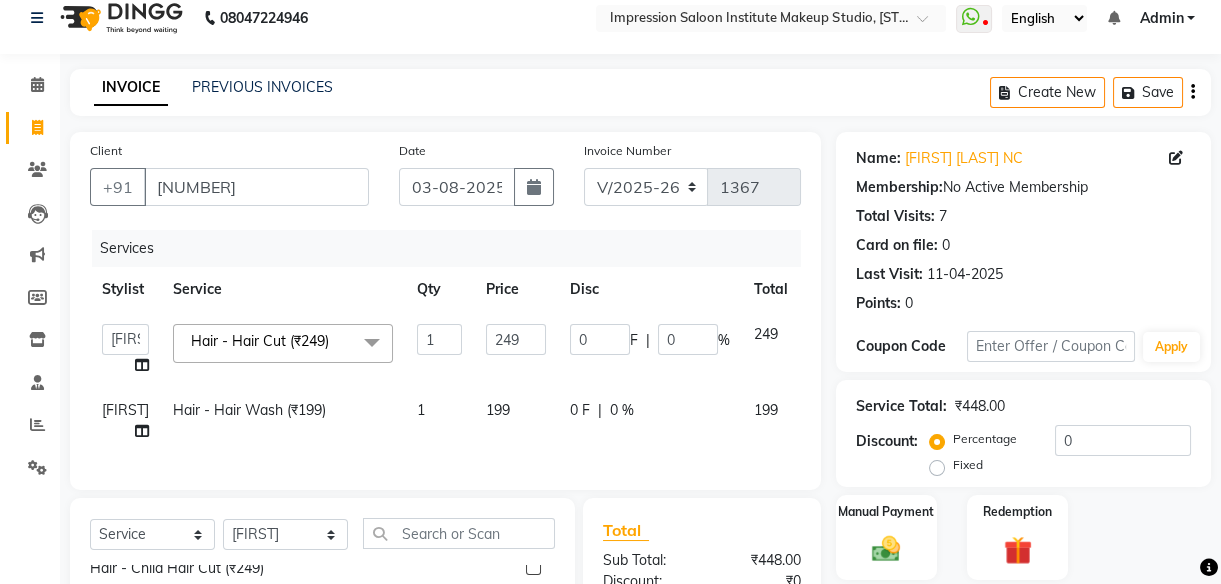 click on "1" 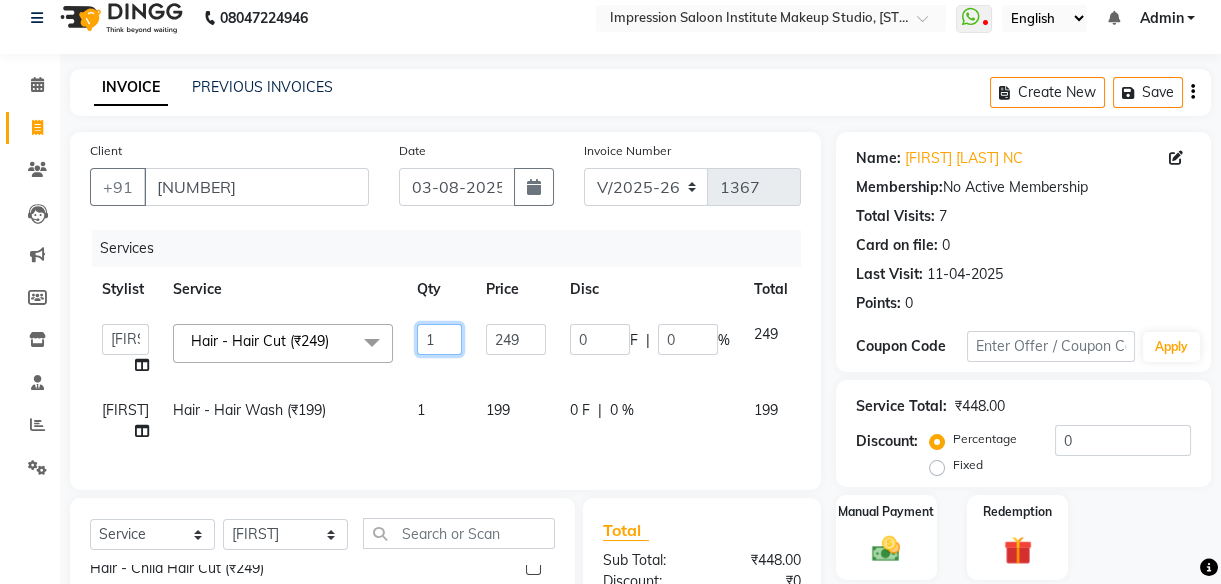 drag, startPoint x: 471, startPoint y: 332, endPoint x: 518, endPoint y: 335, distance: 47.095646 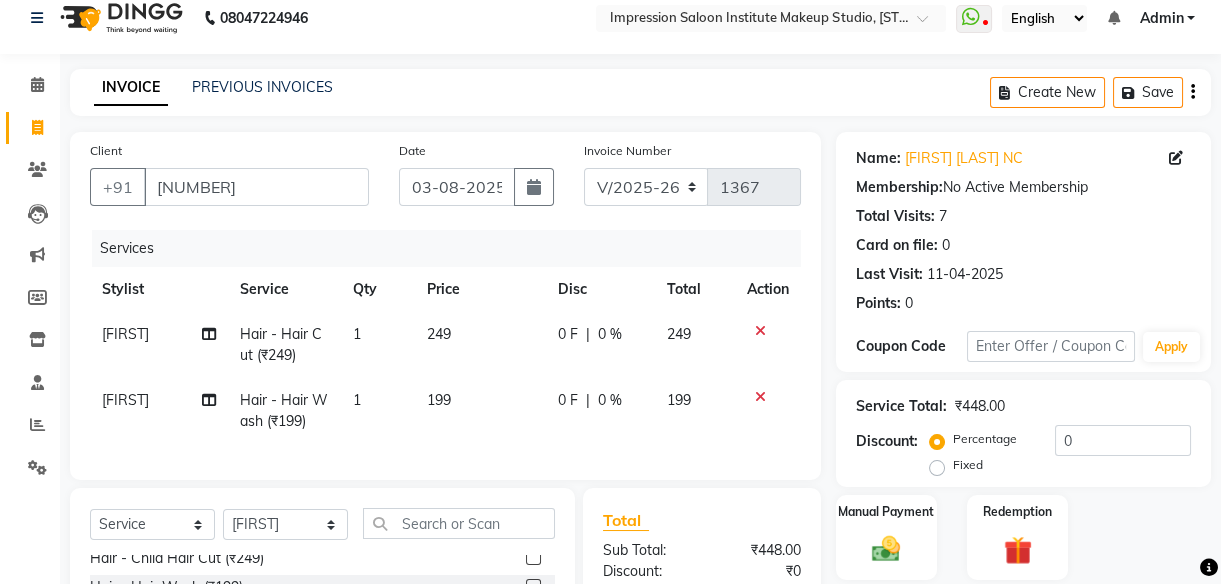 click on "249" 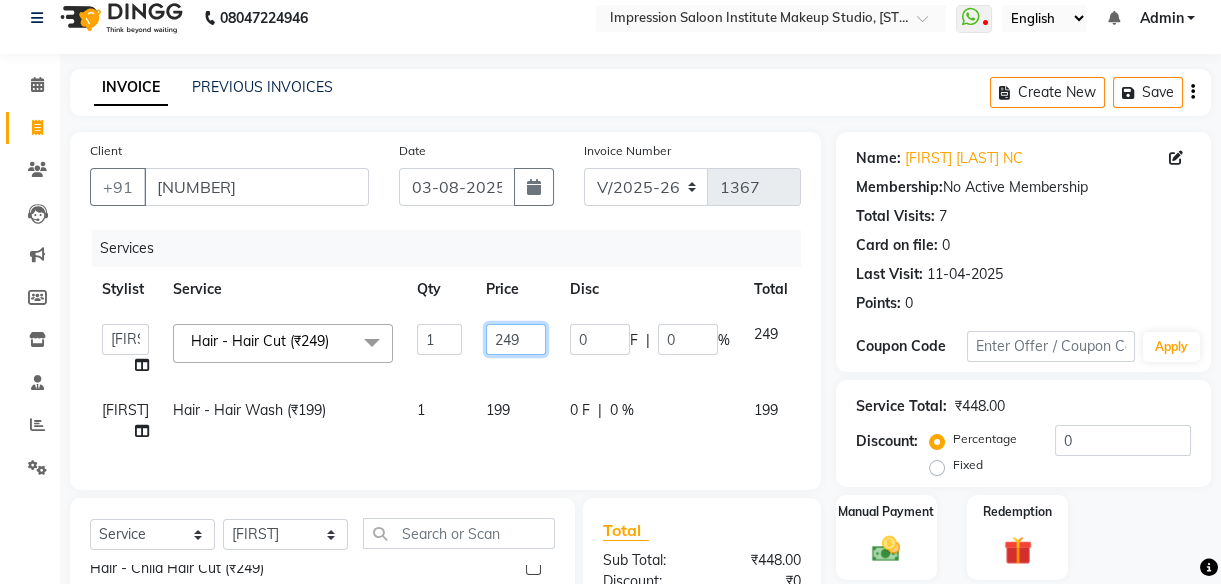 click on "249" 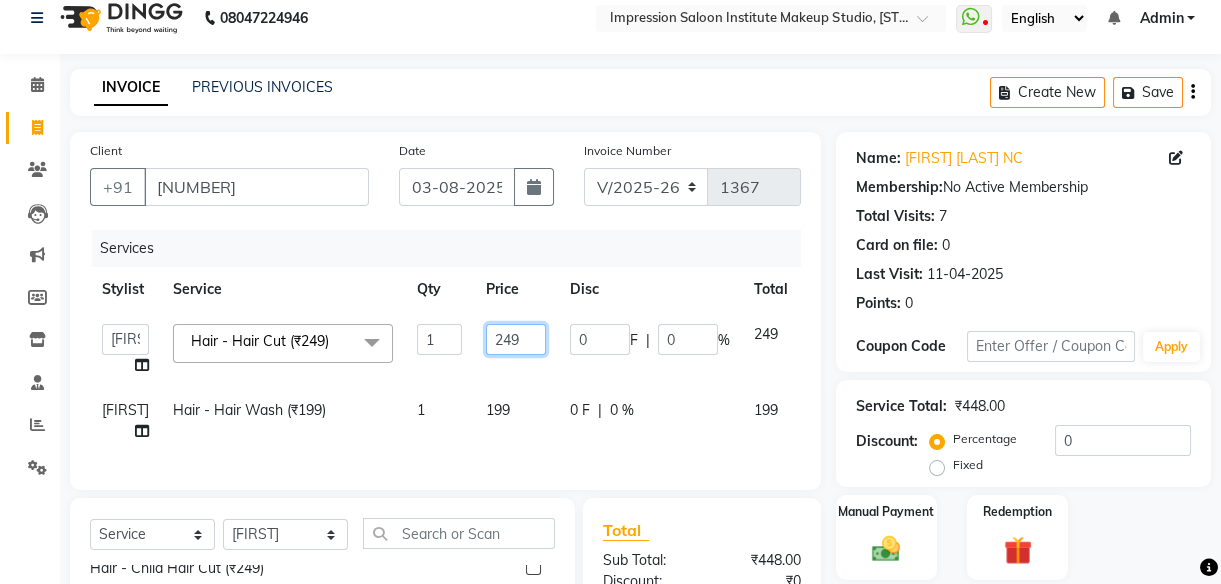 click on "249" 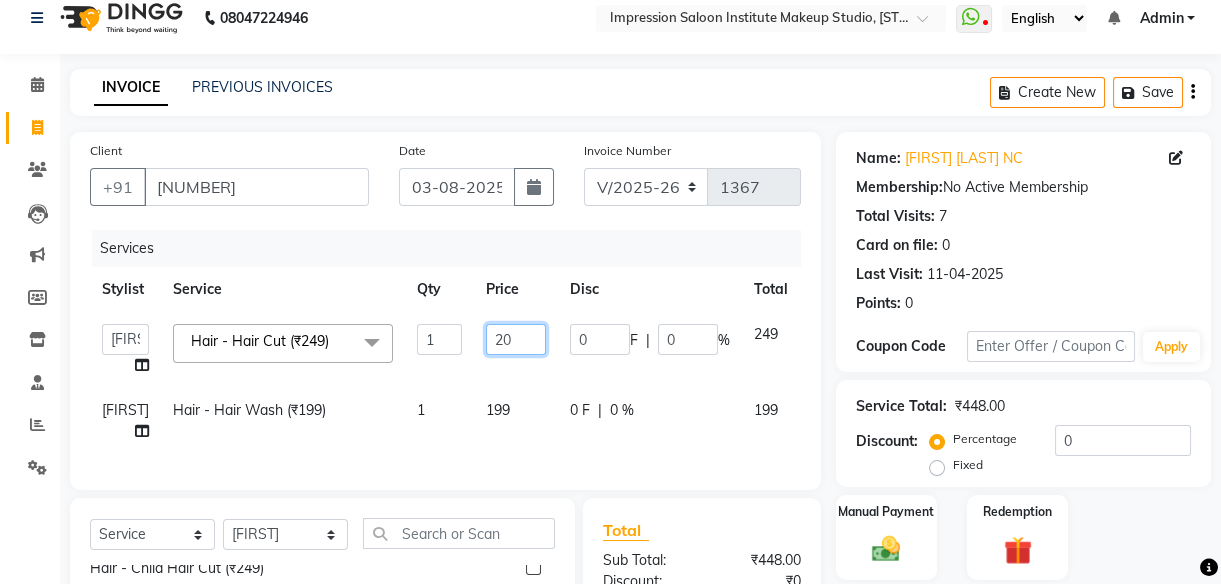 type on "200" 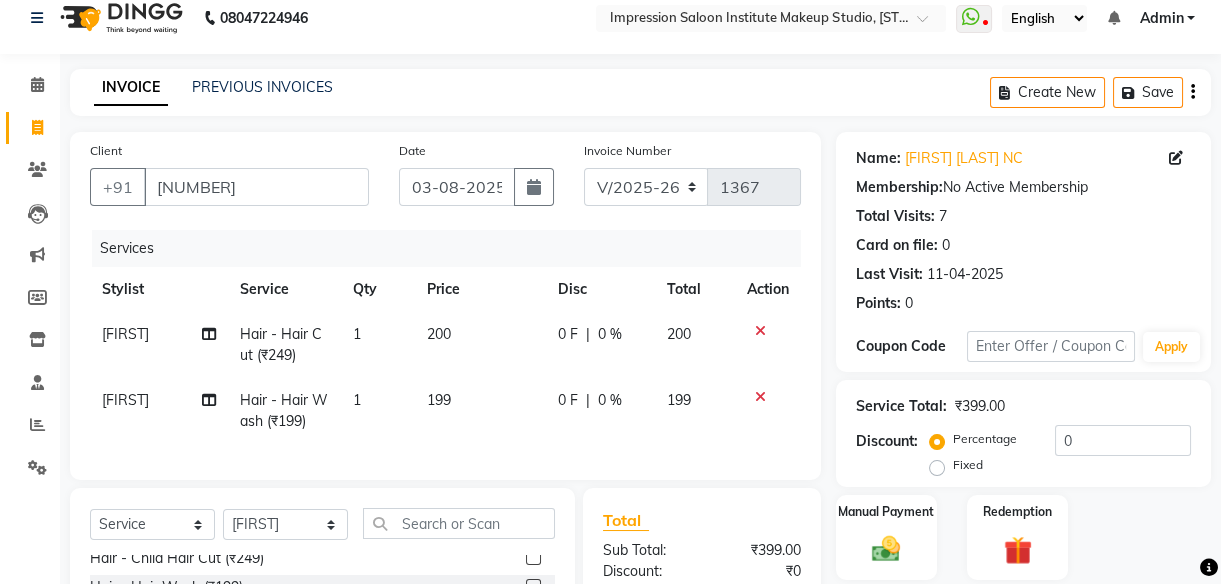 click on "199" 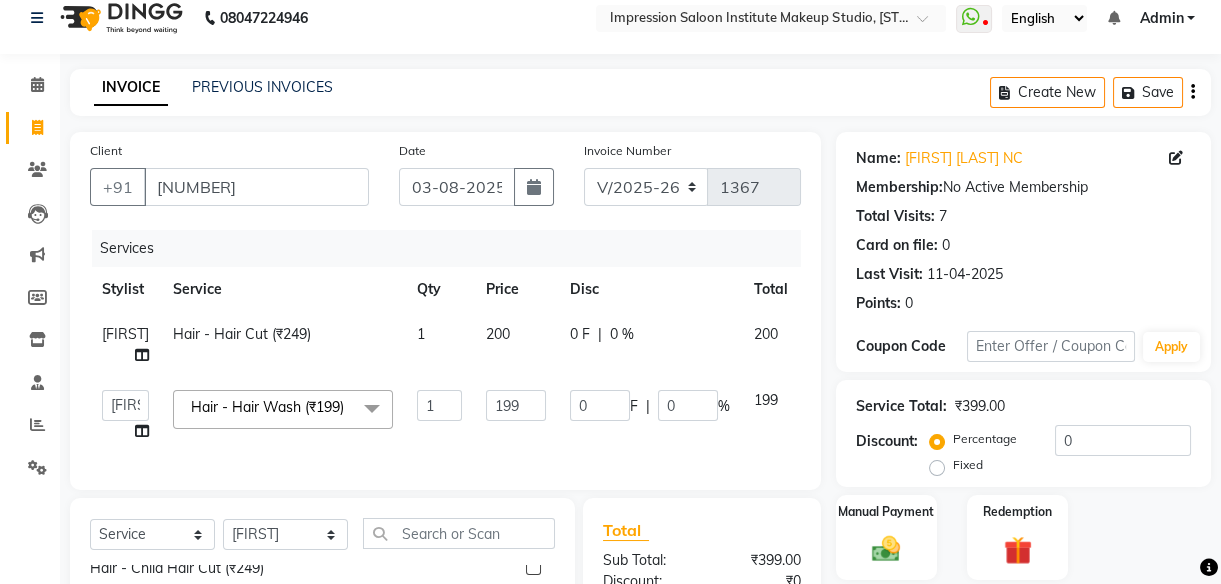 click on "199" 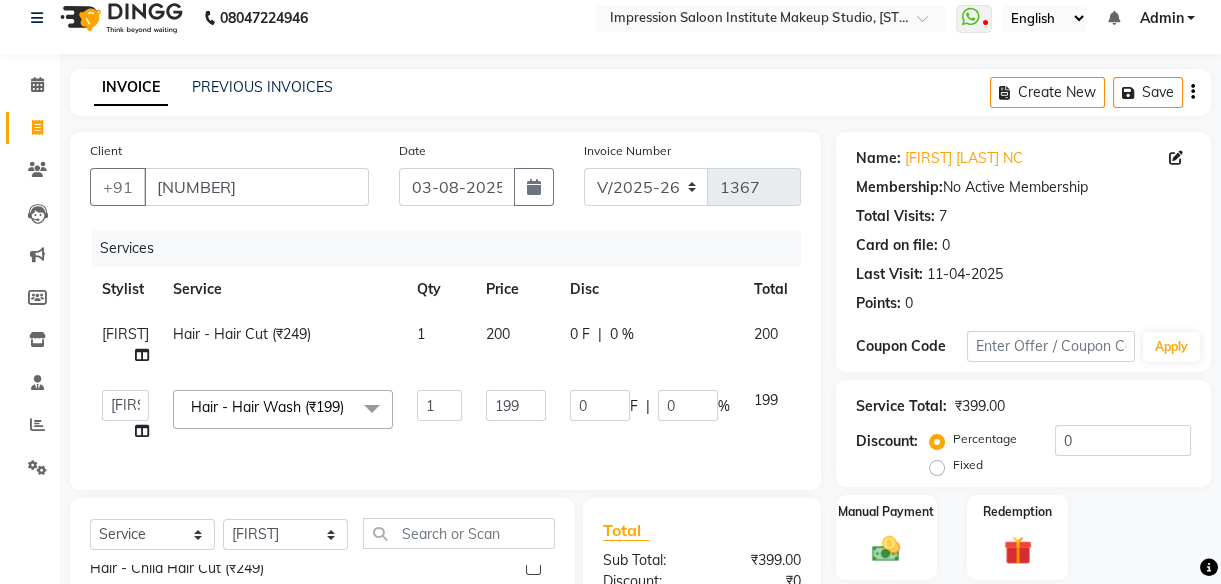 click on "199" 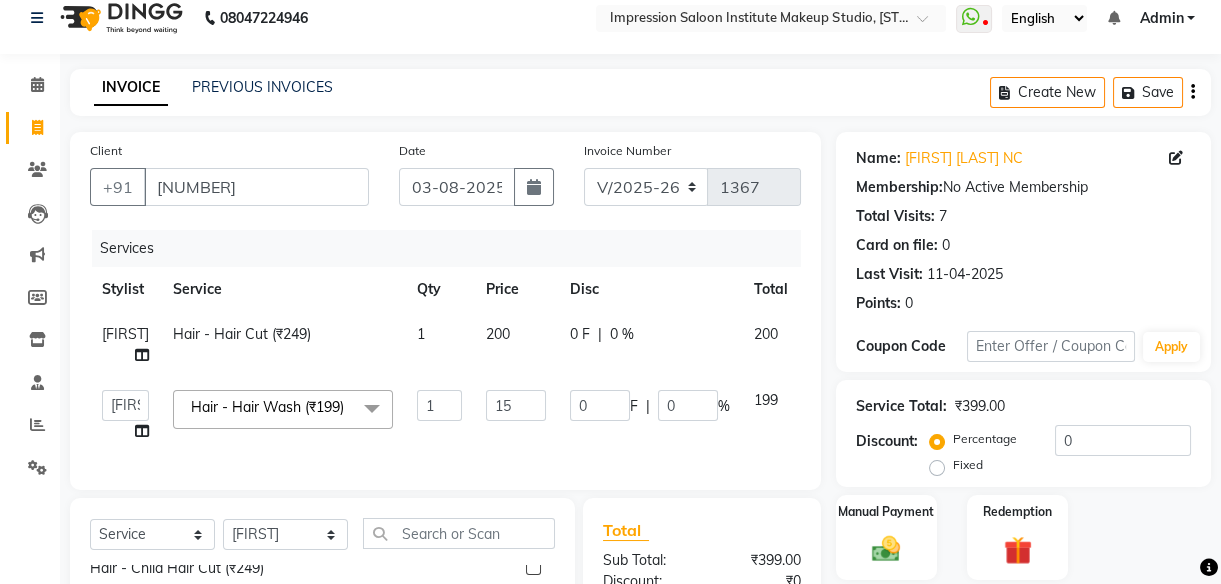 type on "150" 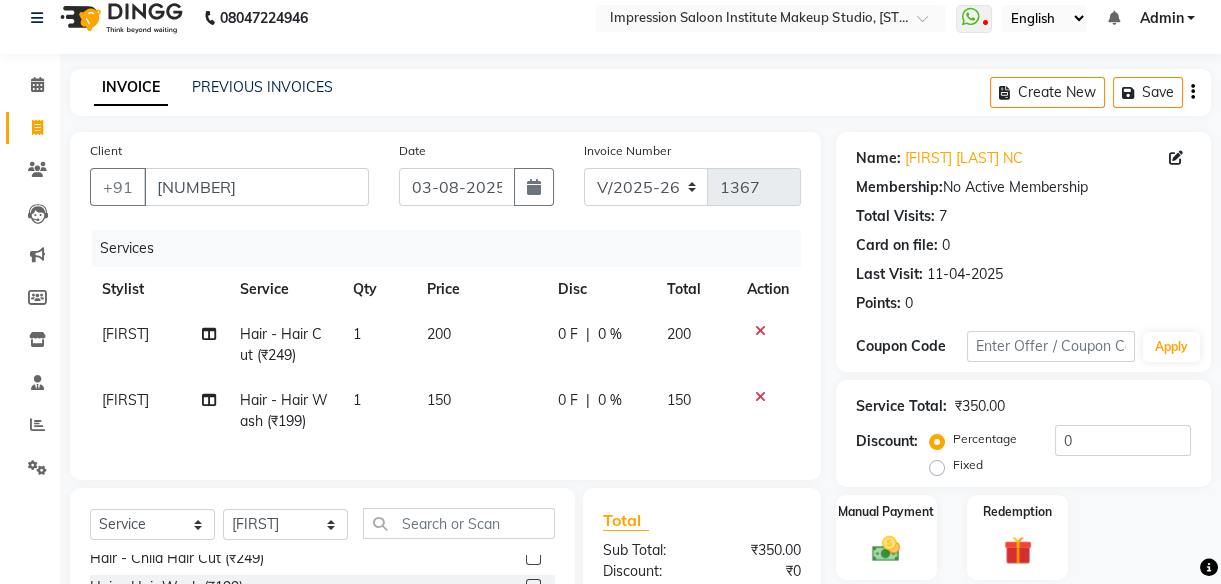 click on "0 F | 0 %" 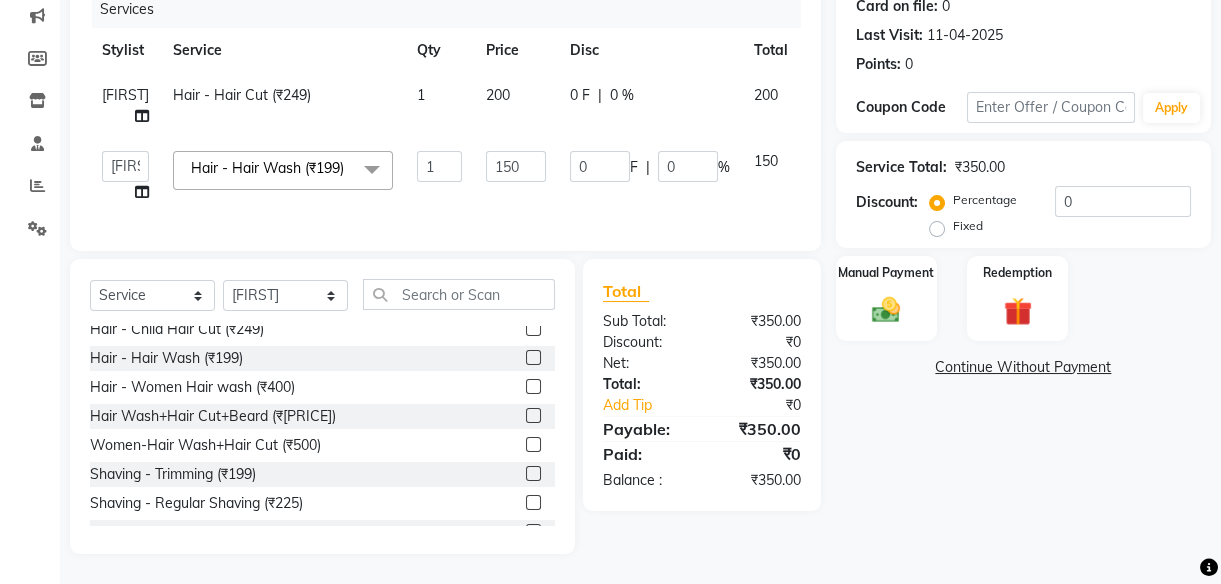 scroll, scrollTop: 280, scrollLeft: 0, axis: vertical 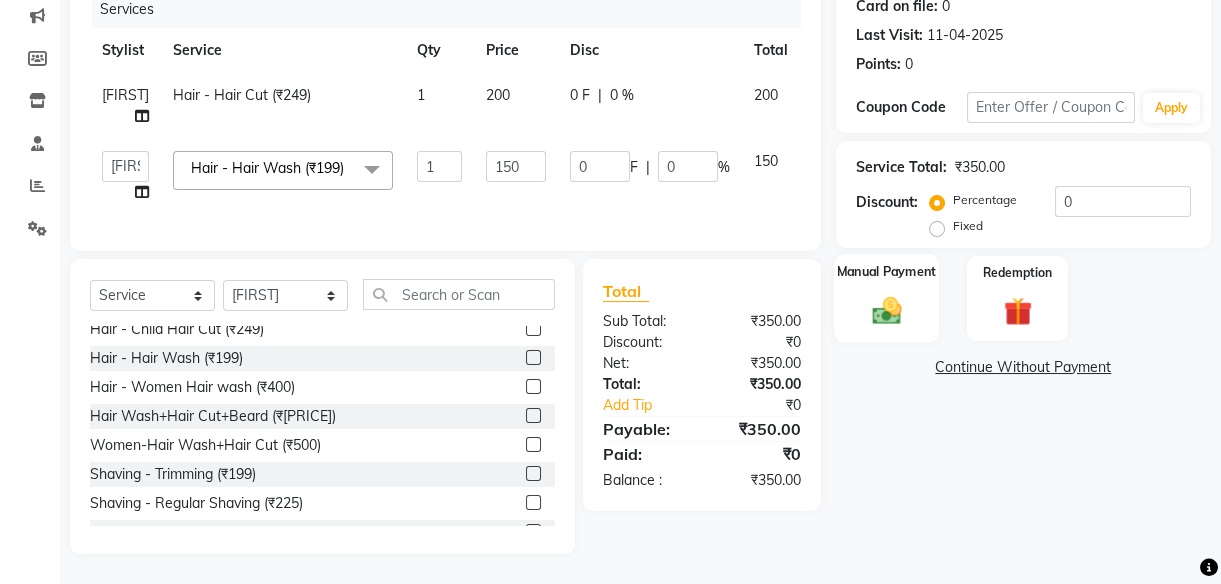 click 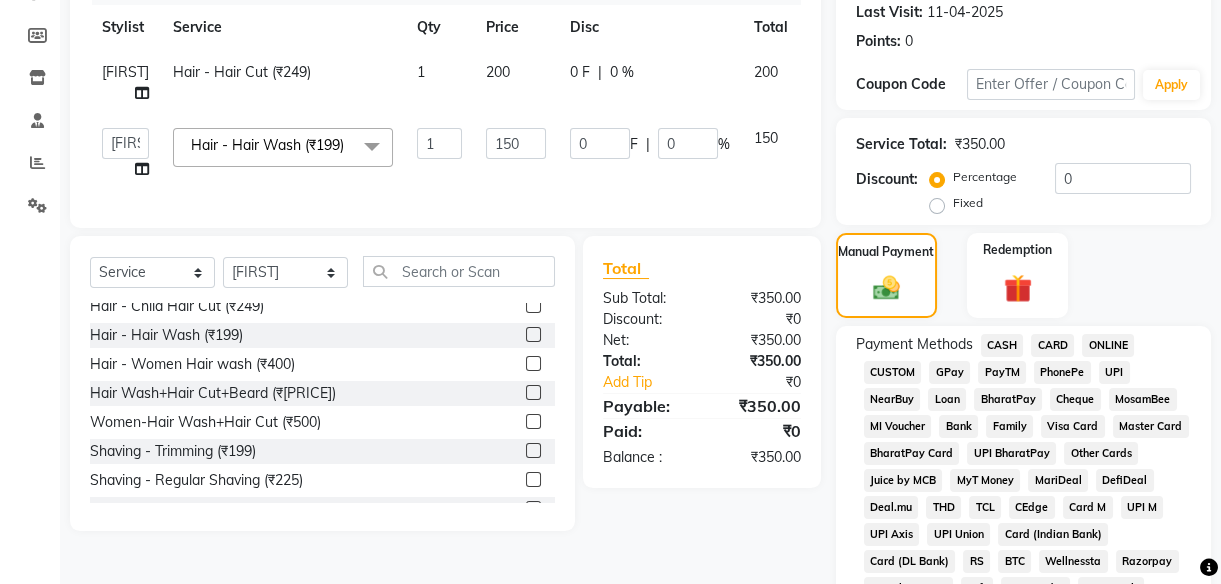 click on "UPI" 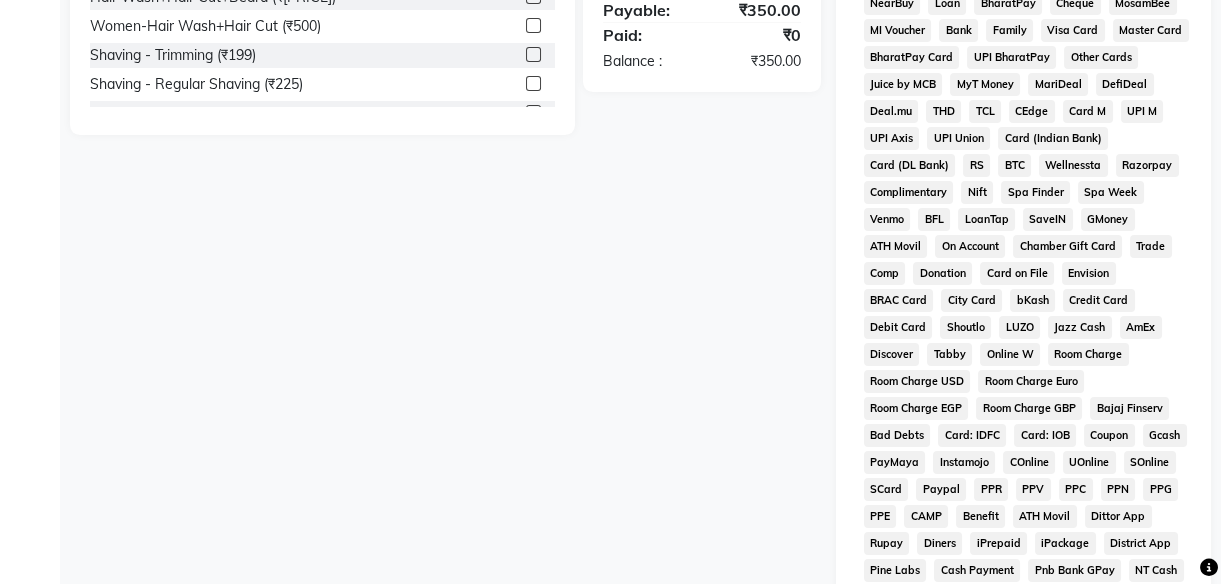 scroll, scrollTop: 1020, scrollLeft: 0, axis: vertical 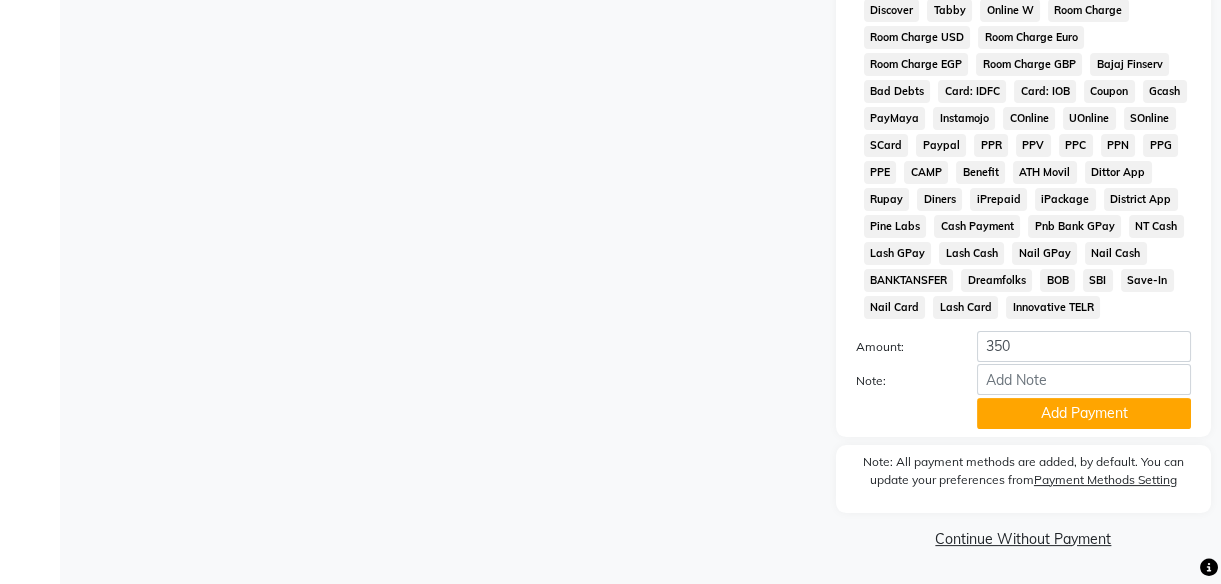 click on "Payment Methods  CASH   CARD   ONLINE   CUSTOM   GPay   PayTM   PhonePe   UPI   NearBuy   Loan   BharatPay   Cheque   MosamBee   MI Voucher   Bank   Family   Visa Card   Master Card   BharatPay Card   UPI BharatPay   Other Cards   Juice by MCB   MyT Money   MariDeal   DefiDeal   Deal.mu   THD   TCL   CEdge   Card M   UPI M   UPI Axis   UPI Union   Card (Indian Bank)   Card (DL Bank)   RS   BTC   Wellnessta   Razorpay   Complimentary   Nift   Spa Finder   Spa Week   Venmo   BFL   LoanTap   SaveIN   GMoney   ATH Movil   On Account   Chamber Gift Card   Trade   Comp   Donation   Card on File   Envision   BRAC Card   City Card   bKash   Credit Card   Debit Card   Shoutlo   LUZO   Jazz Cash   AmEx   Discover   Tabby   Online W   Room Charge   Room Charge USD   Room Charge Euro   Room Charge EGP   Room Charge GBP   Bajaj Finserv   Bad Debts   Card: IDFC   Card: IOB   Coupon   Gcash   PayMaya   Instamojo   COnline   UOnline   SOnline   SCard   Paypal   PPR   PPV   PPC   PPN   PPG   PPE   CAMP   Benefit   ATH Movil" 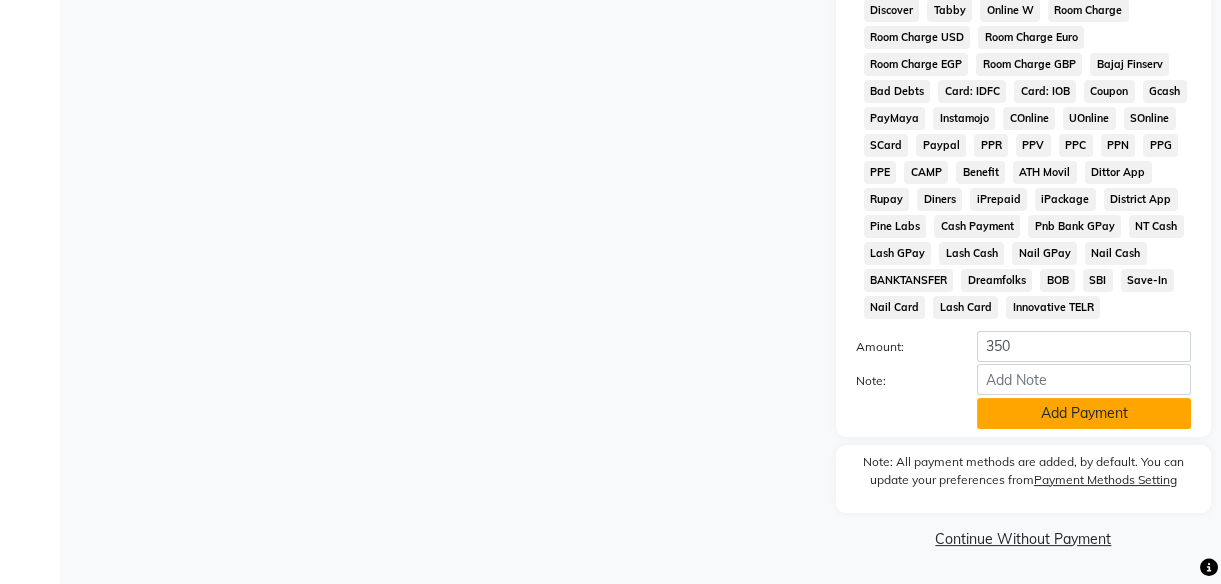 click on "Add Payment" 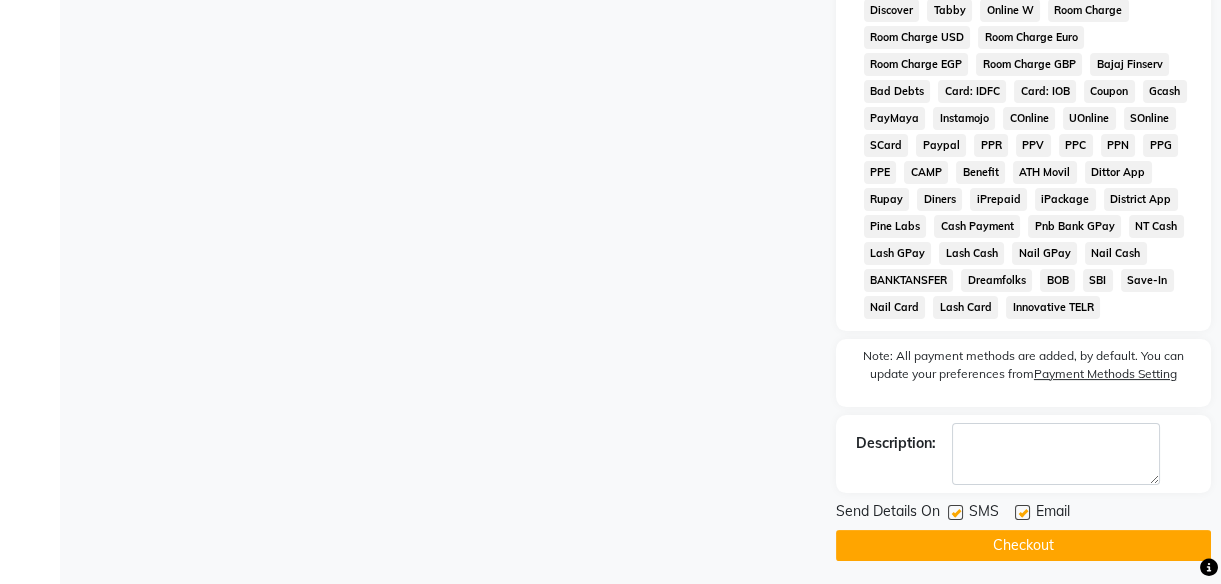 click 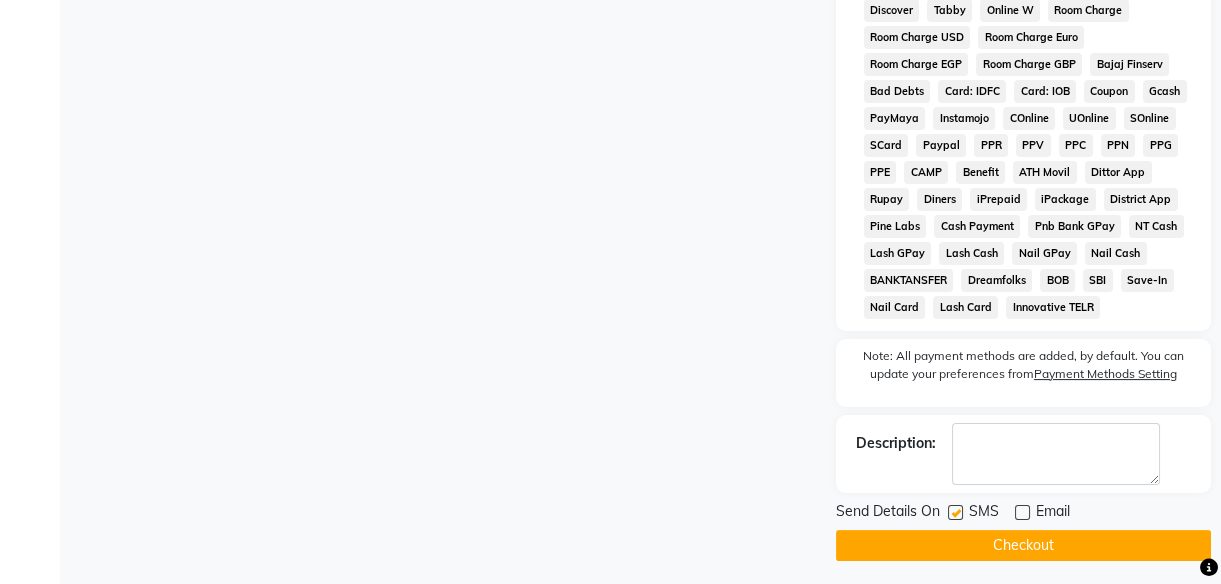 click 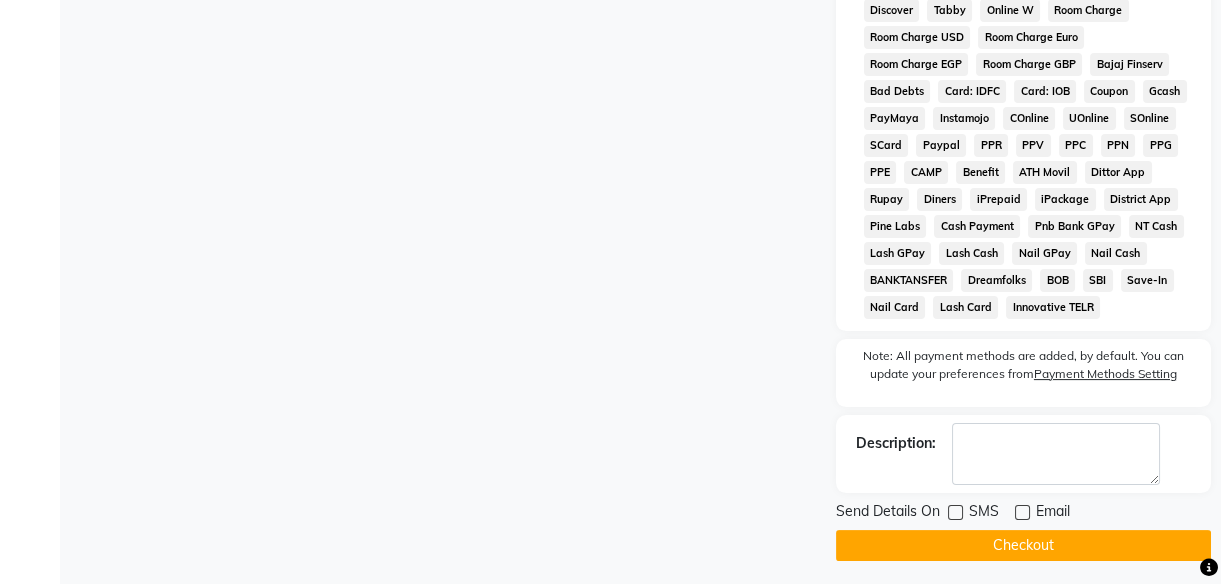 click on "INVOICE PREVIOUS INVOICES Create New   Save  Client +[PHONE] Date [DATE] Invoice Number V/2025 V/2025-26 1367 Services Stylist Service Qty Price Disc Total Action [FIRST]  Hair - Hair Cut (₹[PRICE]) 1 [PRICE] 0 F | 0 % [PRICE]  [FIRST]   Front Desk   [FIRST]   [FIRST]    [FIRST]    [FIRST]   [FIRST]    [FIRST]     [FIRST] 2  Hair - Hair Cut (₹[PRICE])  x Hair - Hair Cut (₹[PRICE]) Hair - Child Hair Cut (₹[PRICE]) Hair - Hair Wash (₹[PRICE]) Hair - Women Hair wash  (₹[PRICE]) Hair Wash+Hair Cut+Beard (₹[PRICE]) Women-Hair Wash+Hair Cut  (₹[PRICE]) Shaving - Trimming (₹[PRICE]) Shaving - Regular Shaving (₹[PRICE]) Shaving - Beard Styling (₹[PRICE]) Colour - Beard Colour (₹[PRICE]) Colour - Majirel (Short) (₹[PRICE]) Colour - Majirel (₹[PRICE]) Colour - Inoa (₹[PRICE]) Colour - Schwarzkopf (₹[PRICE]) Colour - Highlights (₹[PRICE]) Spa - Loreal (Short) (₹[PRICE]) Spa - Loreal Spa (₹[PRICE]) Spa - Dandruff + Treatment (₹[PRICE]) Spa - Hairfall Treatment (₹[PRICE]) Spa - Treatment Spa (₹[PRICE]) Spa - Beard Spa (Short) (₹[PRICE]) 1 [PRICE] 0 F | 0 %  :" 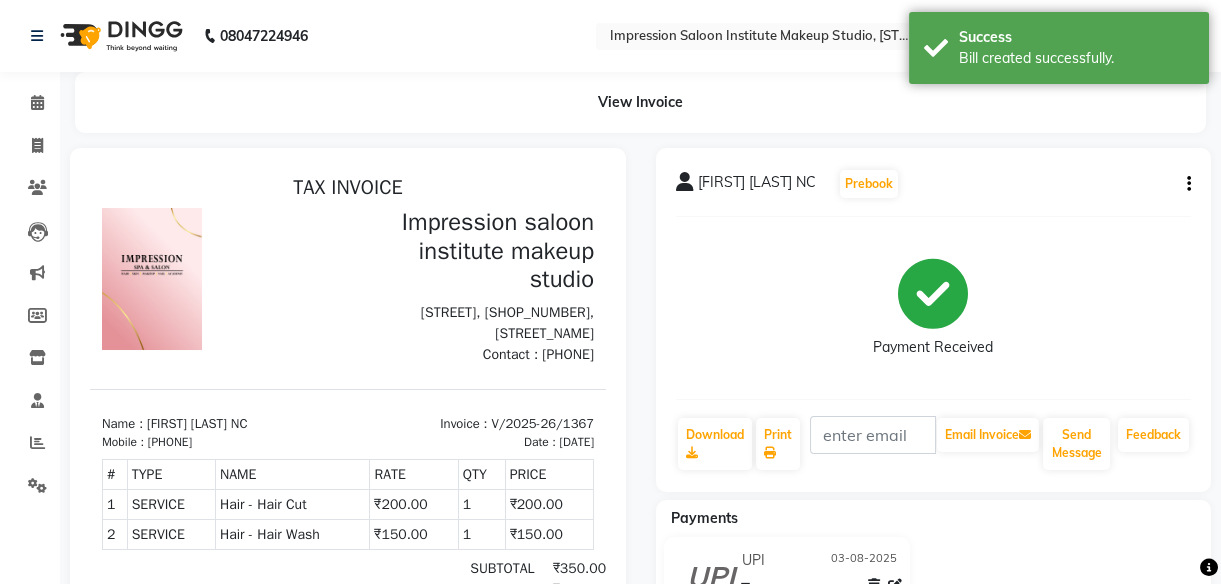scroll, scrollTop: 0, scrollLeft: 0, axis: both 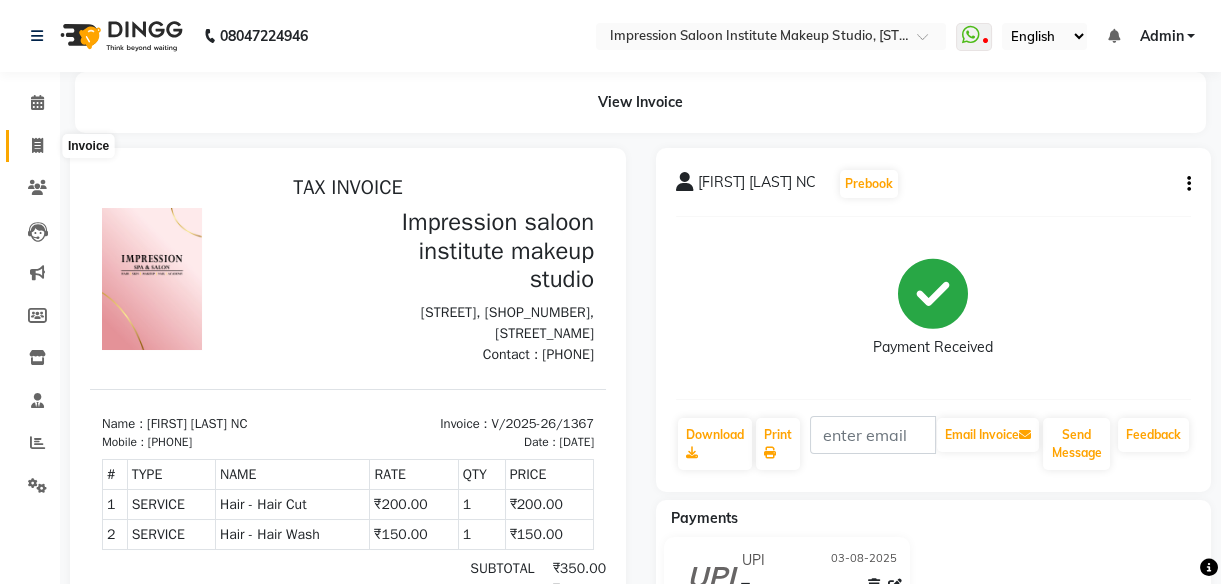click 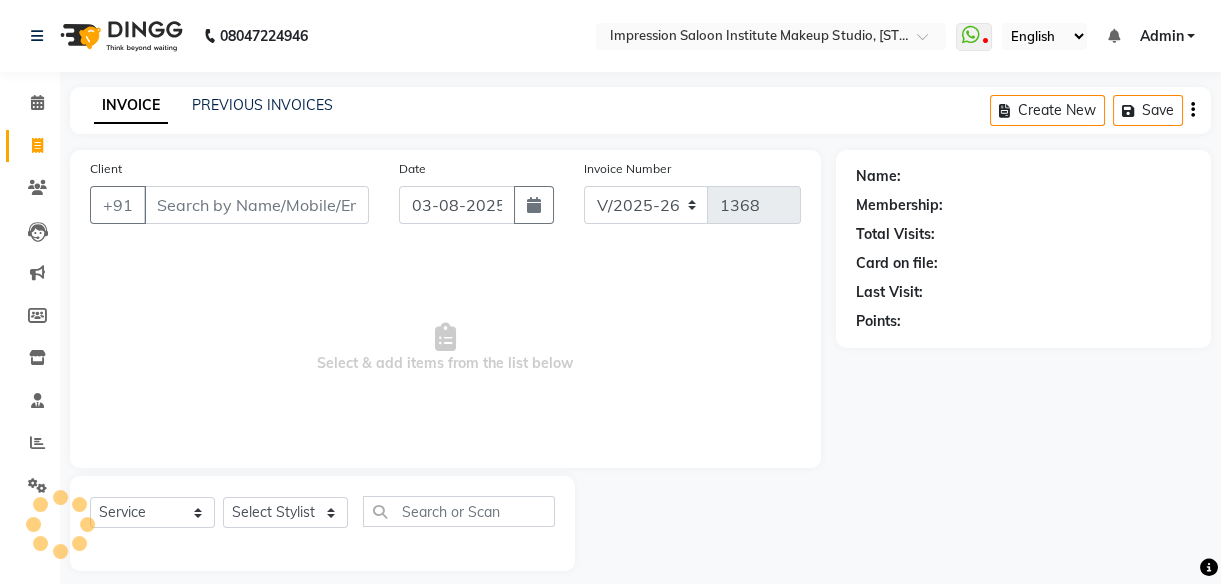scroll, scrollTop: 18, scrollLeft: 0, axis: vertical 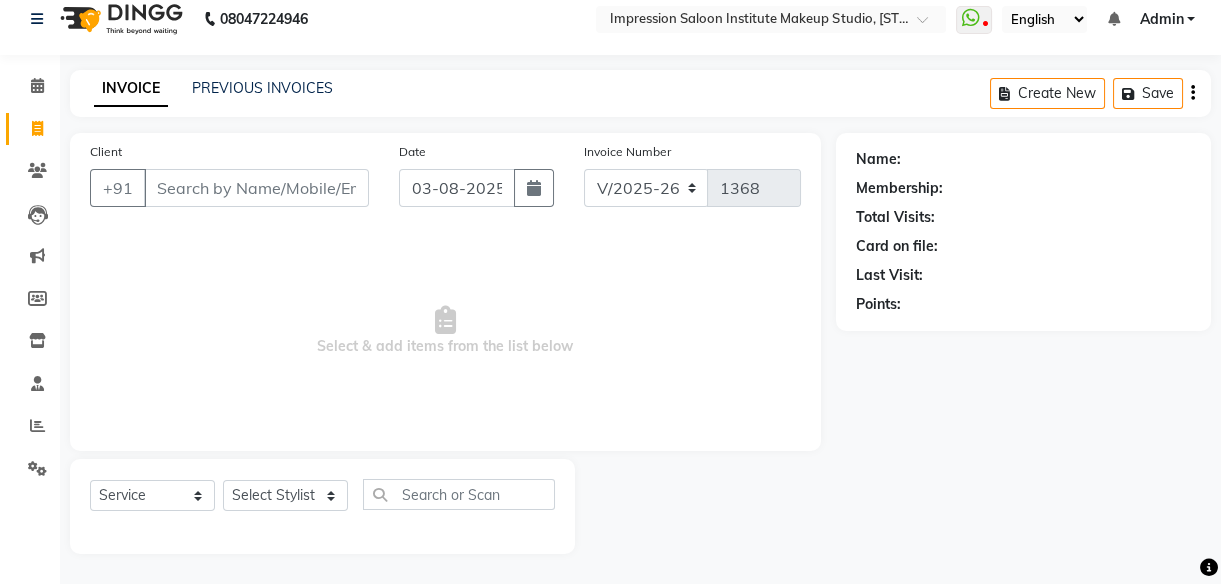 select on "product" 